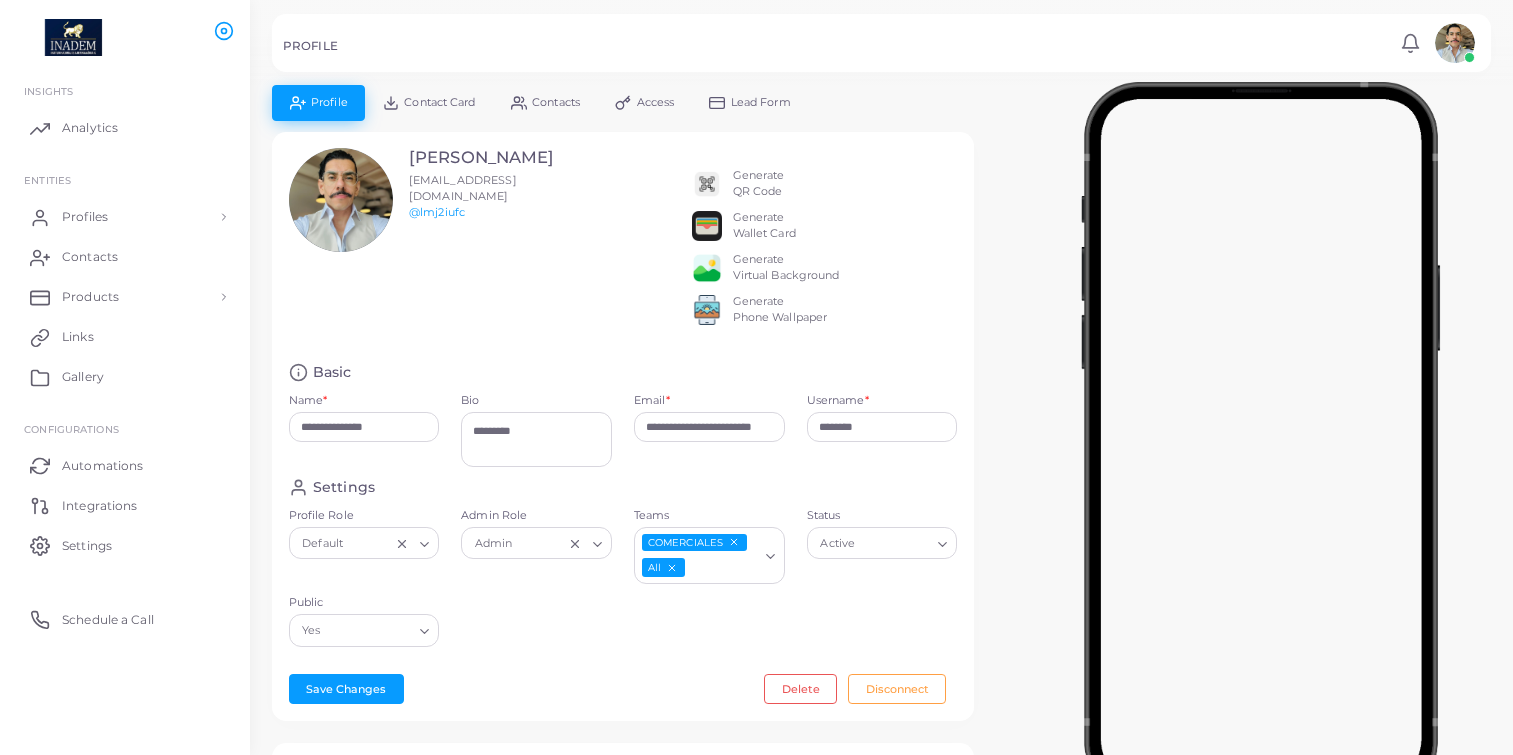 scroll, scrollTop: 0, scrollLeft: 0, axis: both 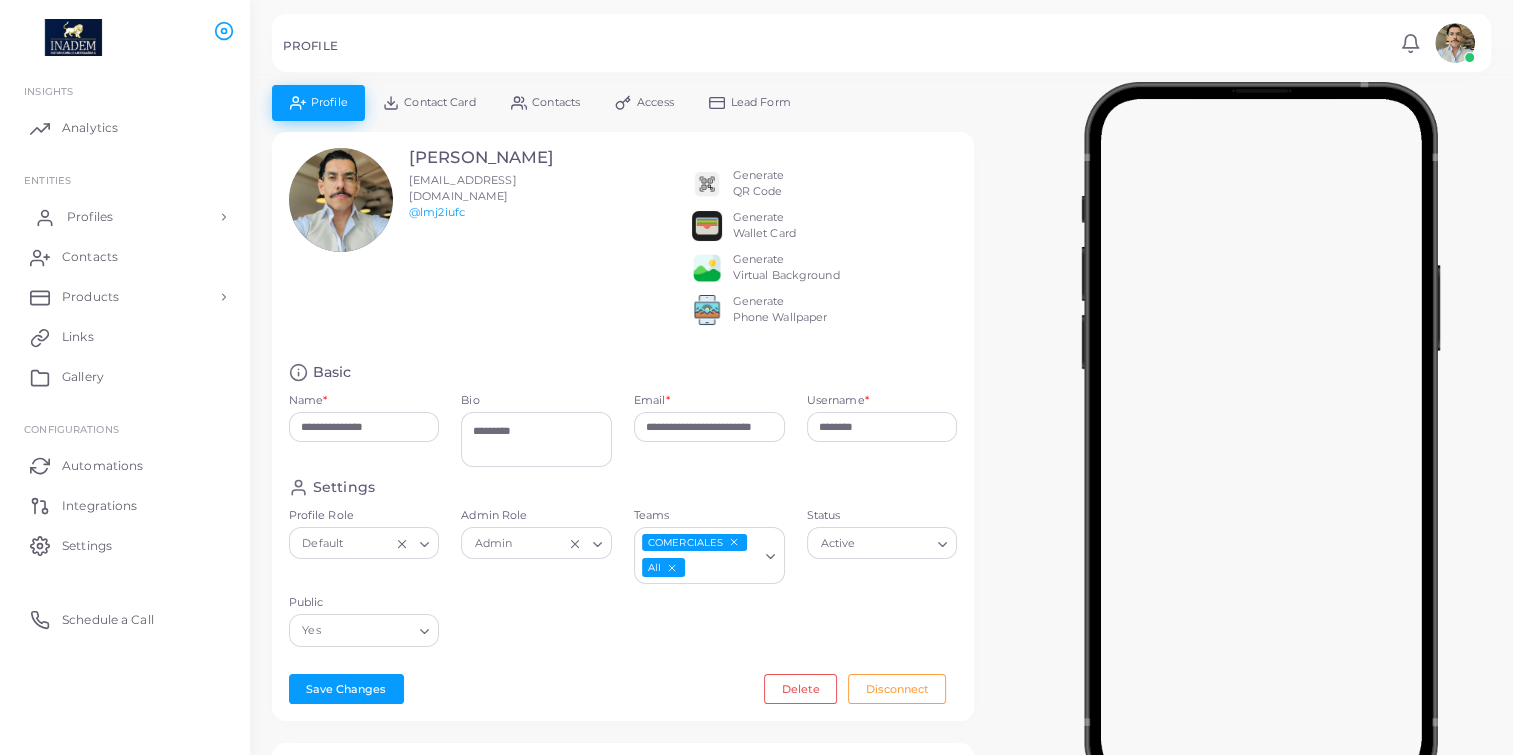 click on "Profiles" at bounding box center [125, 217] 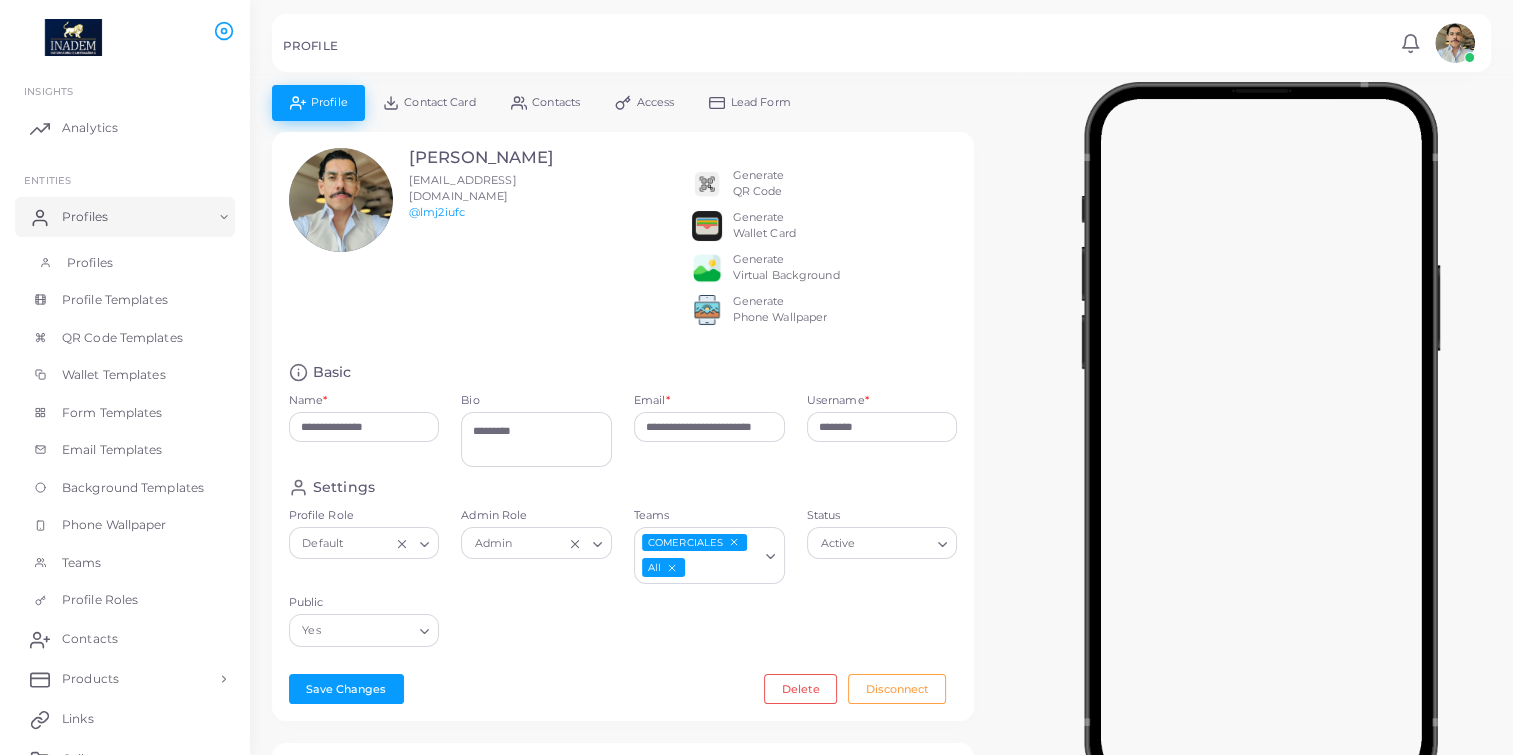 click on "Profiles" at bounding box center [90, 263] 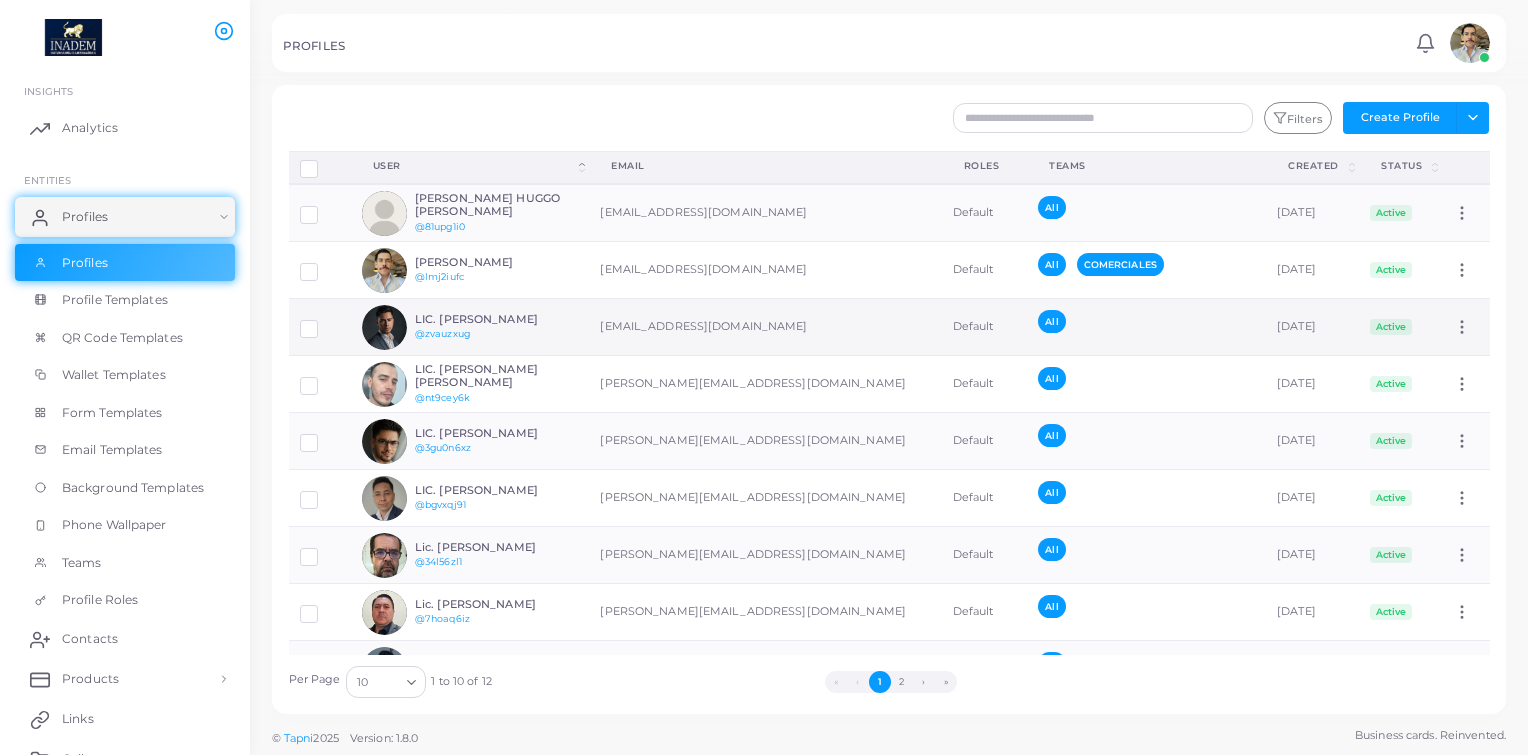click on "LIC. [PERSON_NAME]" at bounding box center [488, 319] 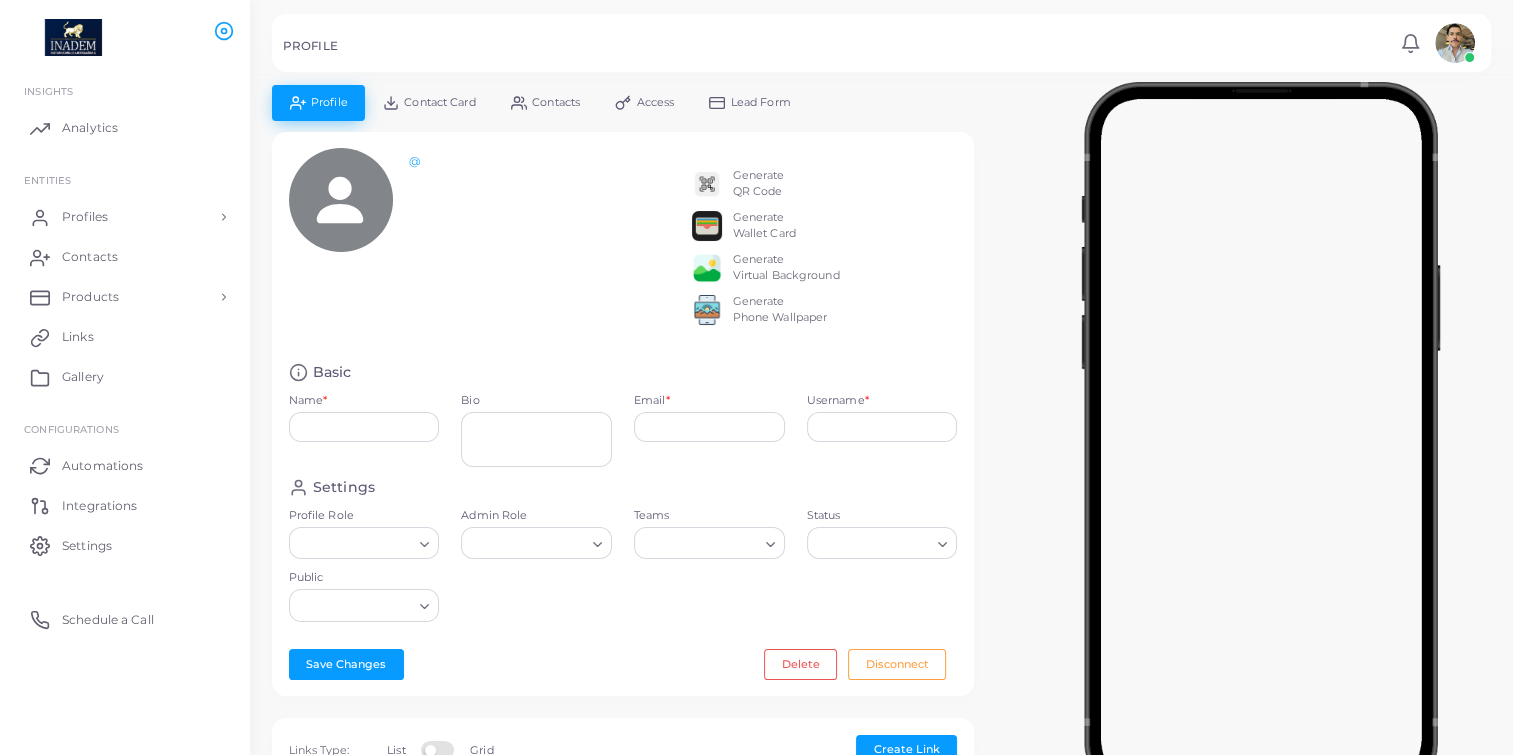 type on "**********" 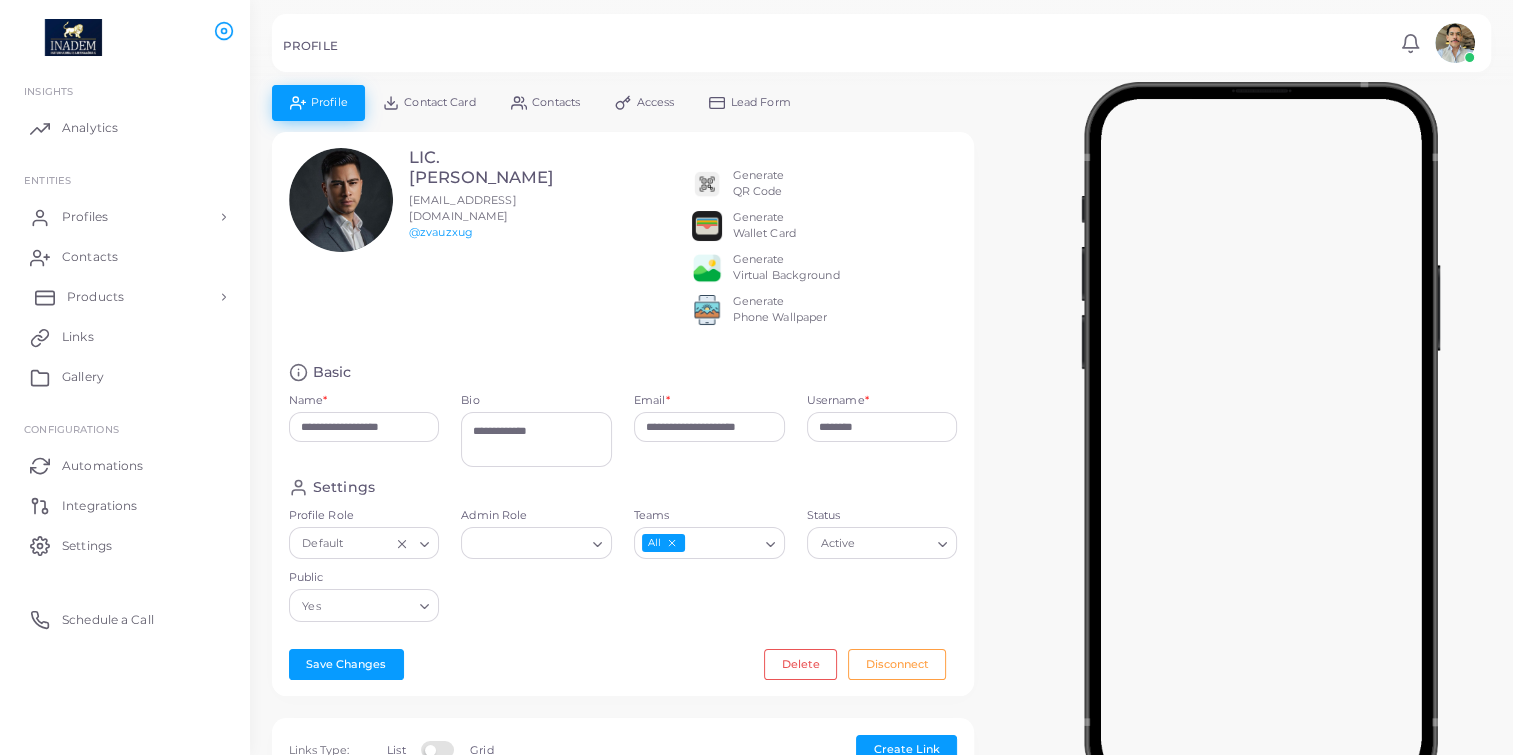 click on "Products" at bounding box center [125, 297] 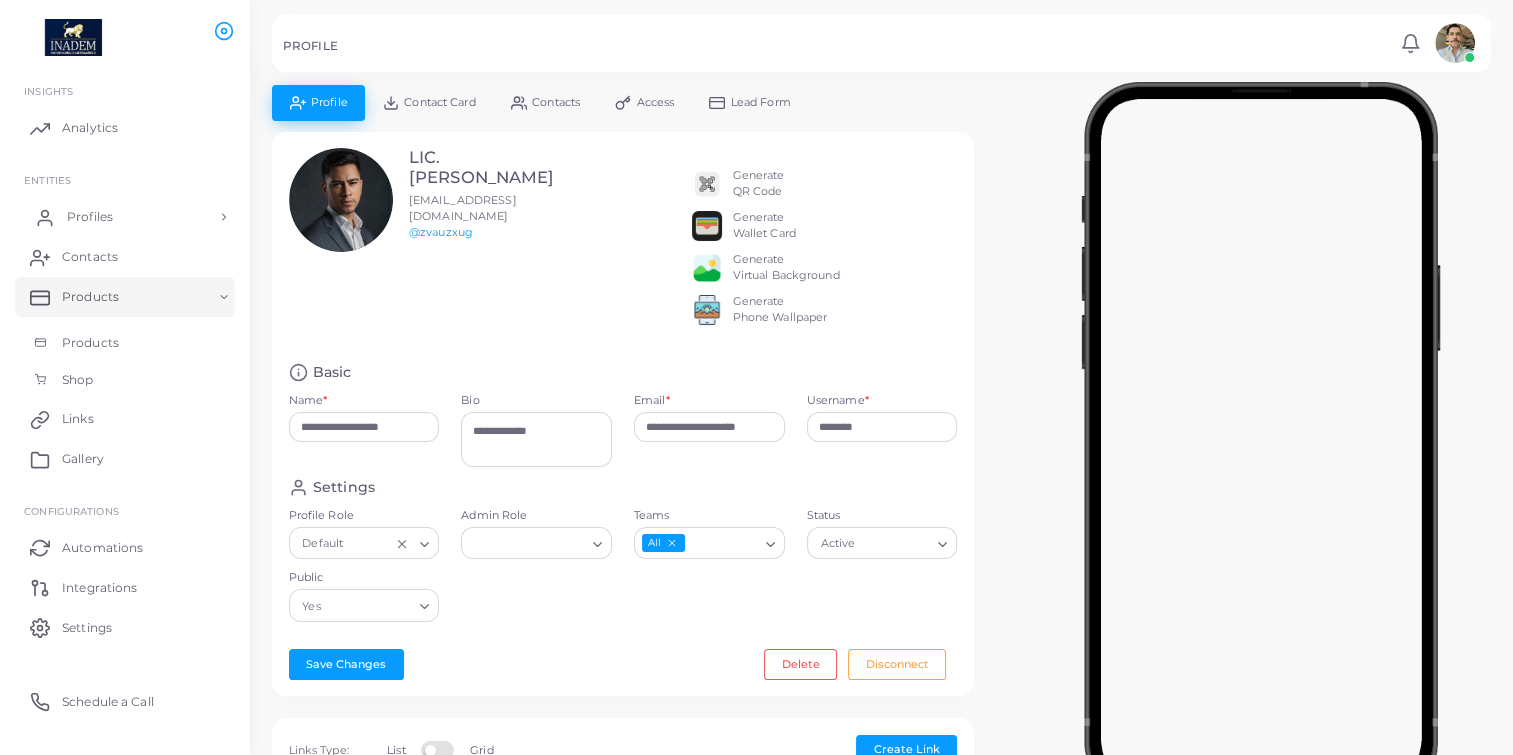 click on "Profiles" at bounding box center [125, 217] 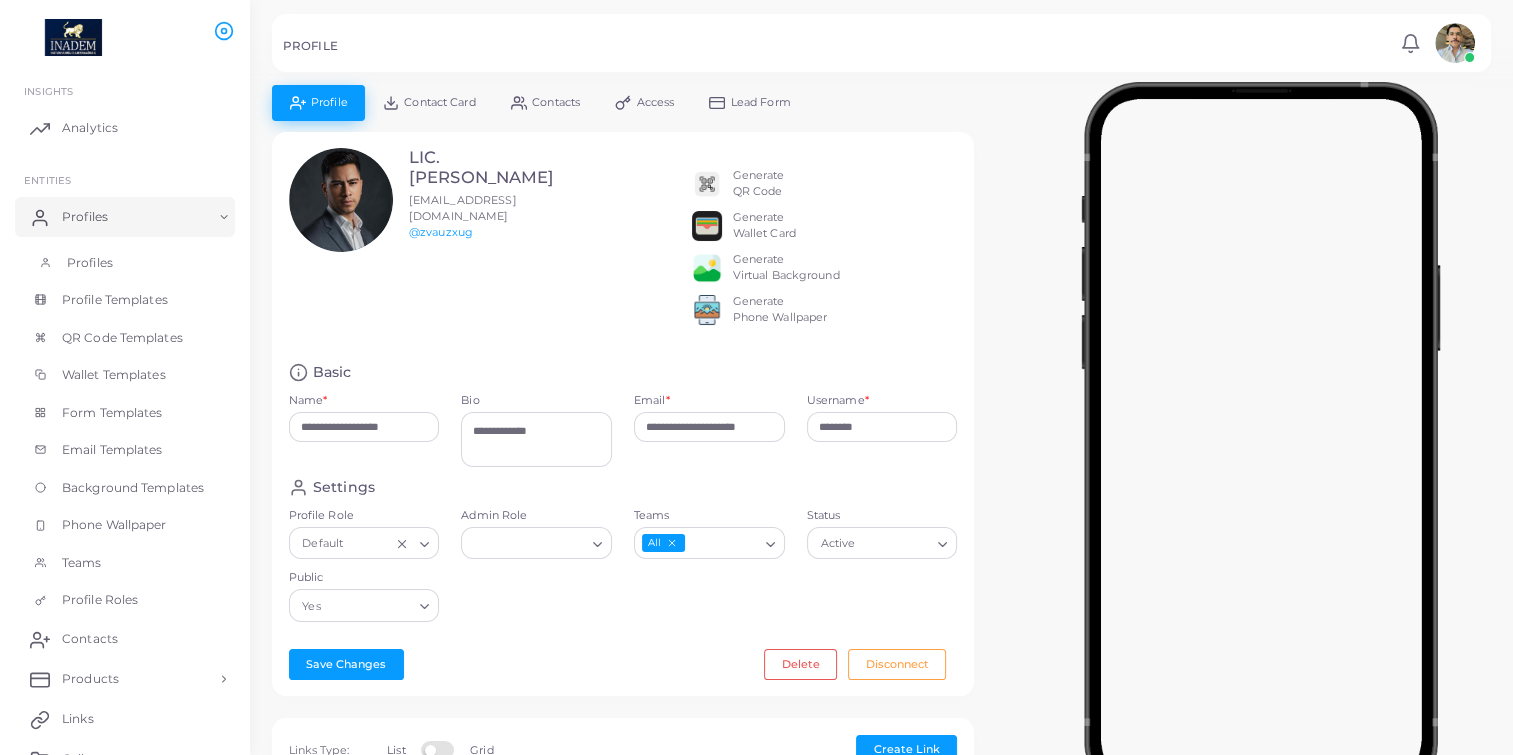 click on "Profiles" at bounding box center [125, 263] 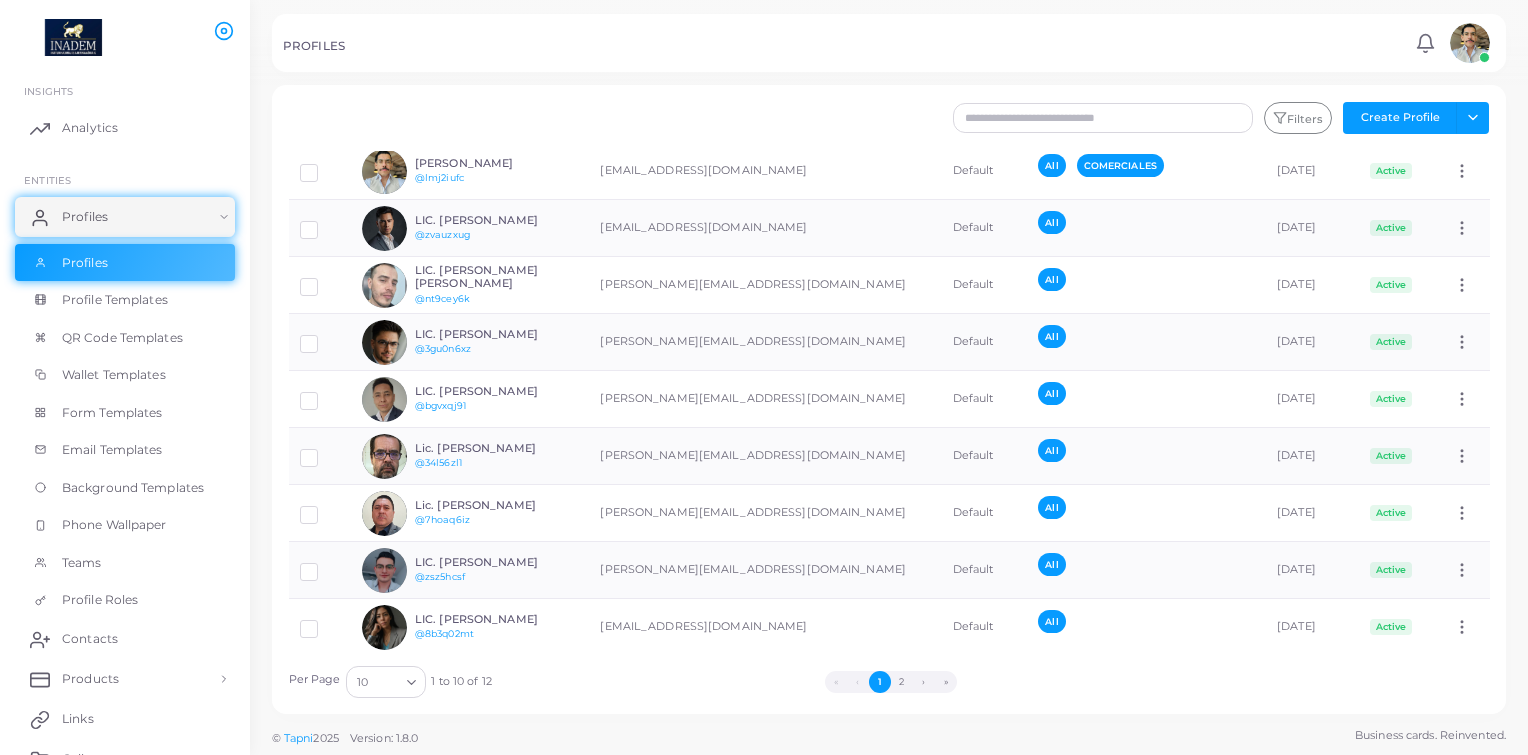 scroll, scrollTop: 108, scrollLeft: 0, axis: vertical 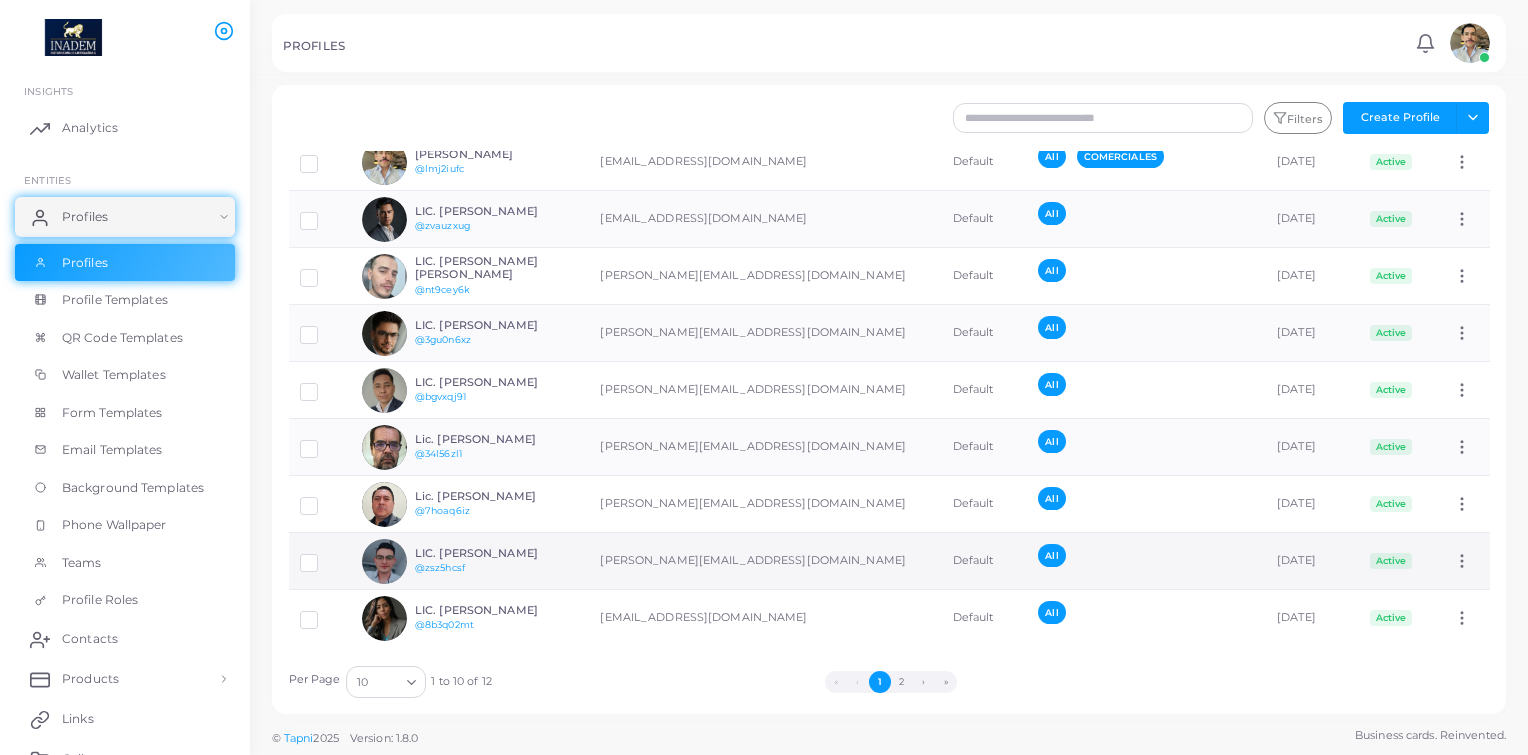 click at bounding box center (324, 555) 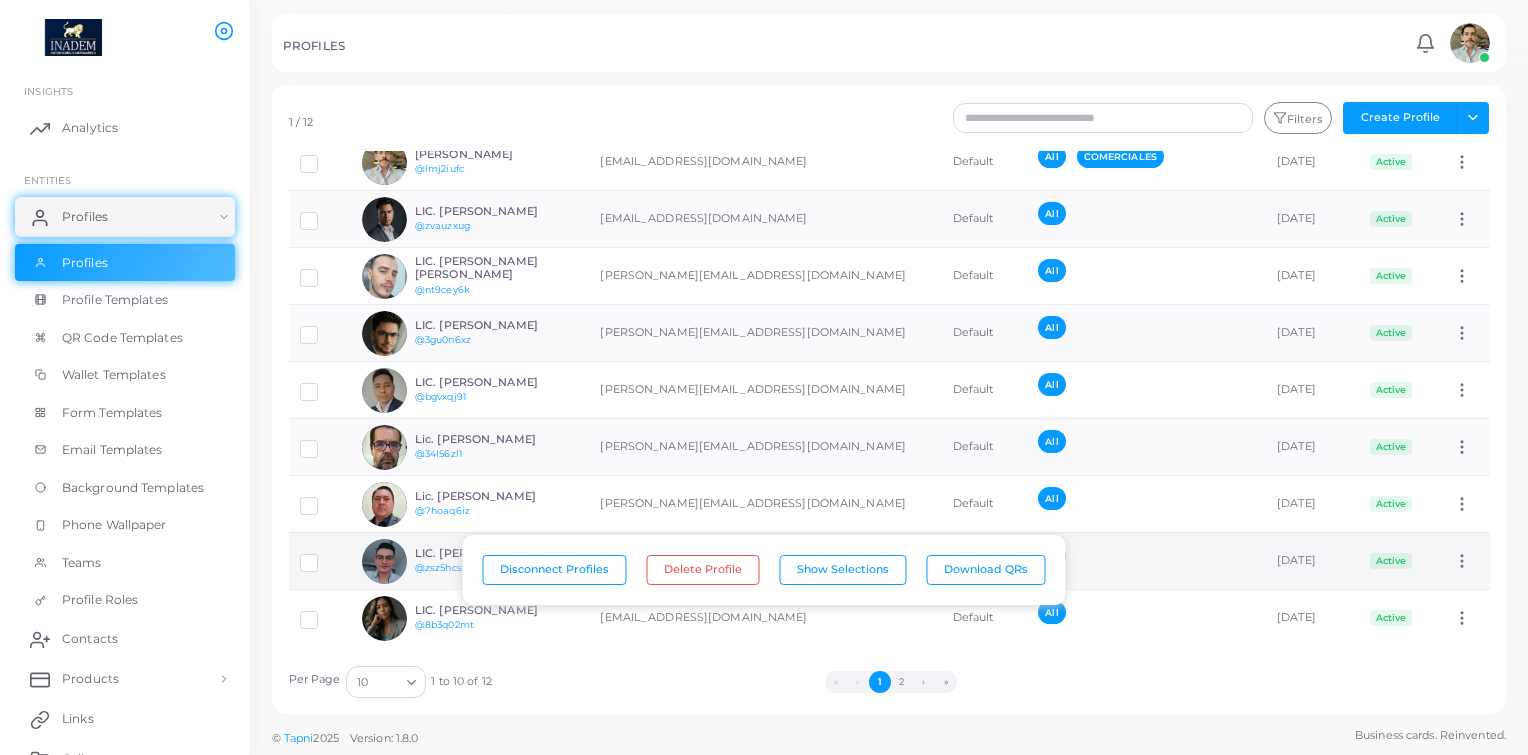 click at bounding box center (324, 555) 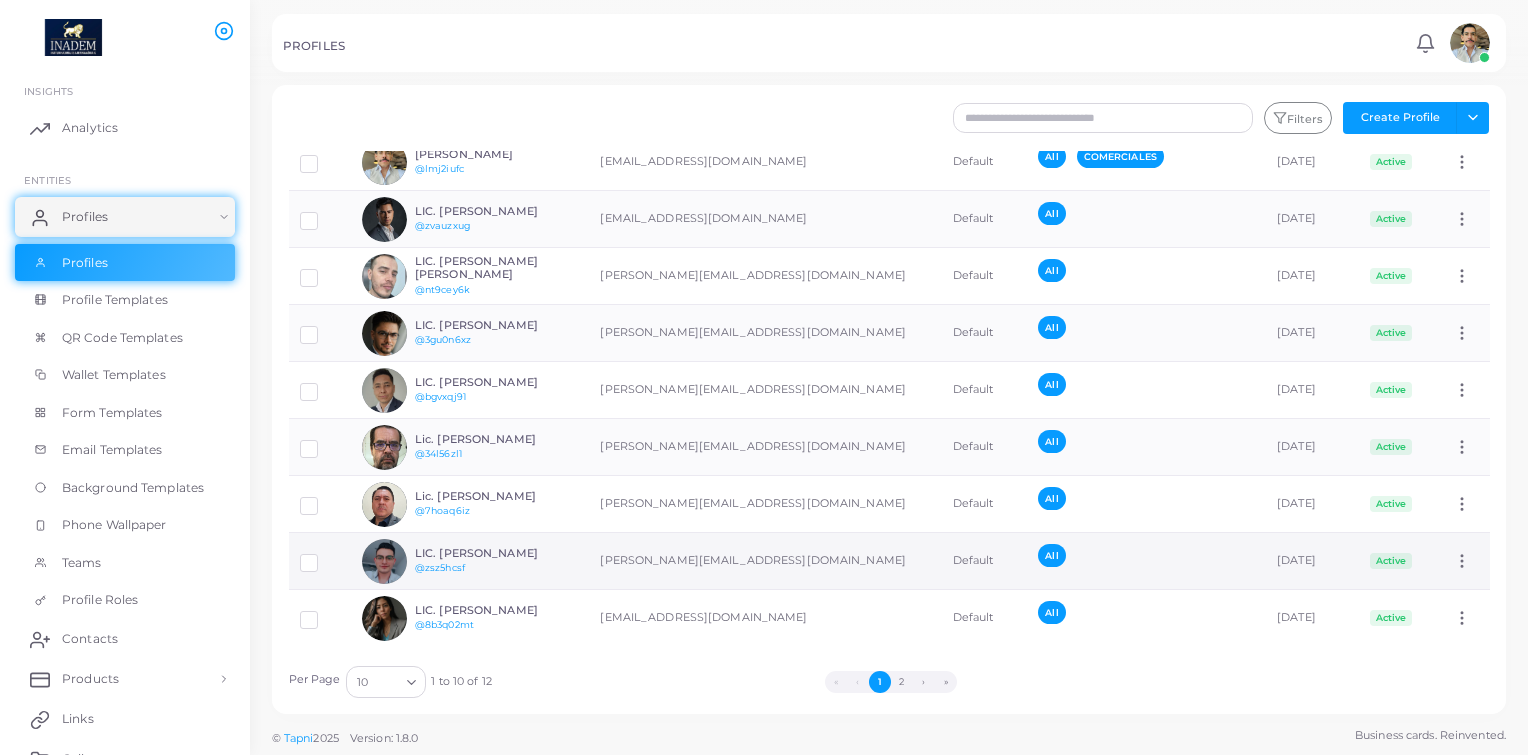 click 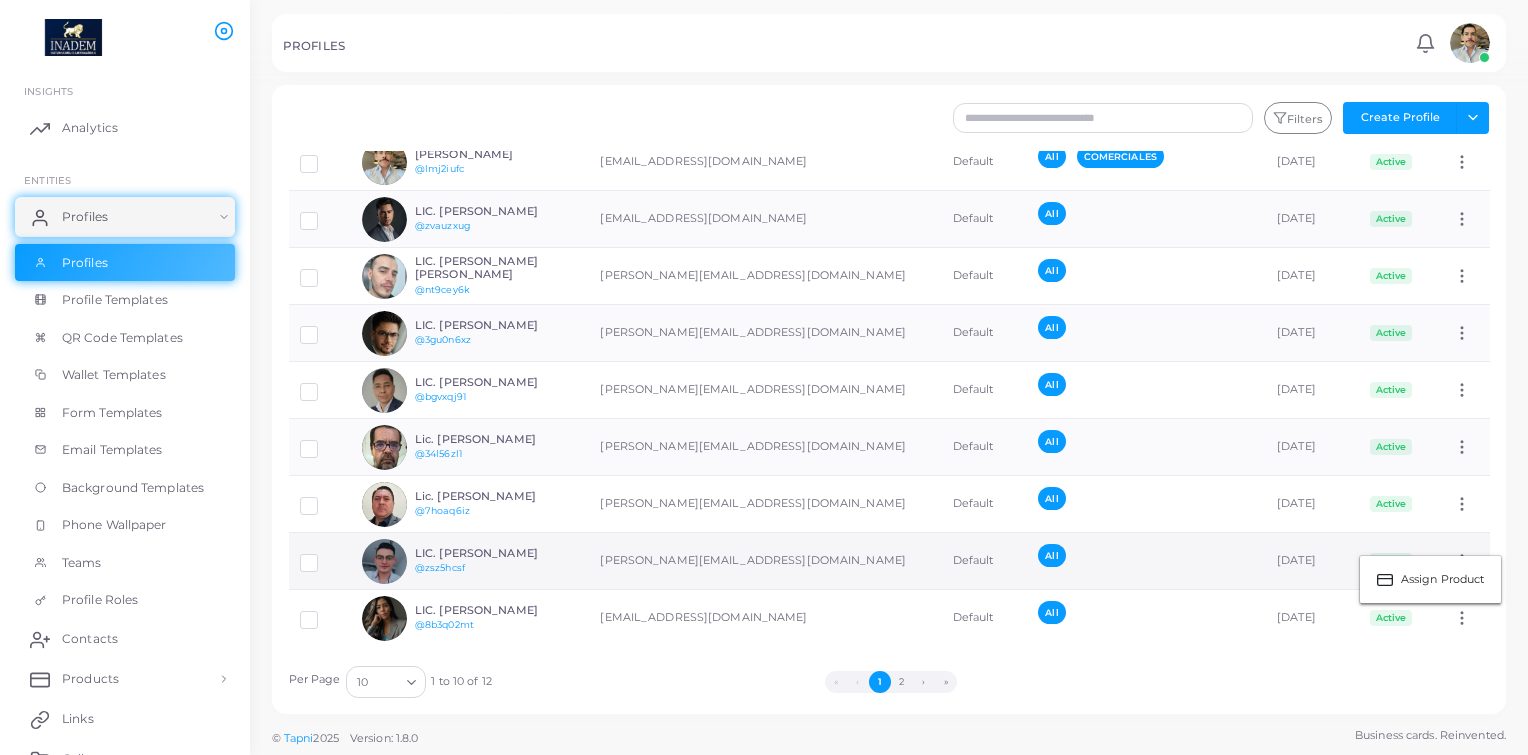 click on "[DATE]" at bounding box center [1312, 561] 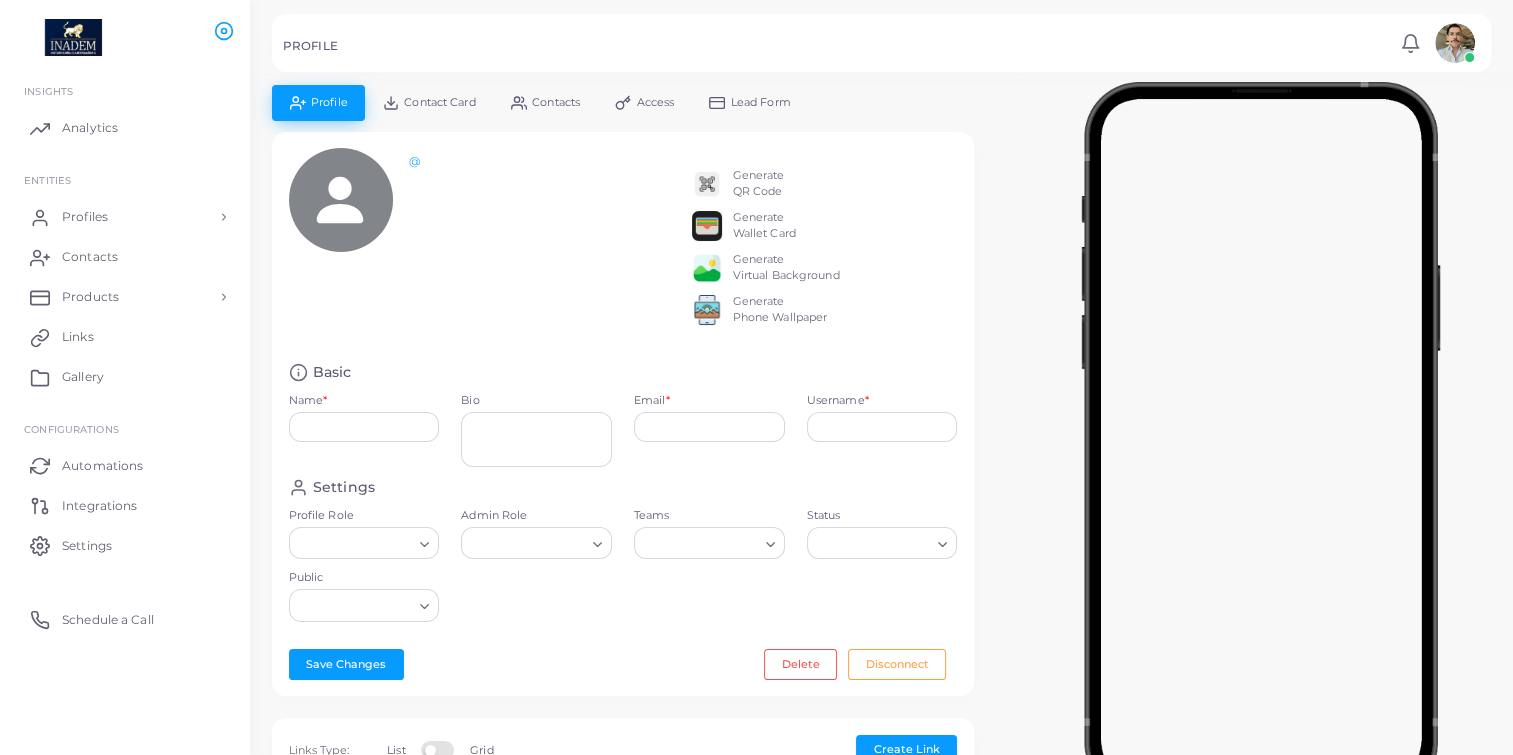 type on "**********" 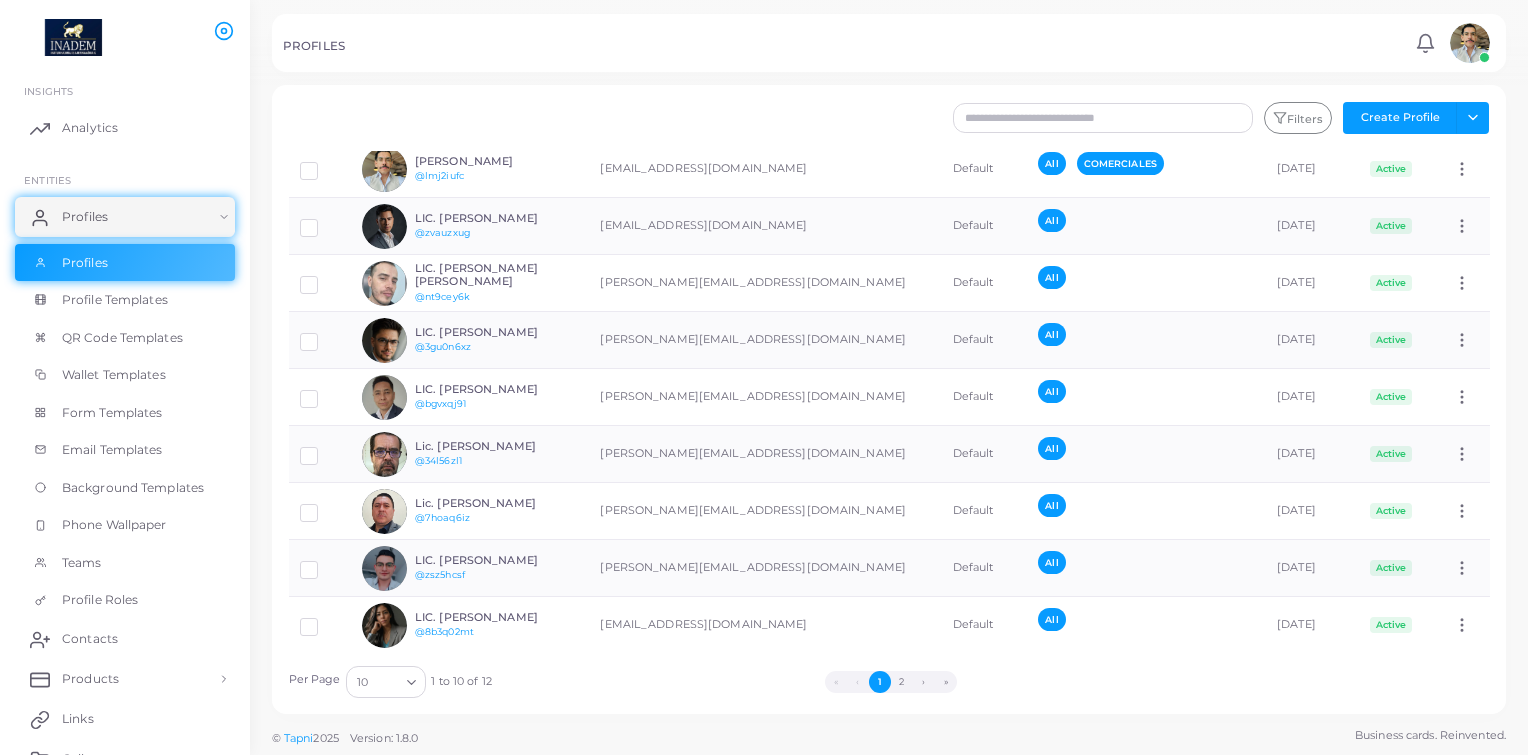 scroll, scrollTop: 108, scrollLeft: 0, axis: vertical 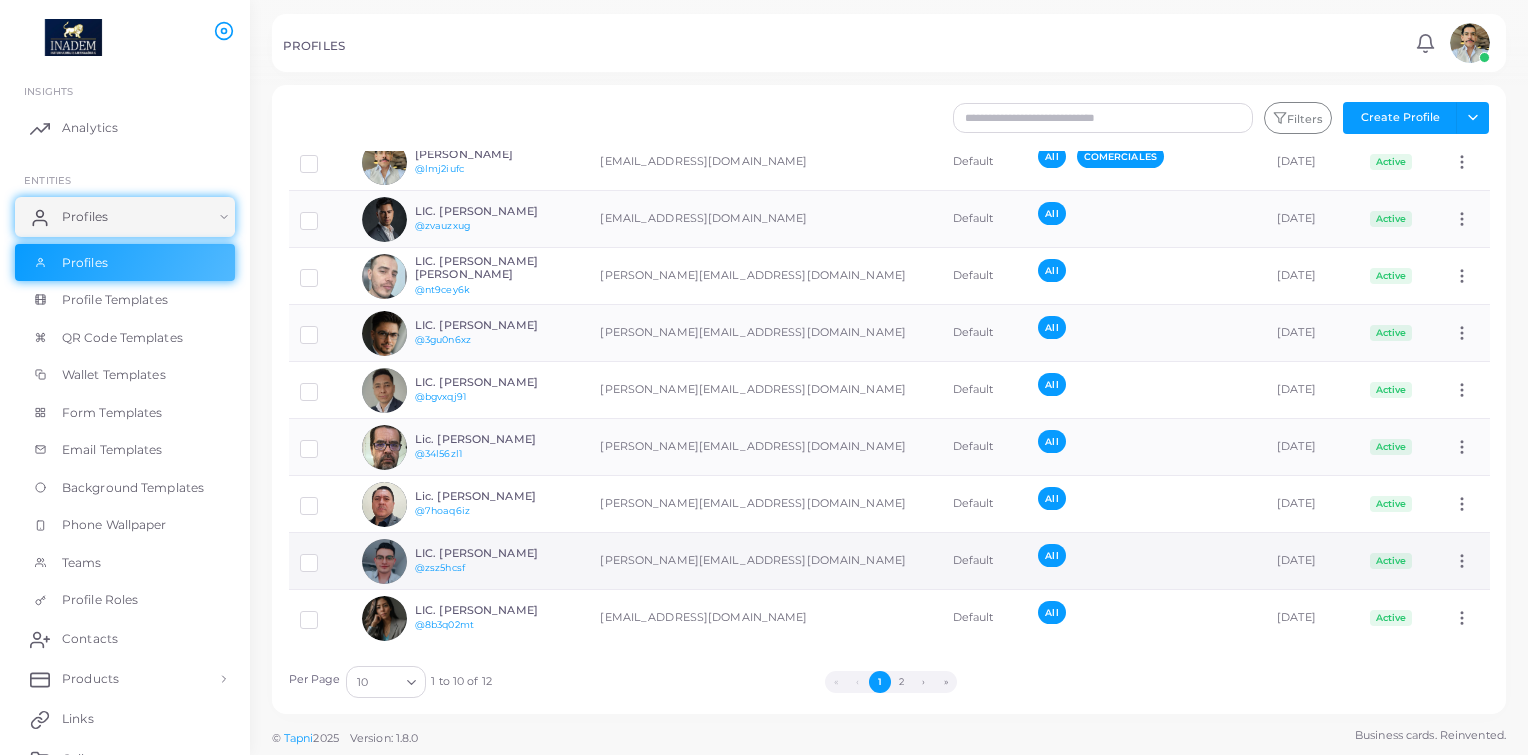 click 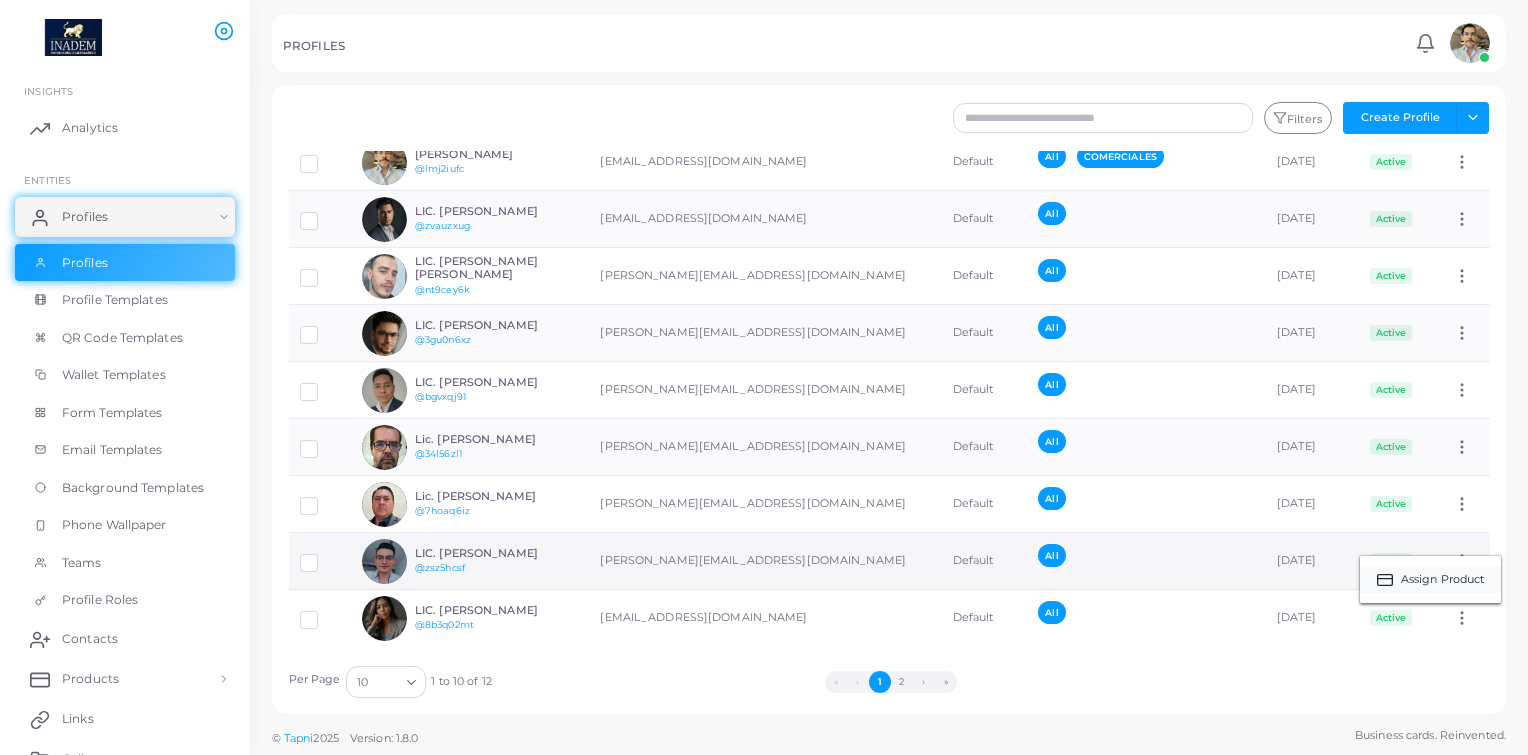 click on "Assign Product" at bounding box center [1443, 580] 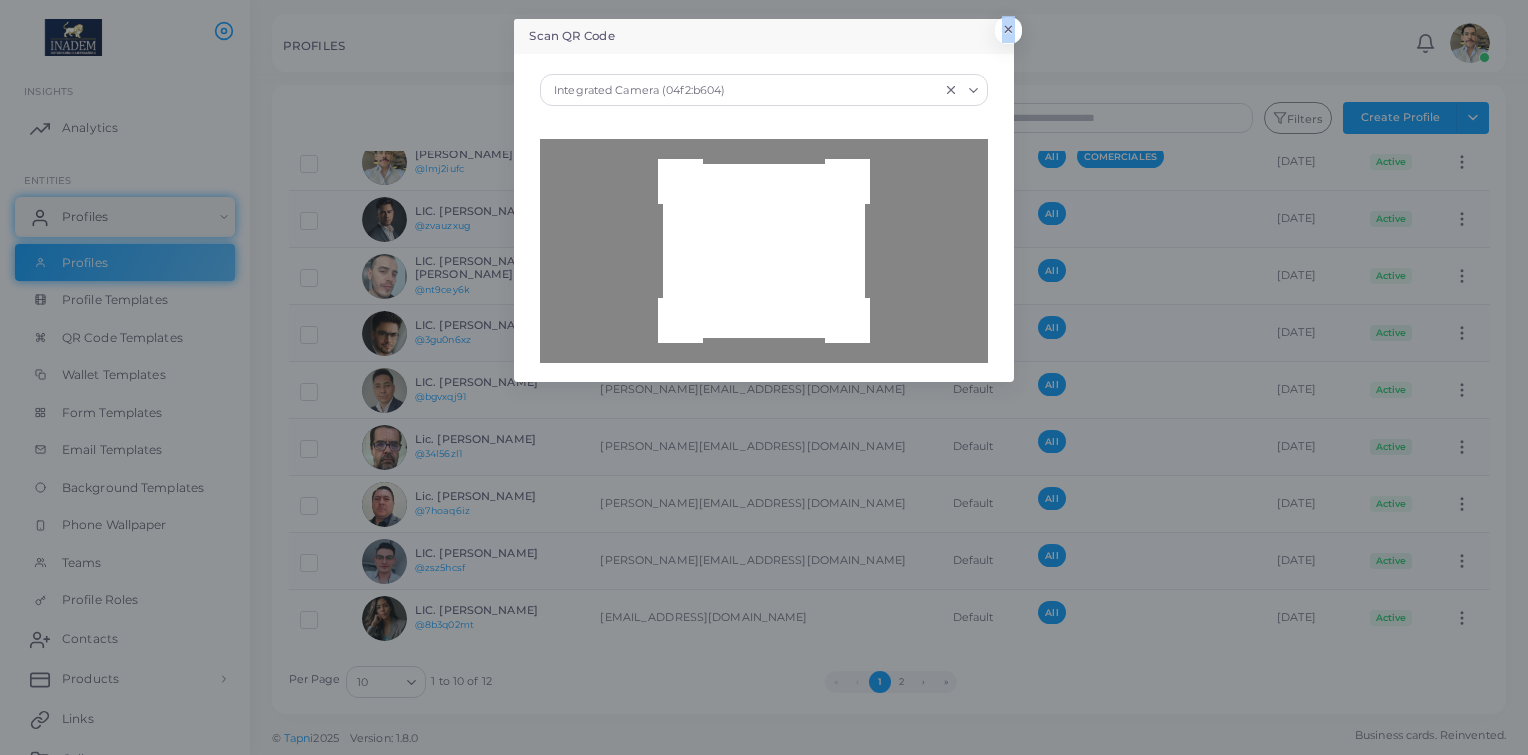 drag, startPoint x: 883, startPoint y: 47, endPoint x: 1020, endPoint y: 40, distance: 137.17871 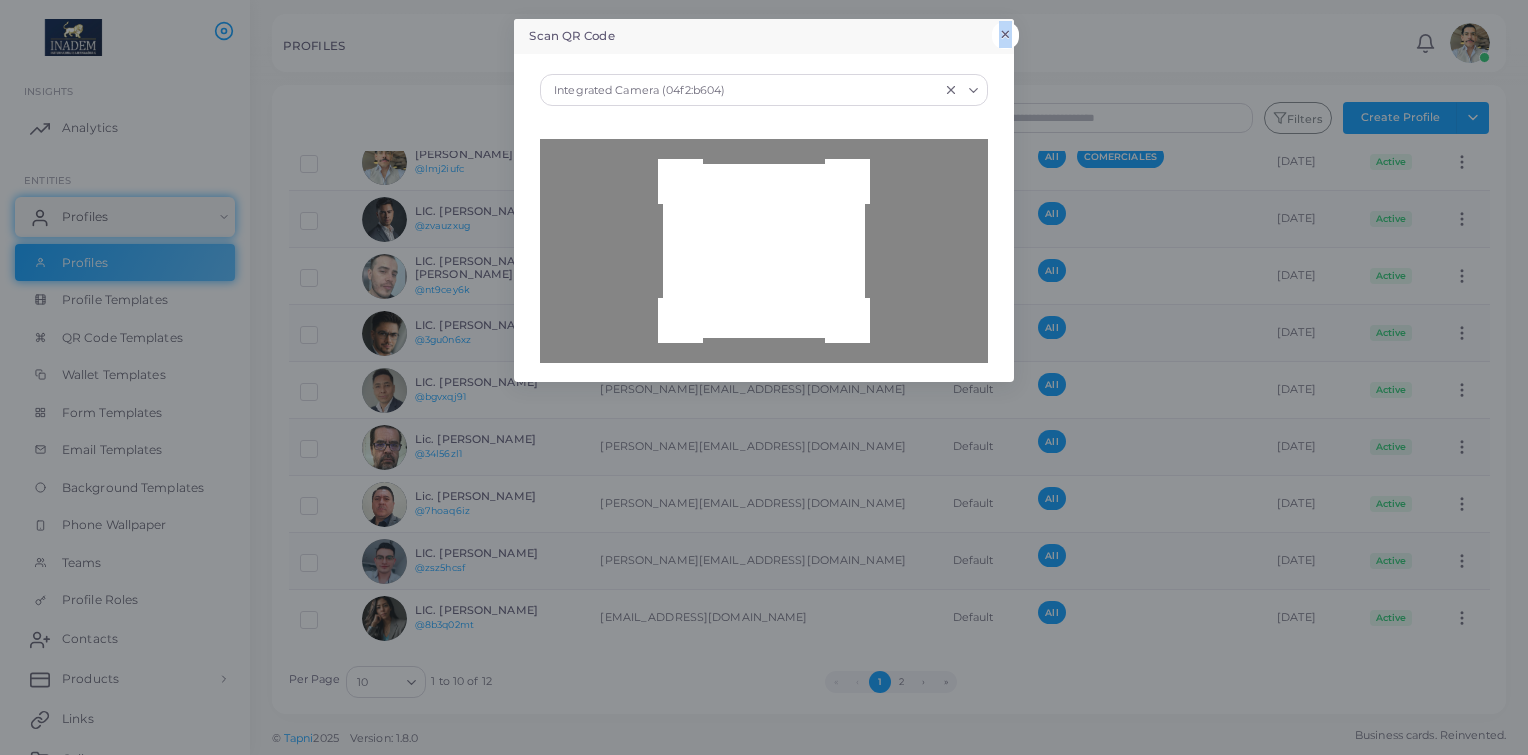 click on "×" at bounding box center (1005, 35) 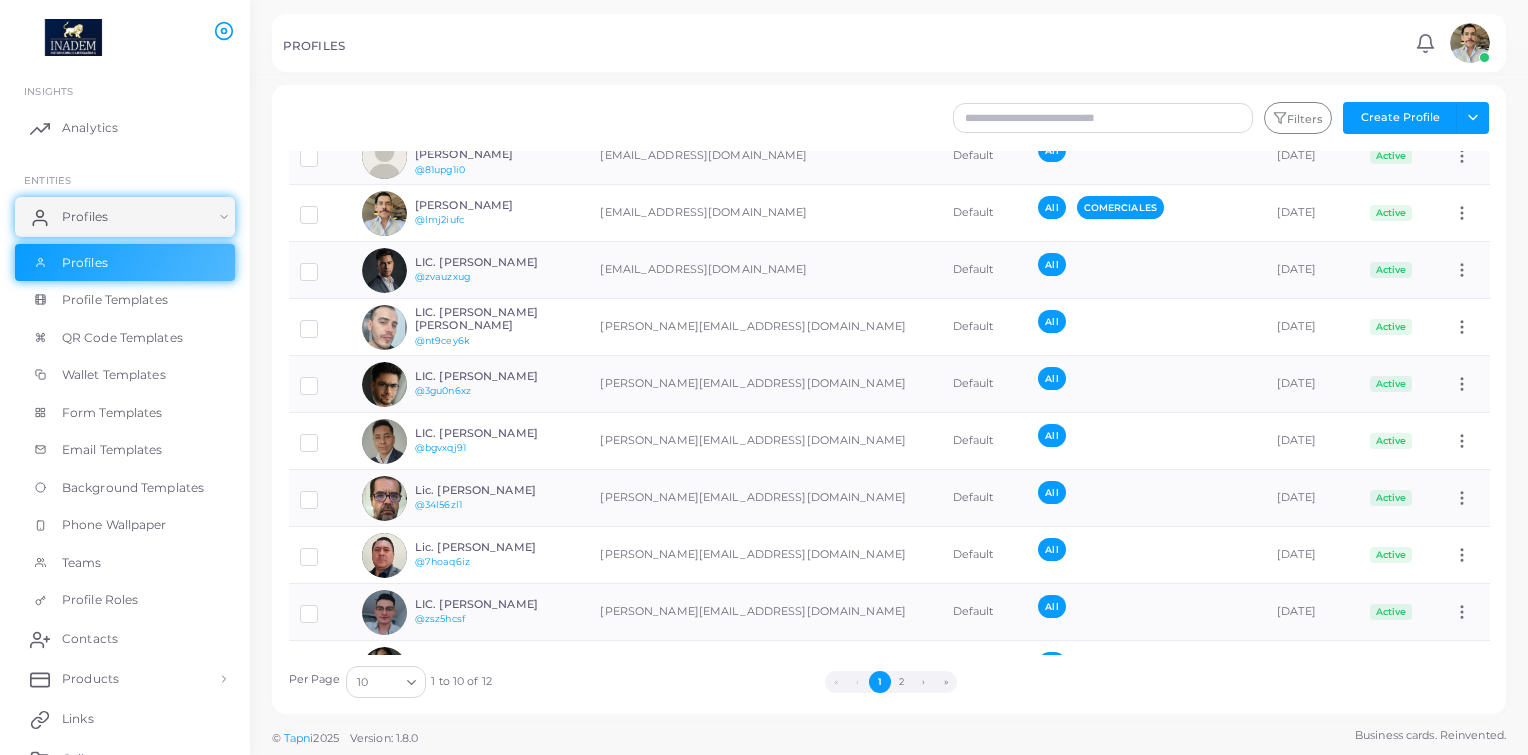 scroll, scrollTop: 53, scrollLeft: 0, axis: vertical 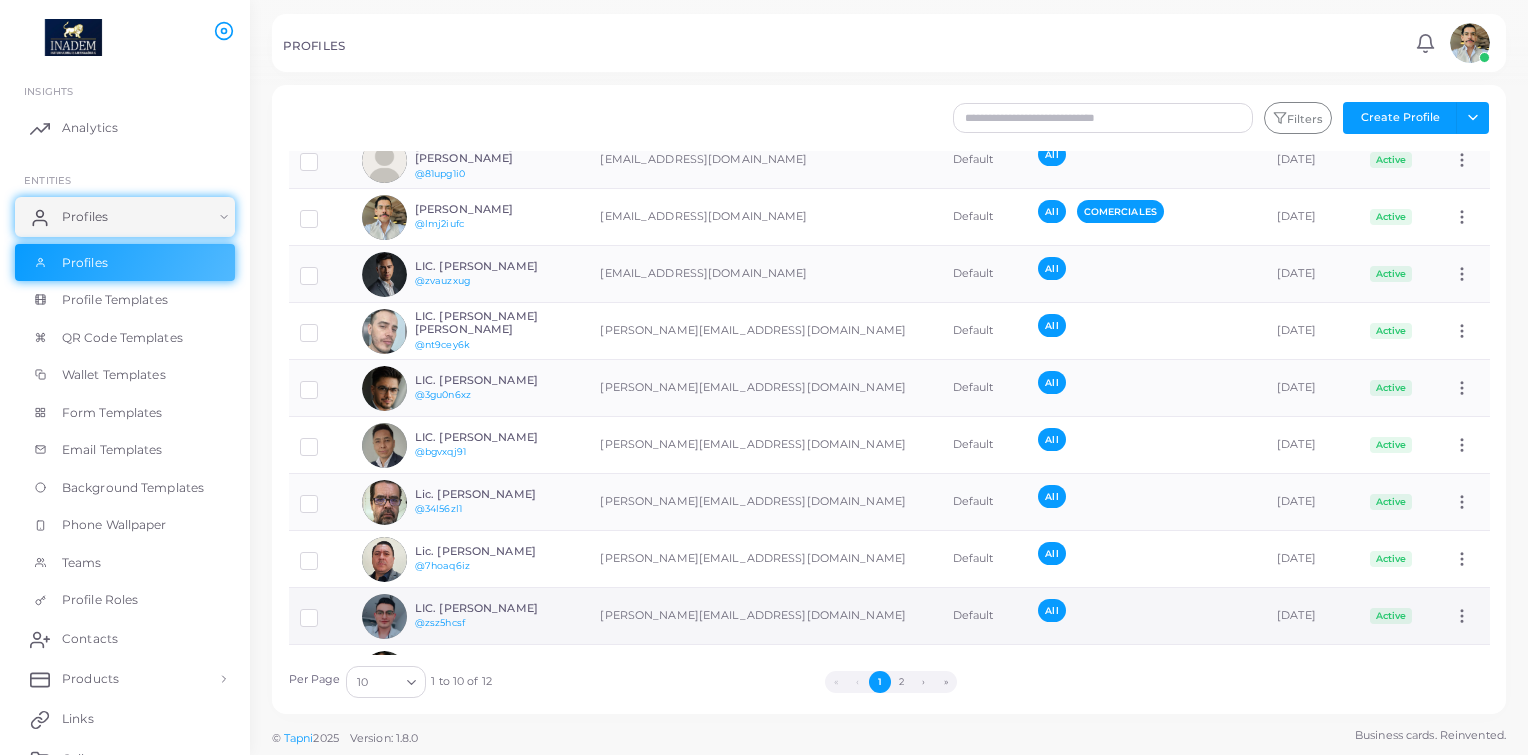 click 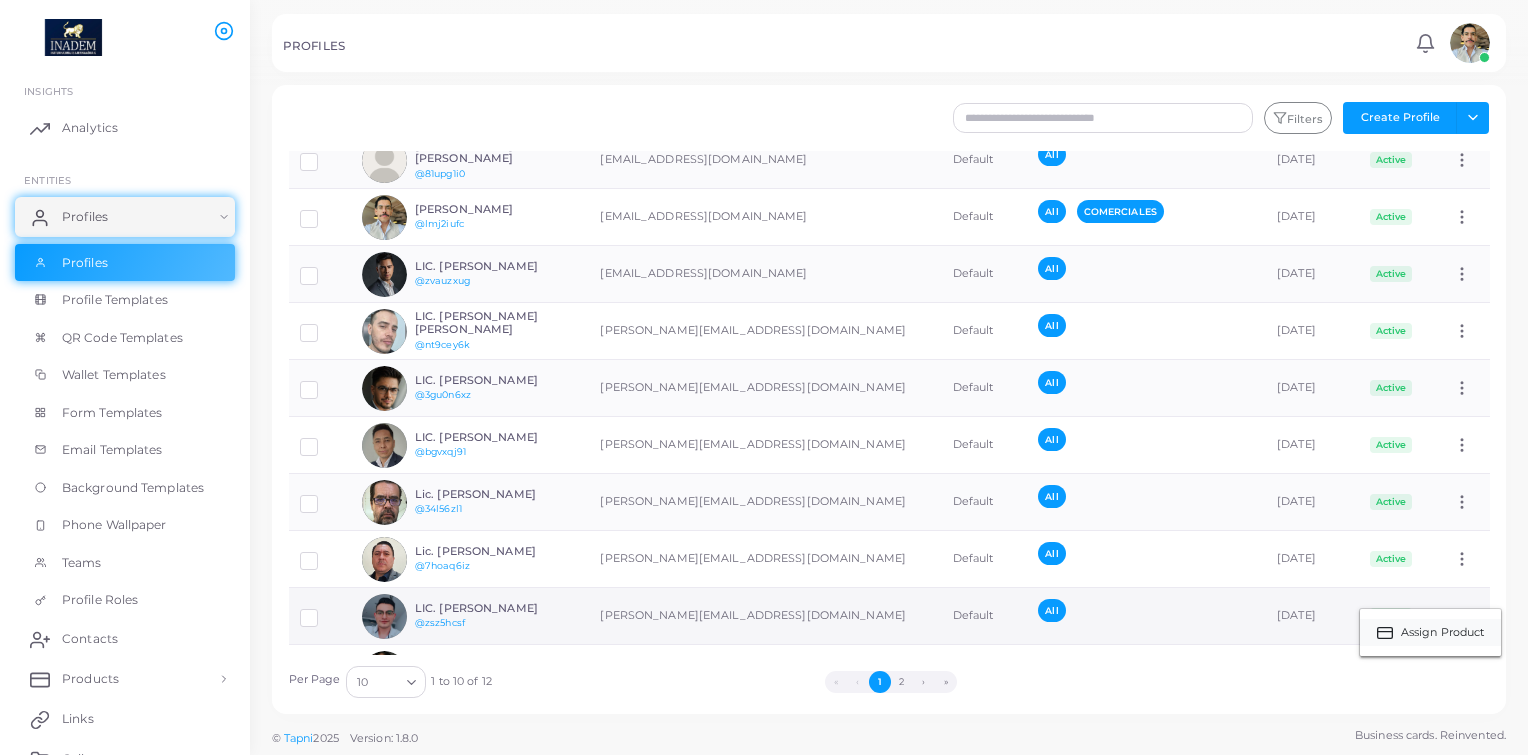 click on "Assign Product" at bounding box center [1443, 633] 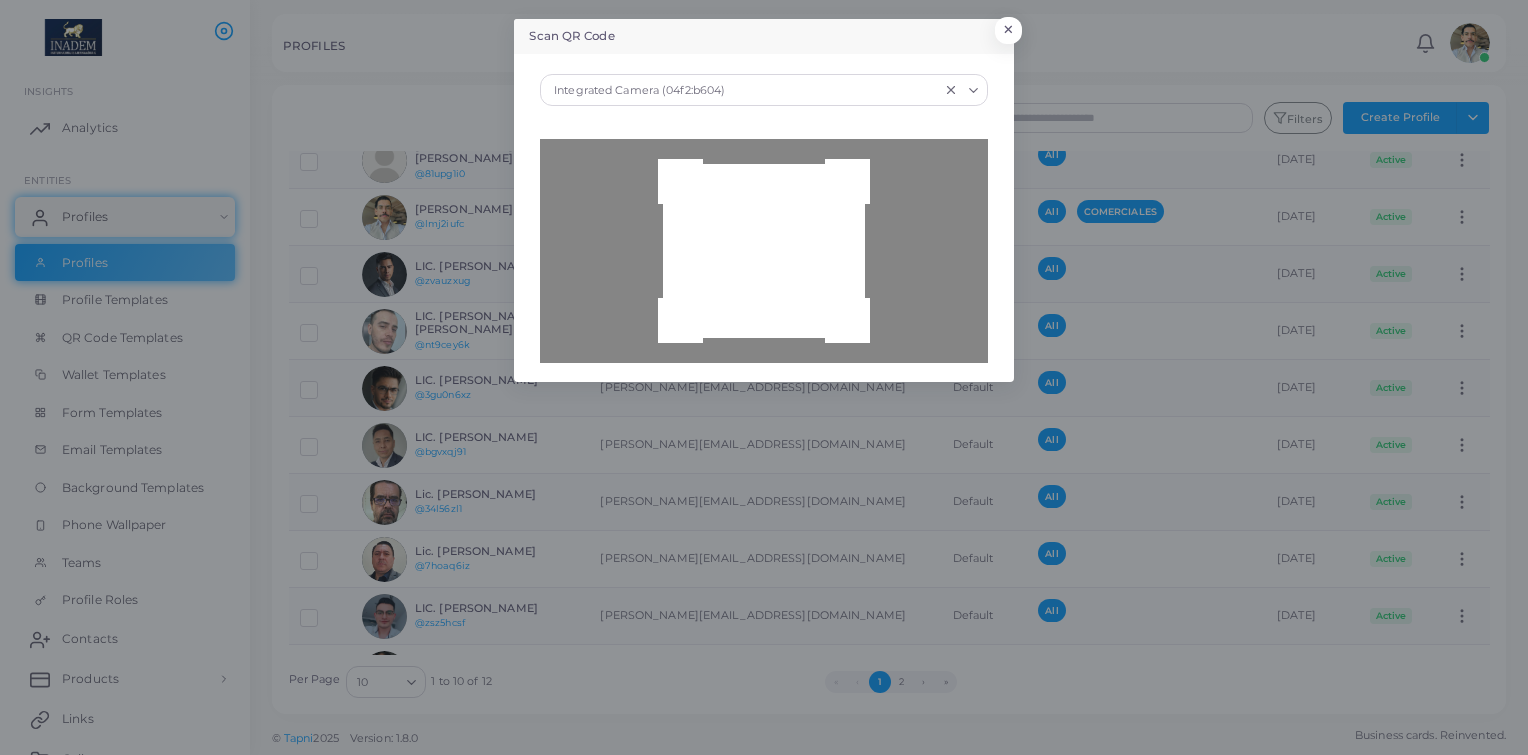 drag, startPoint x: 1492, startPoint y: 546, endPoint x: 1492, endPoint y: 568, distance: 22 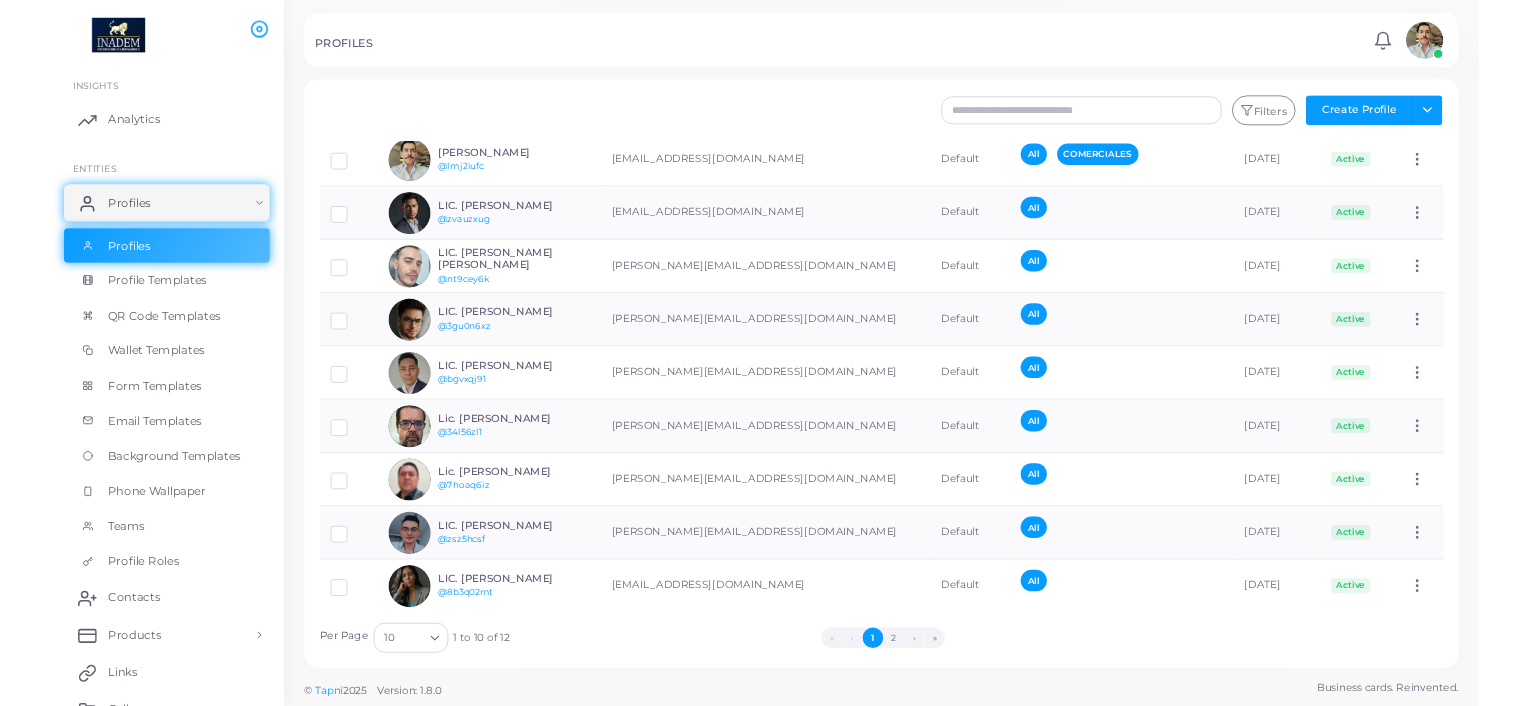 scroll, scrollTop: 108, scrollLeft: 0, axis: vertical 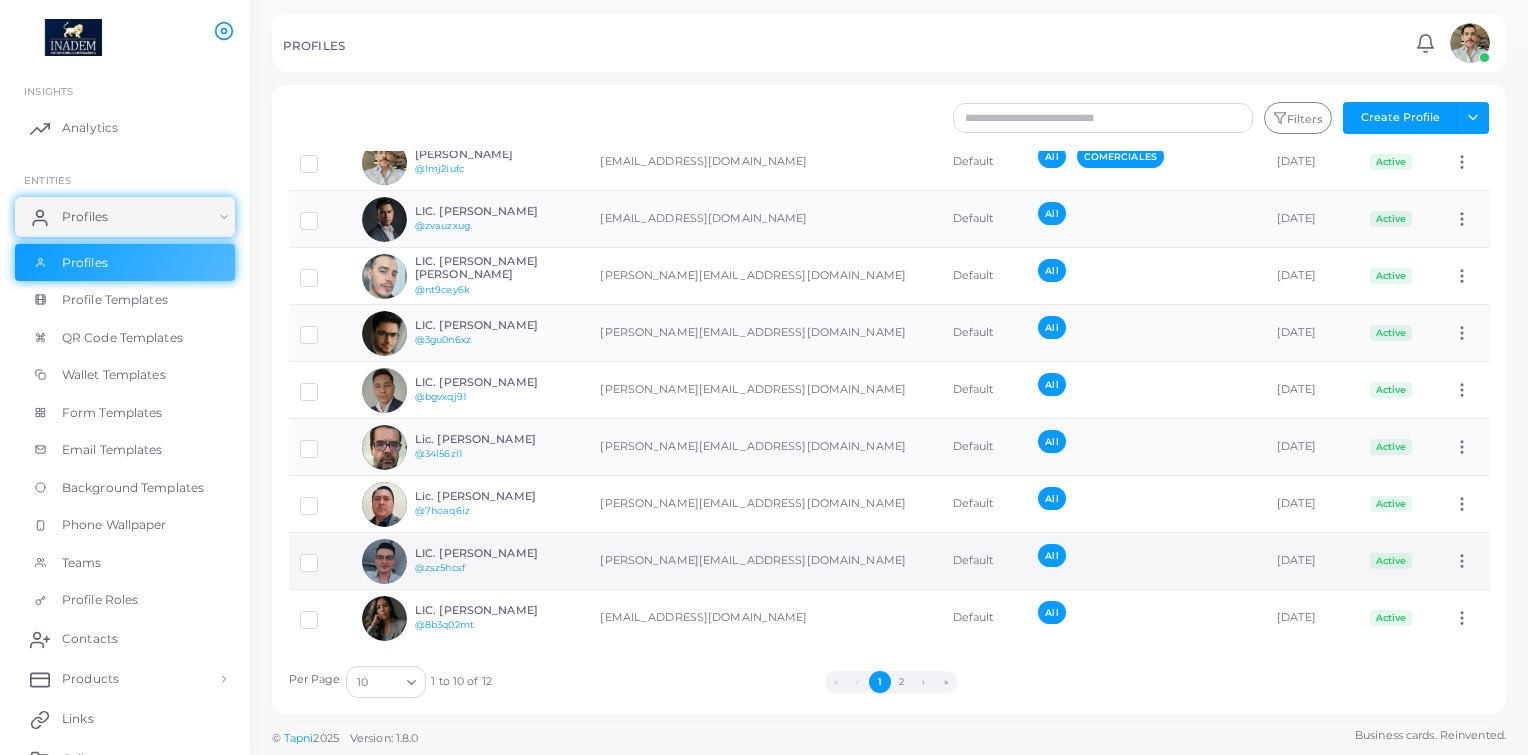 click 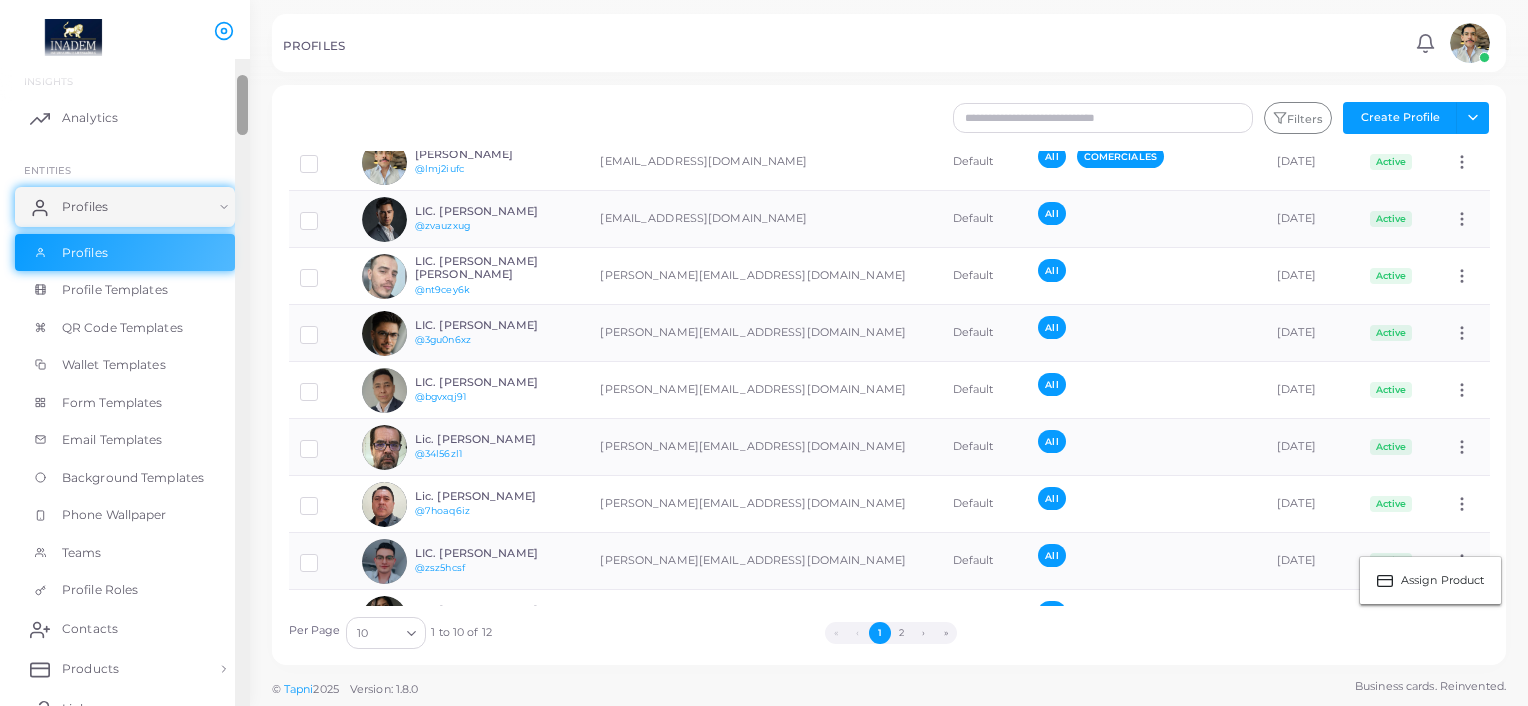 scroll, scrollTop: 11, scrollLeft: 0, axis: vertical 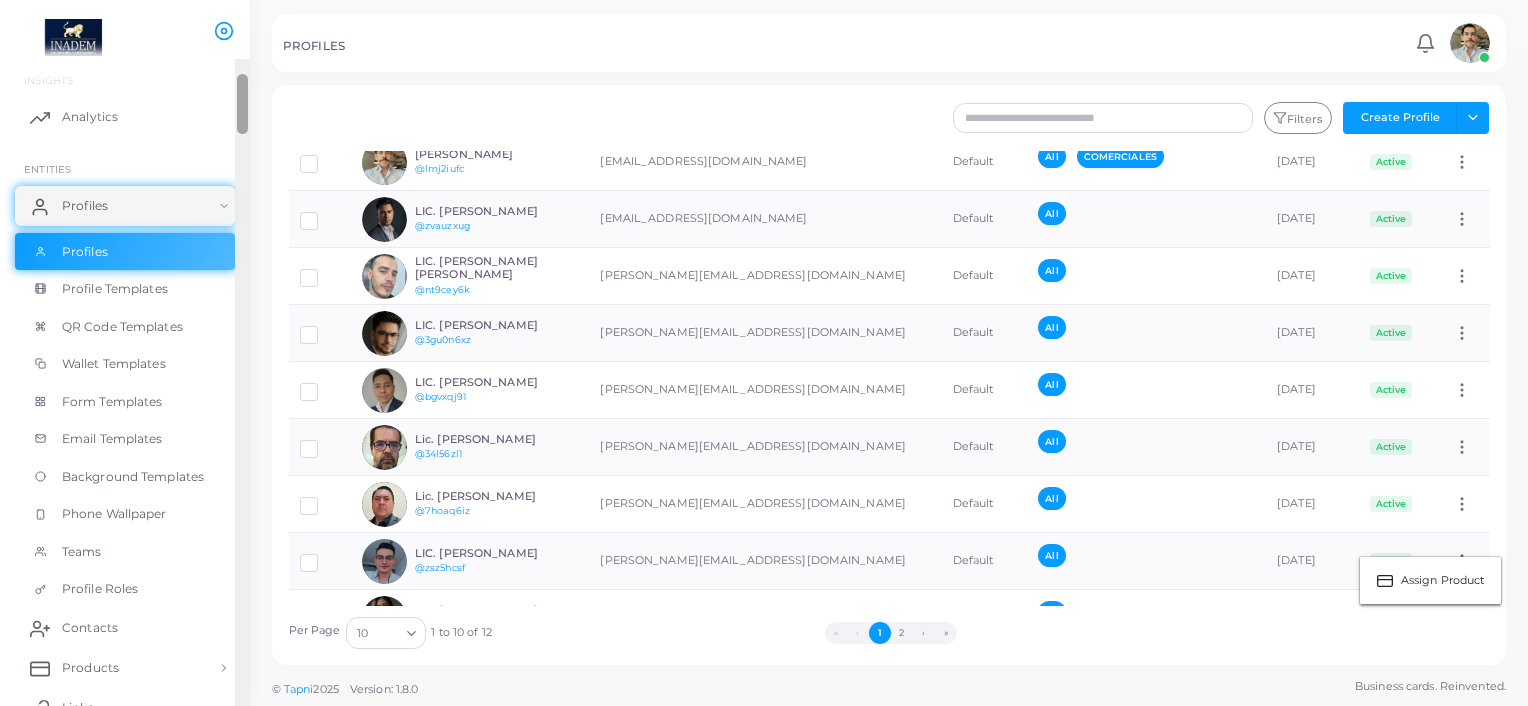 drag, startPoint x: 244, startPoint y: 105, endPoint x: 243, endPoint y: 133, distance: 28.01785 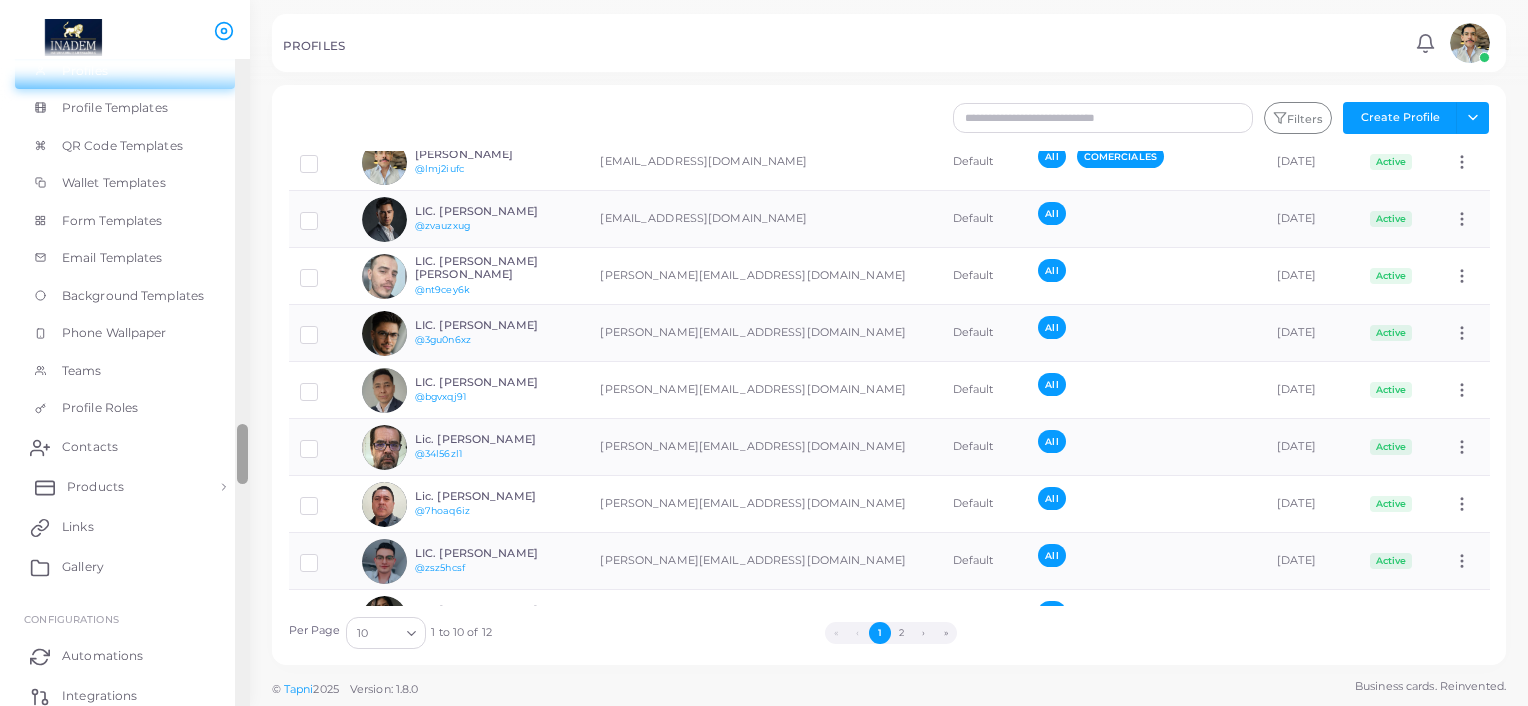drag, startPoint x: 243, startPoint y: 131, endPoint x: 224, endPoint y: 483, distance: 352.51242 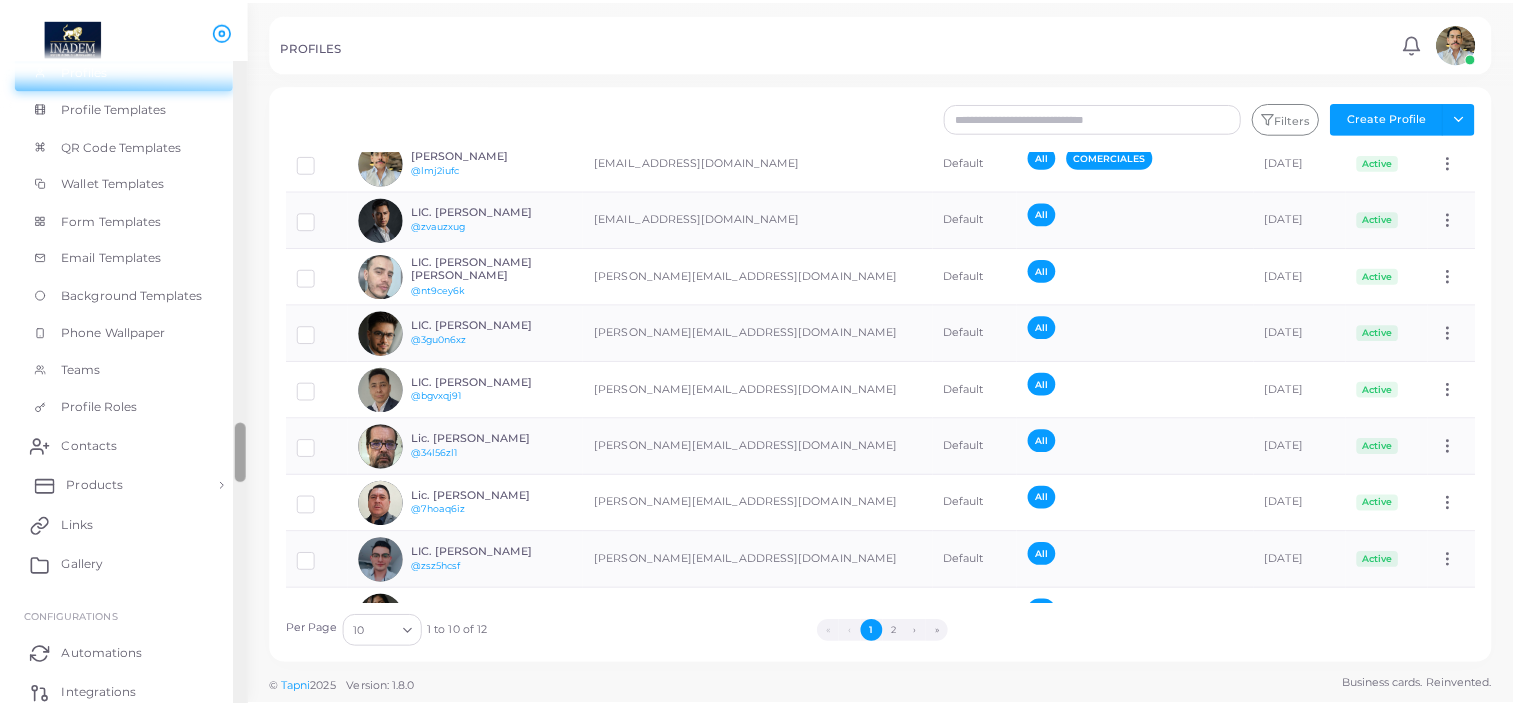 scroll, scrollTop: 196, scrollLeft: 0, axis: vertical 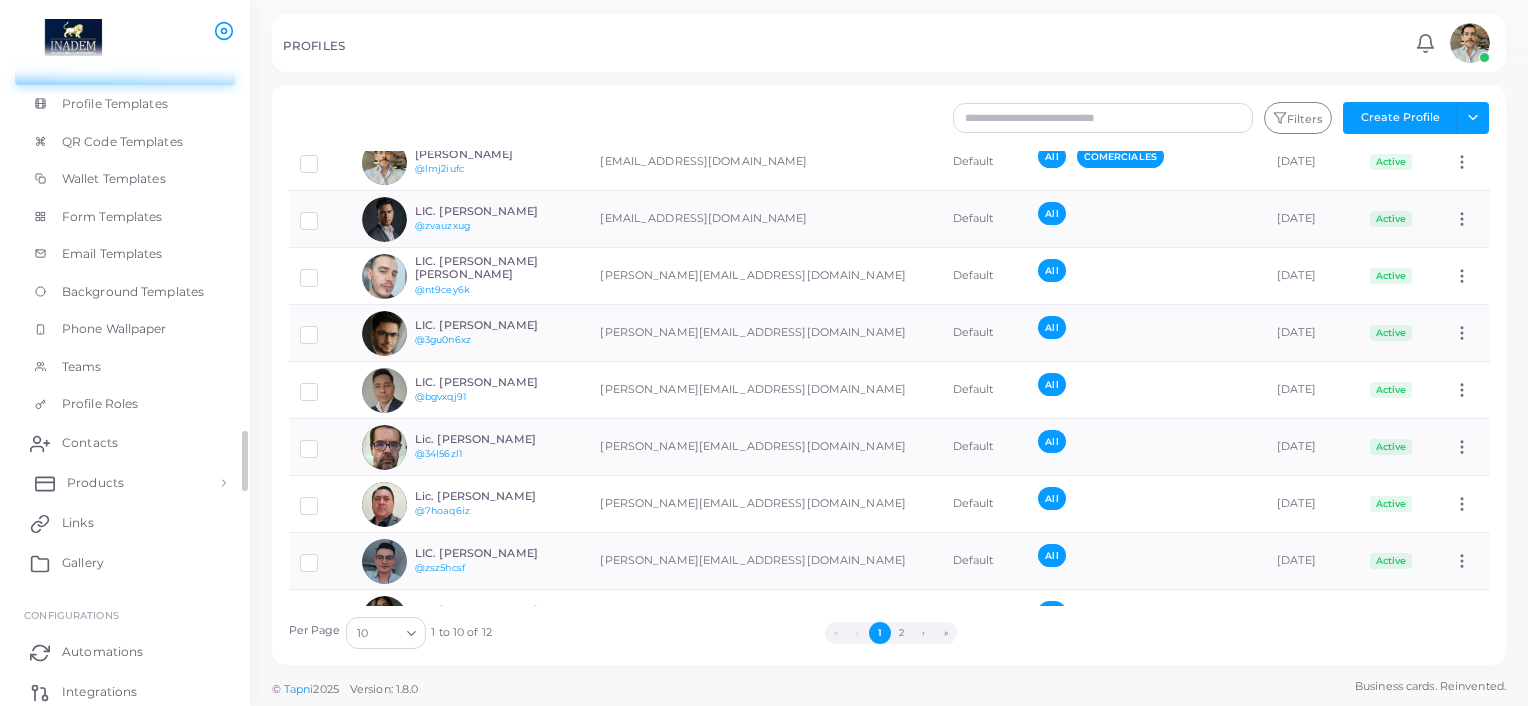 click on "Products" at bounding box center (125, 483) 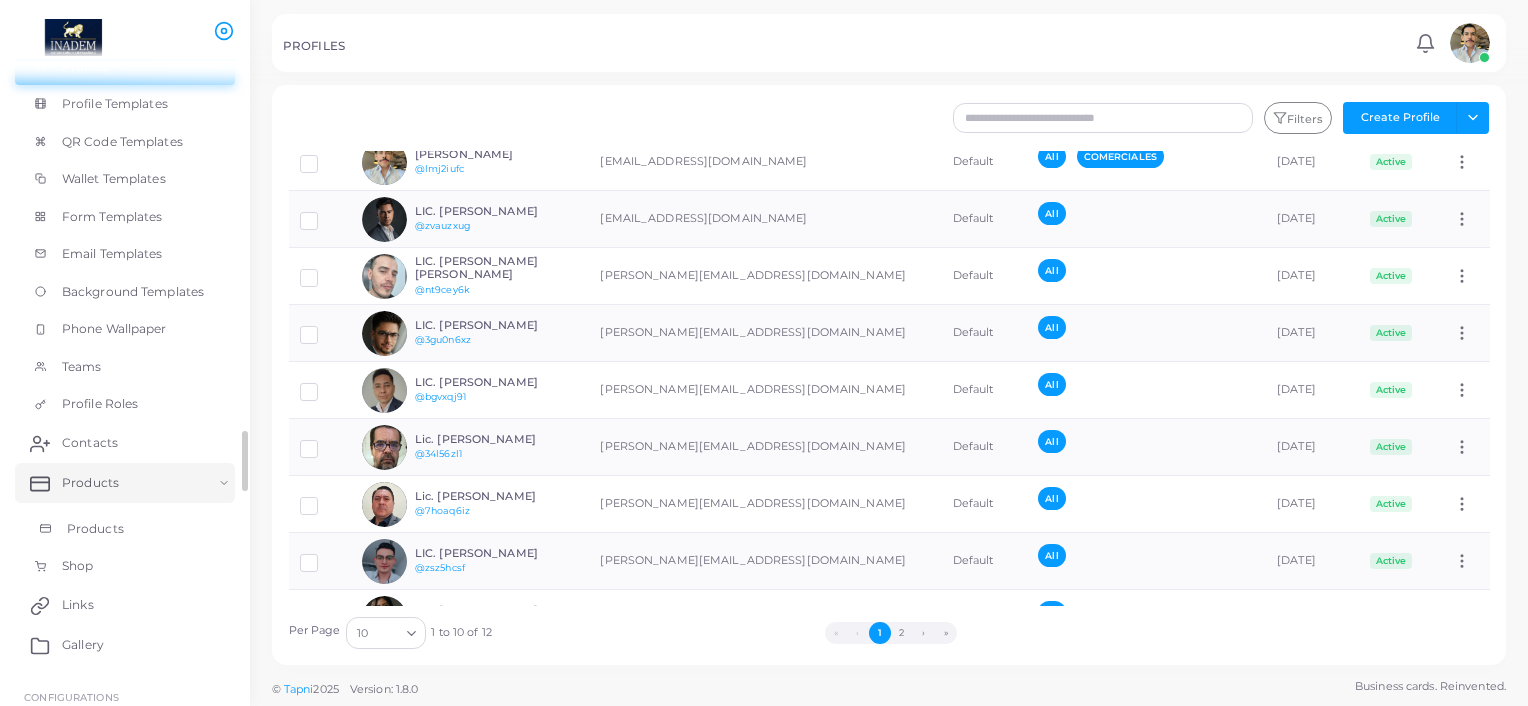 click on "Products" at bounding box center (95, 529) 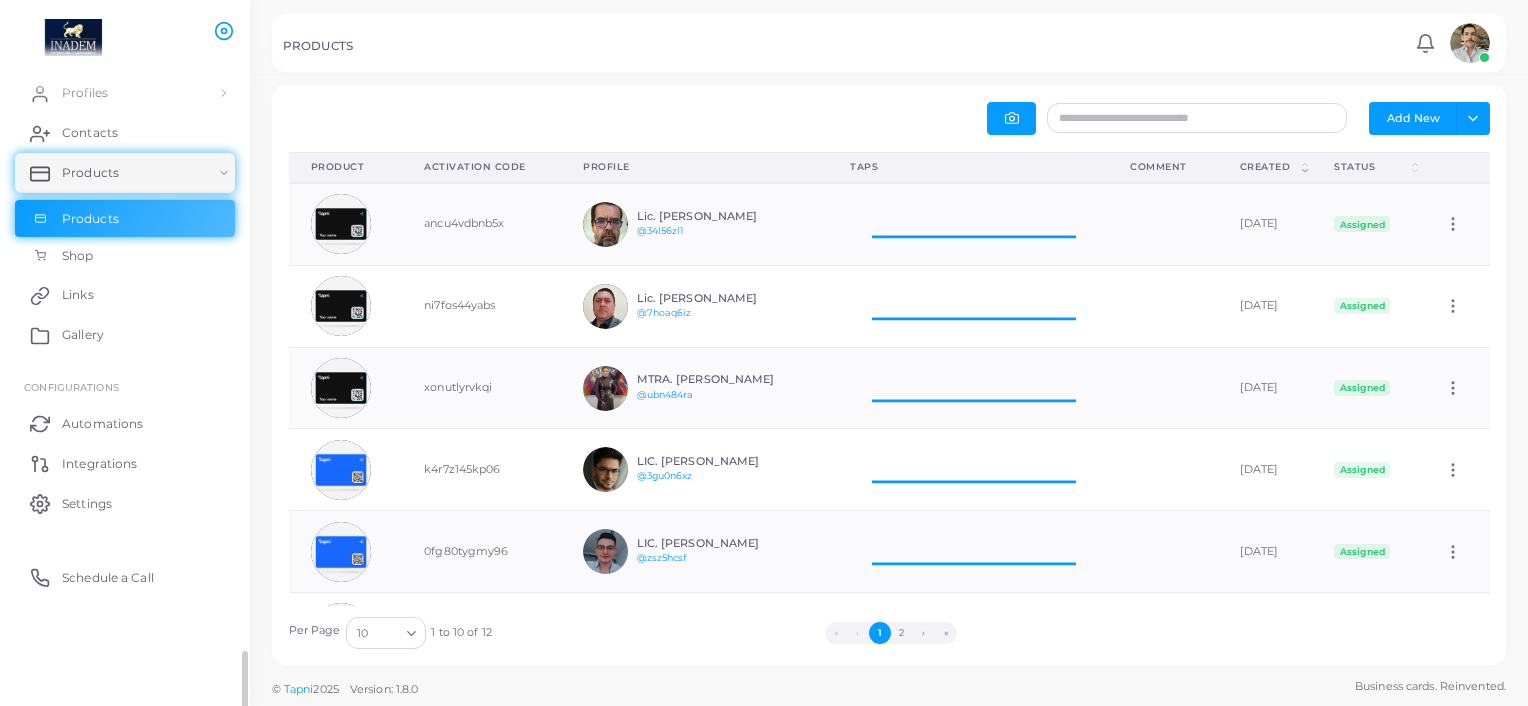 scroll, scrollTop: 120, scrollLeft: 0, axis: vertical 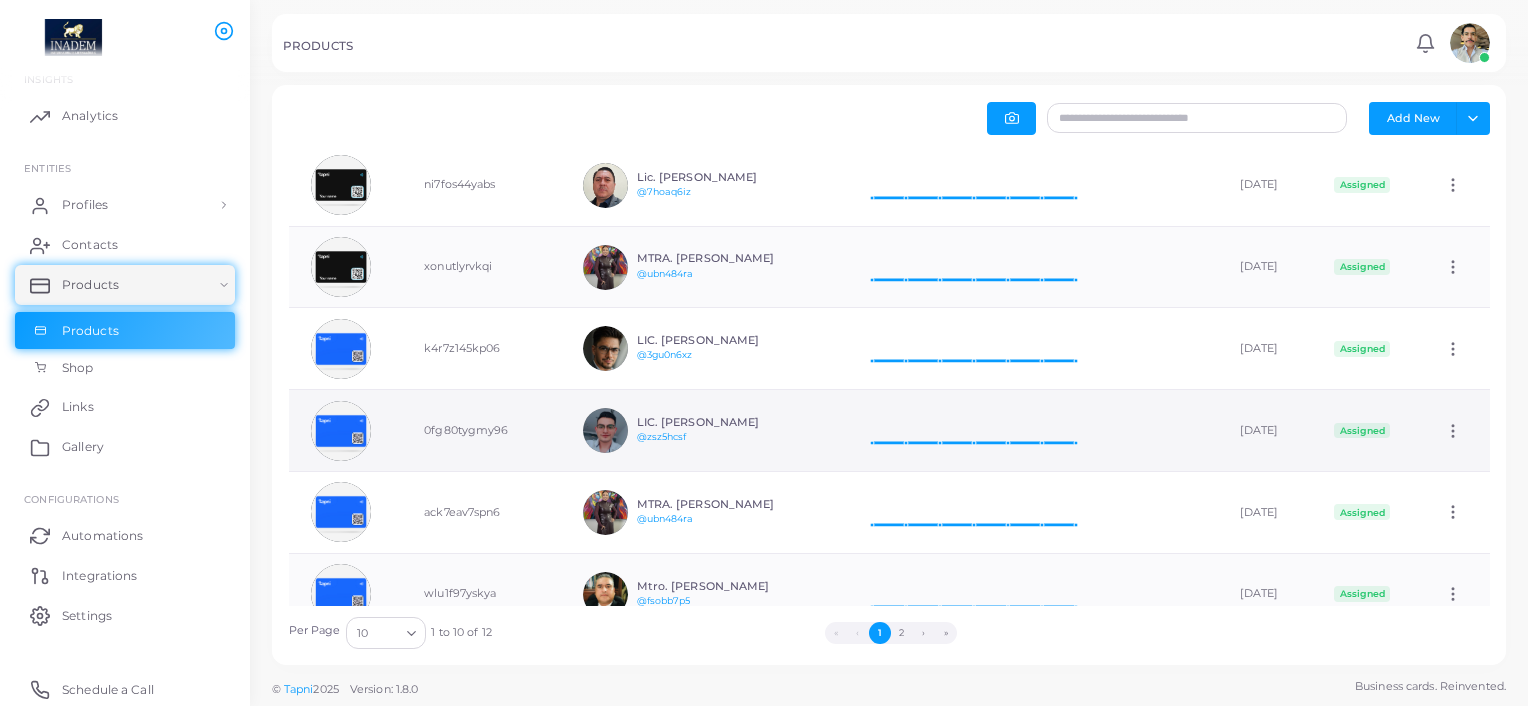 click 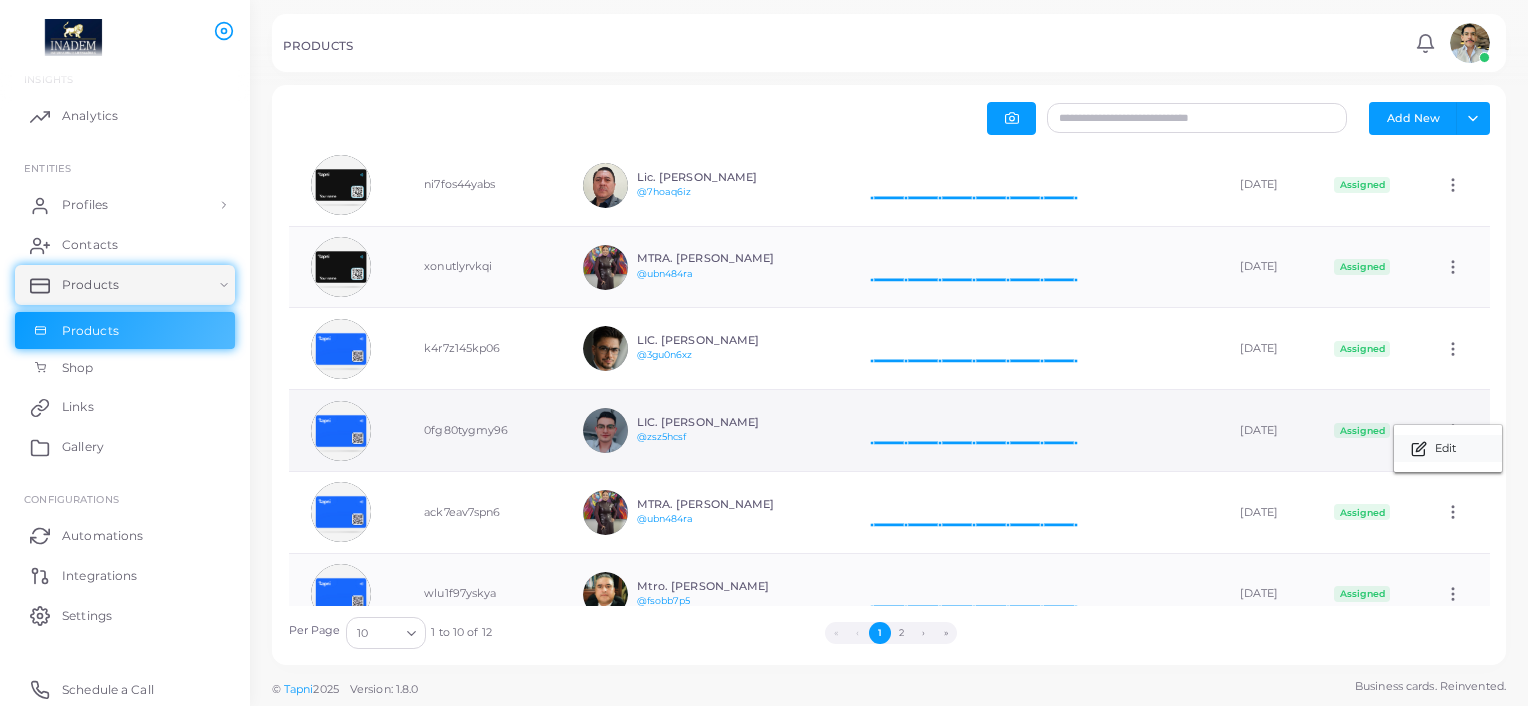 click on "Edit" at bounding box center (1445, 449) 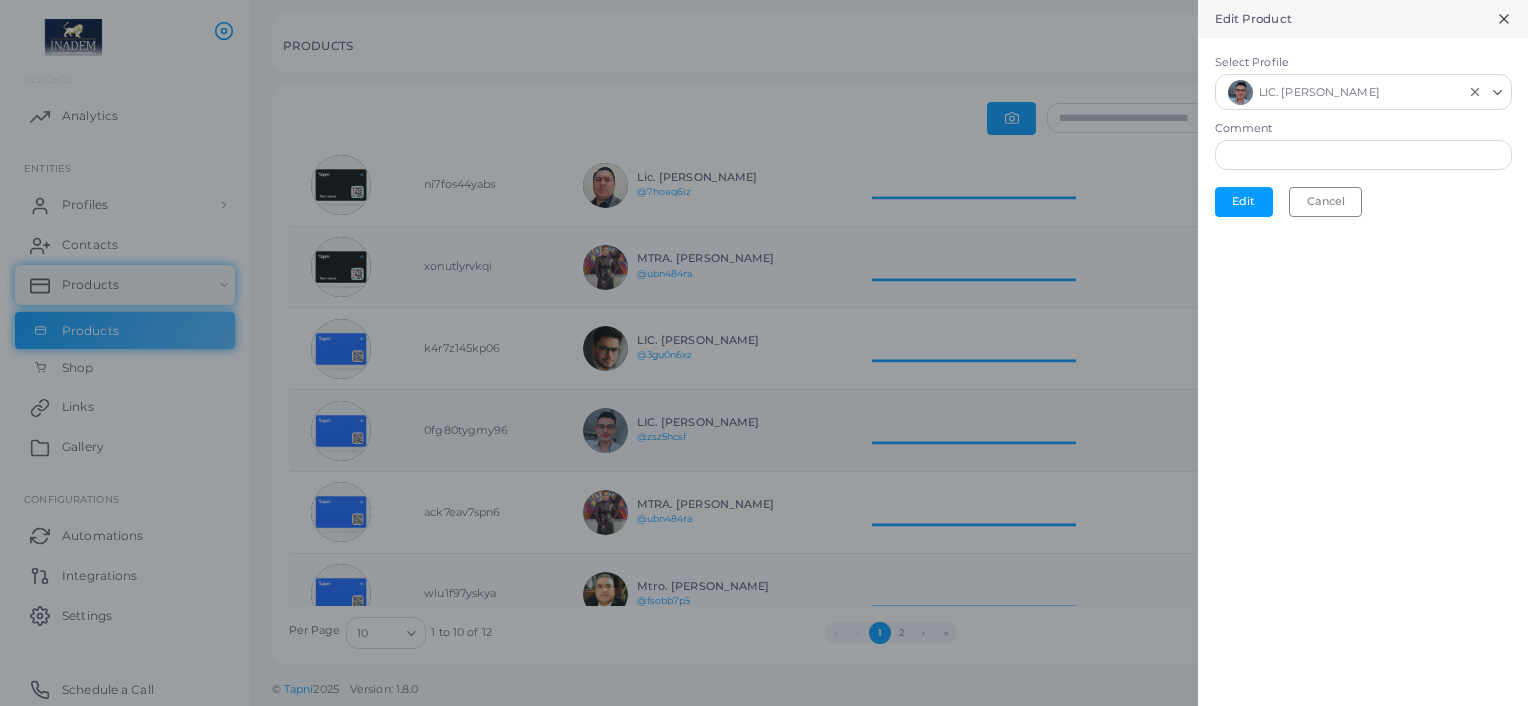 scroll, scrollTop: 16, scrollLeft: 16, axis: both 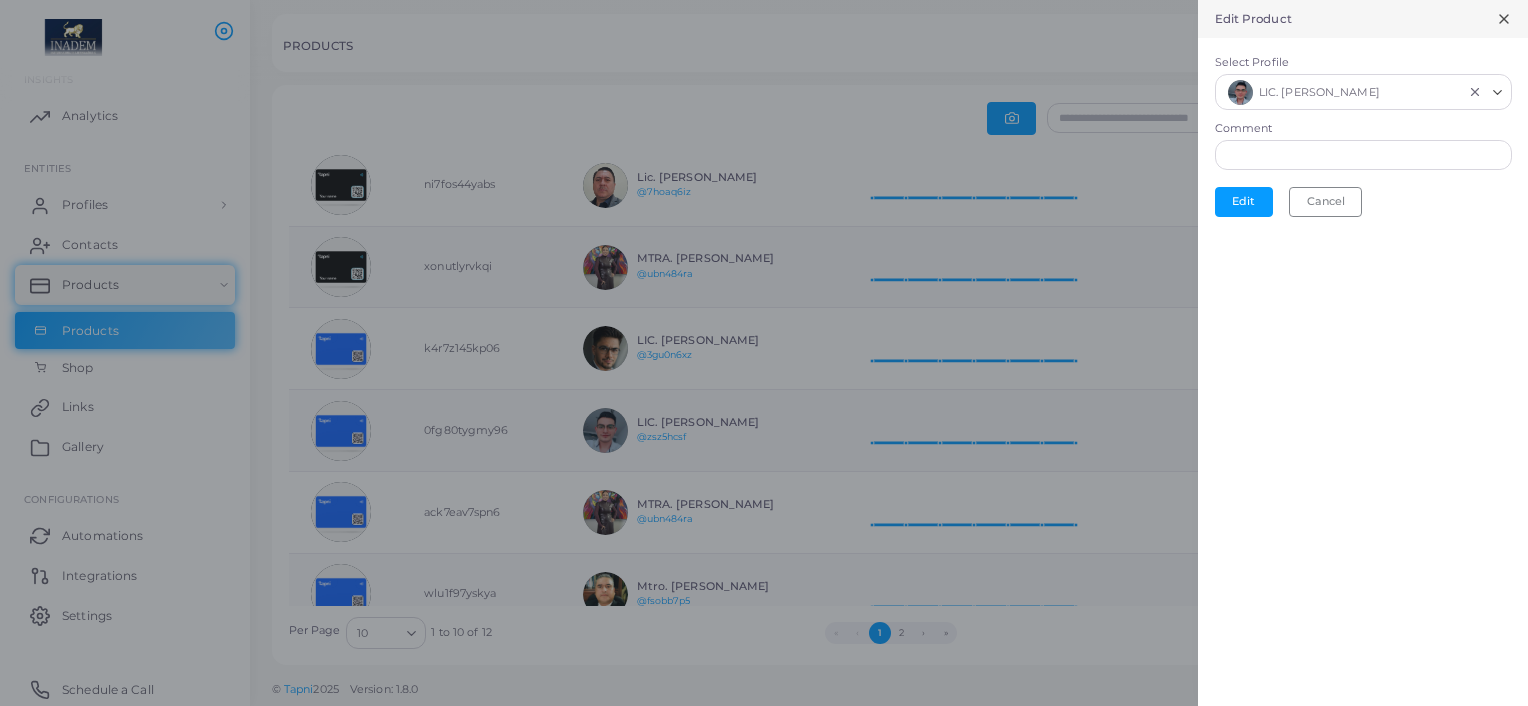 click 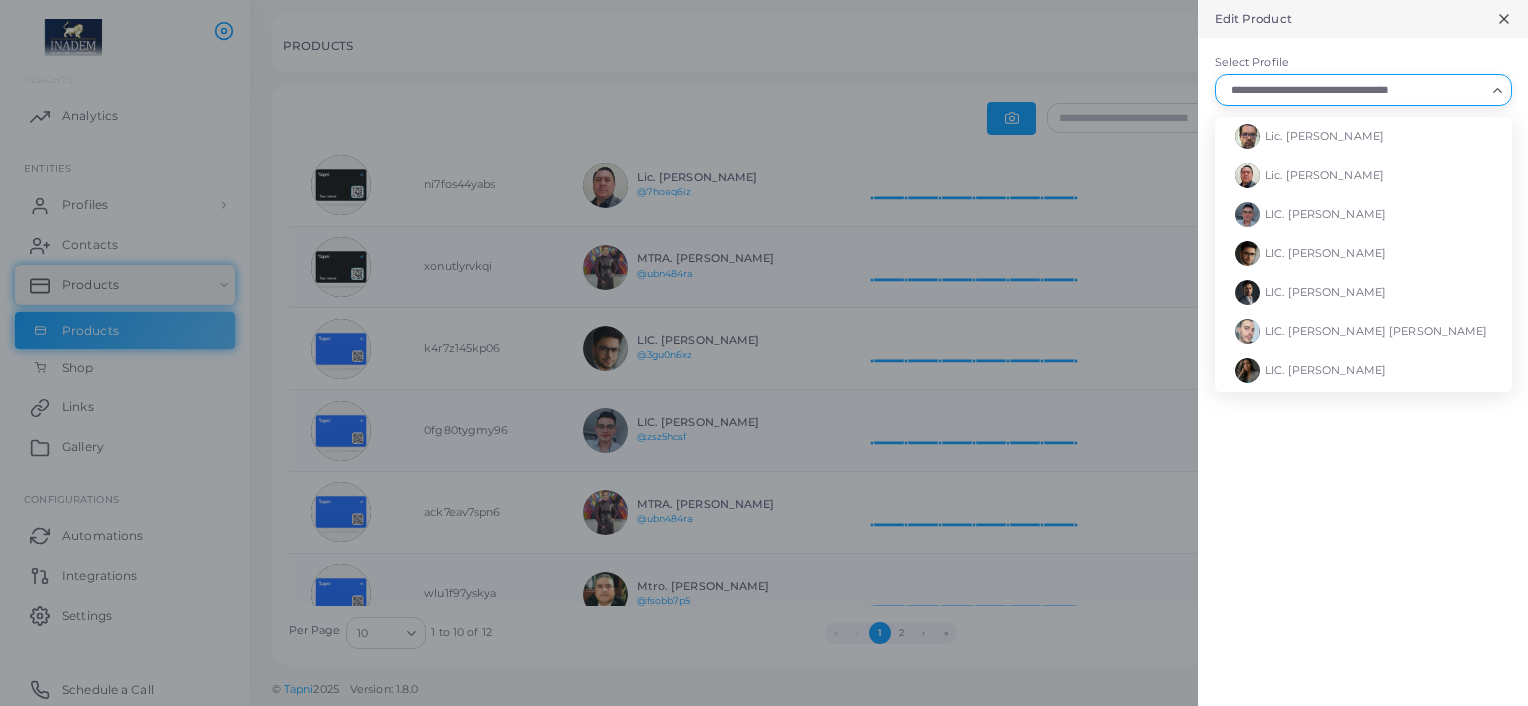 click on "Select Profile" at bounding box center (1354, 90) 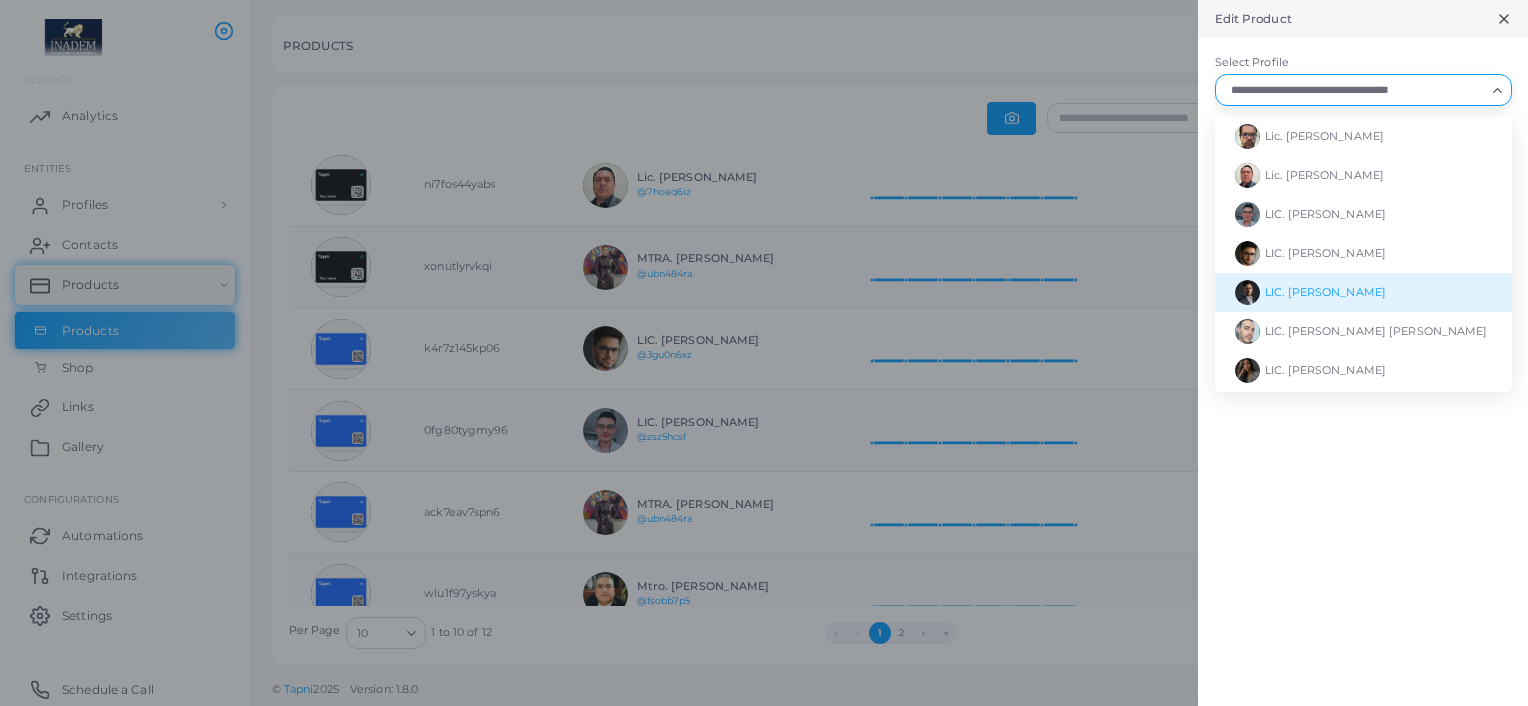 click on "LIC. [PERSON_NAME]" at bounding box center (1325, 292) 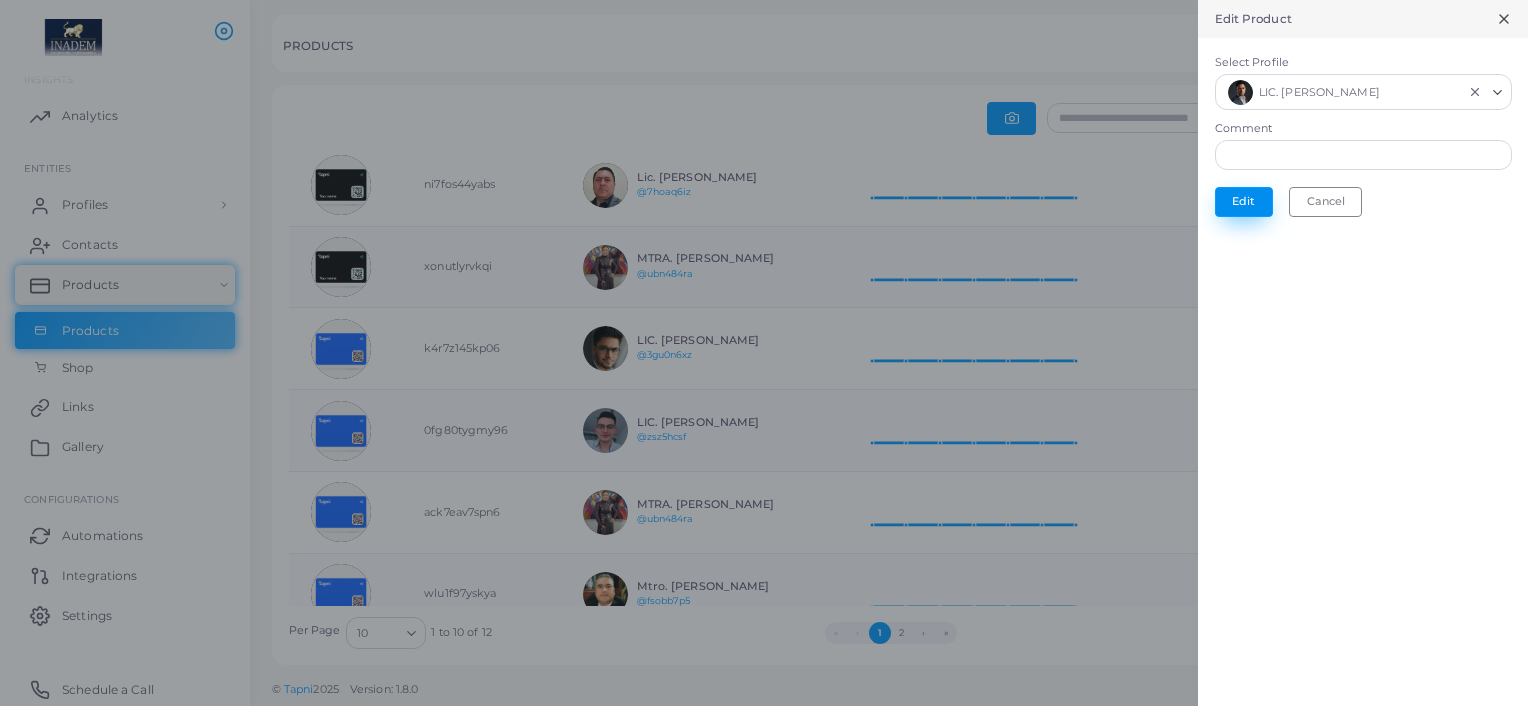 click on "Edit" at bounding box center (1244, 202) 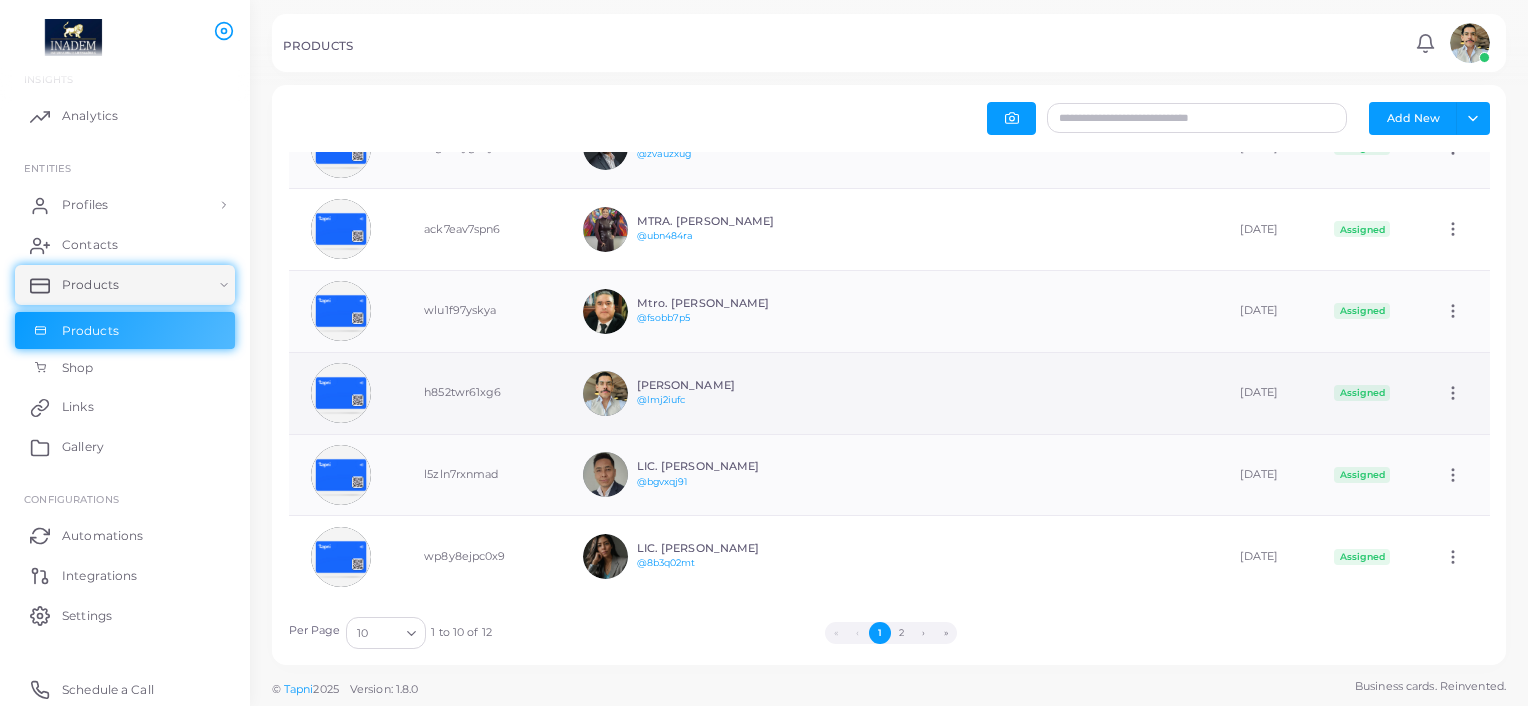 click 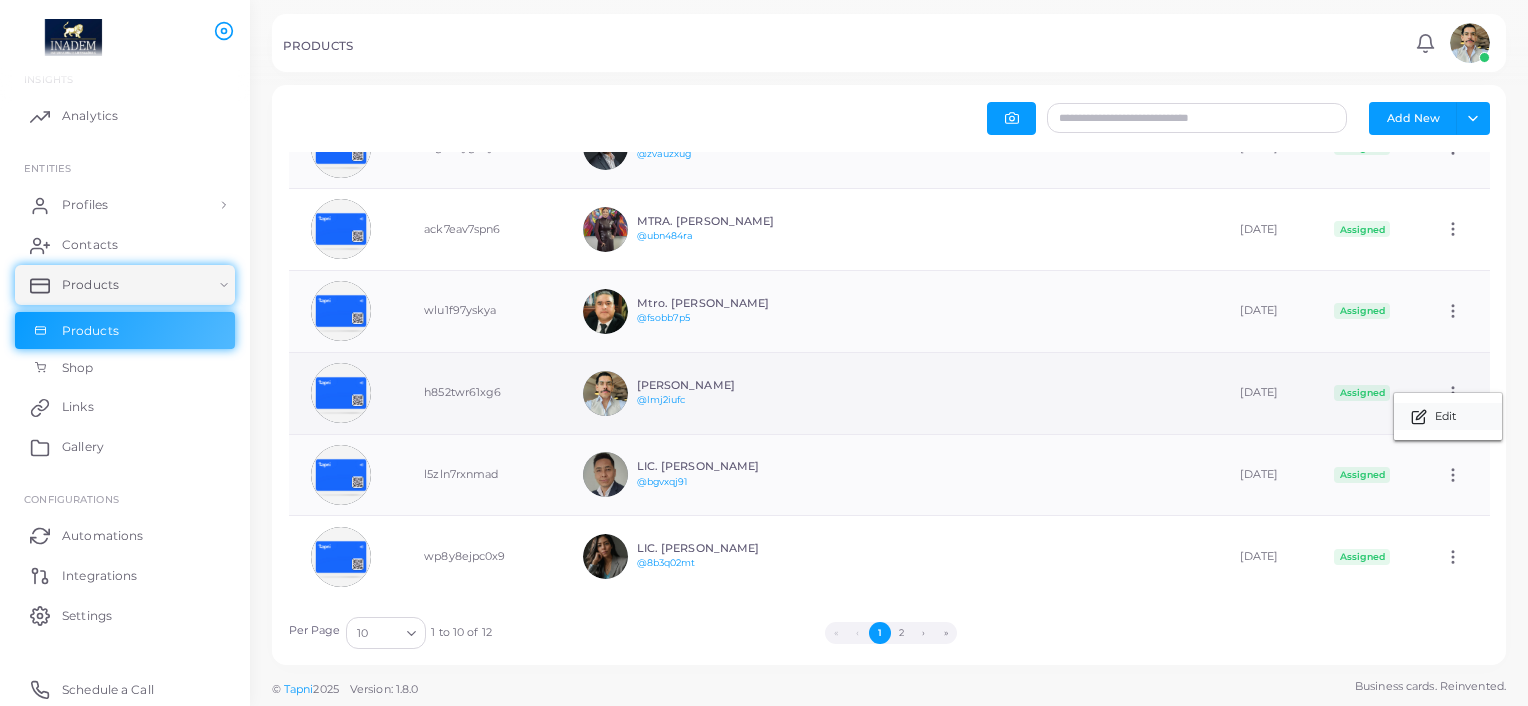 click on "Edit" at bounding box center [1445, 417] 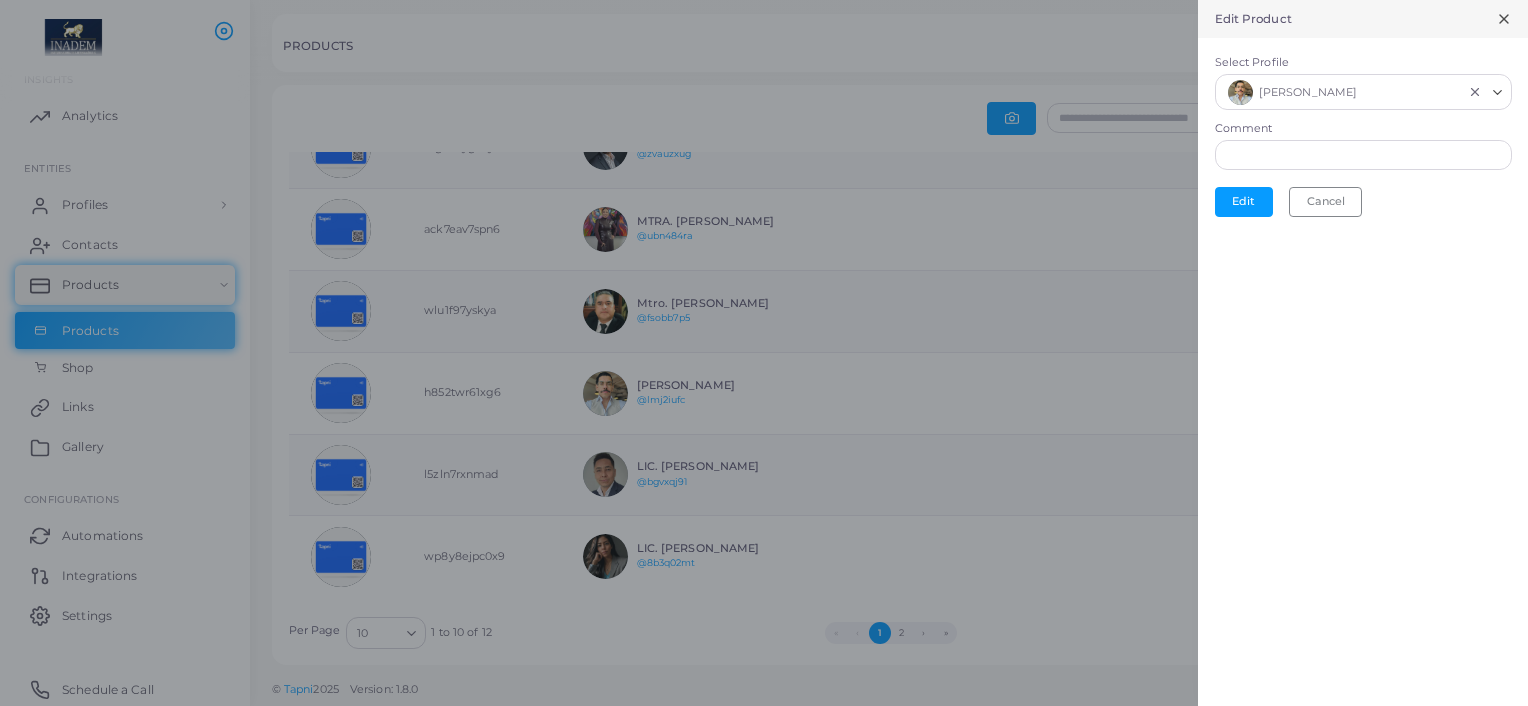 click 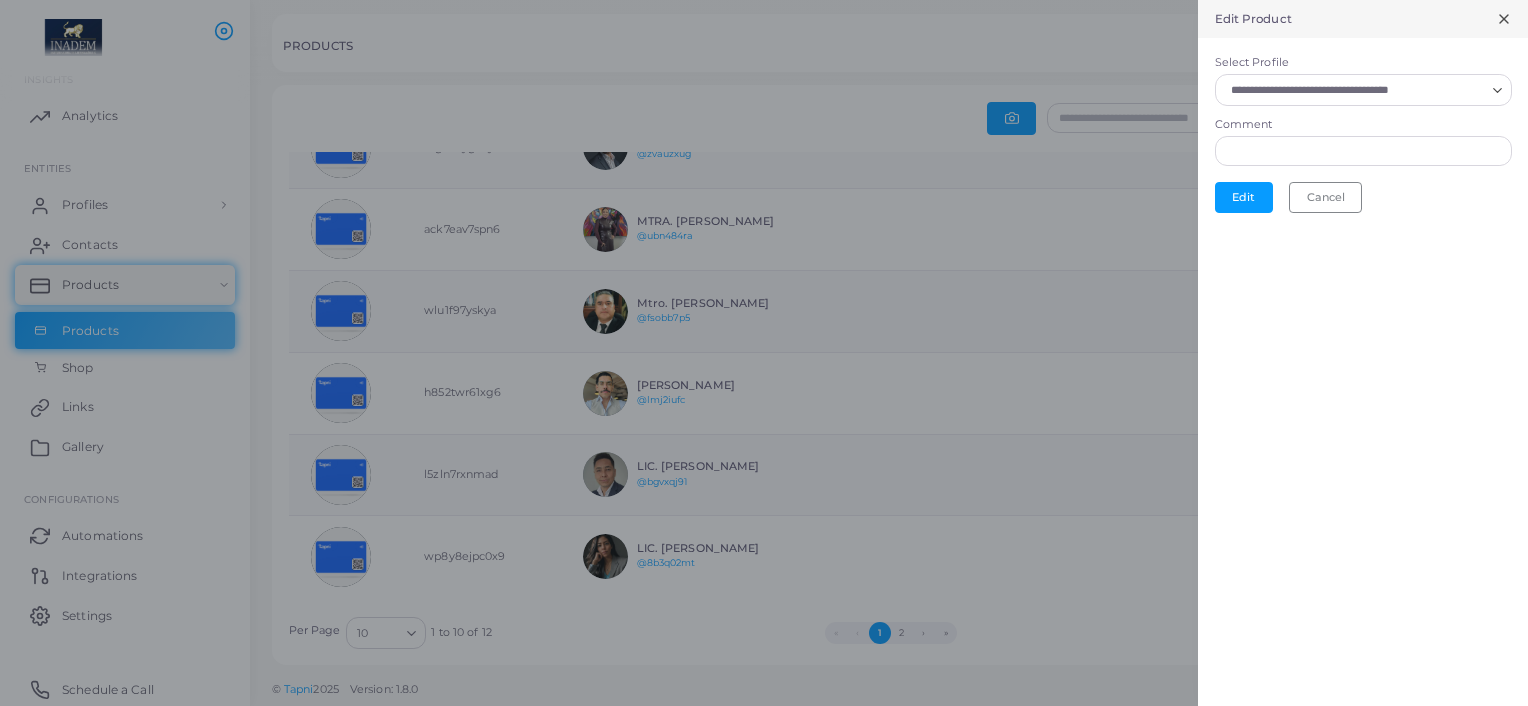click on "Select Profile" at bounding box center [1354, 90] 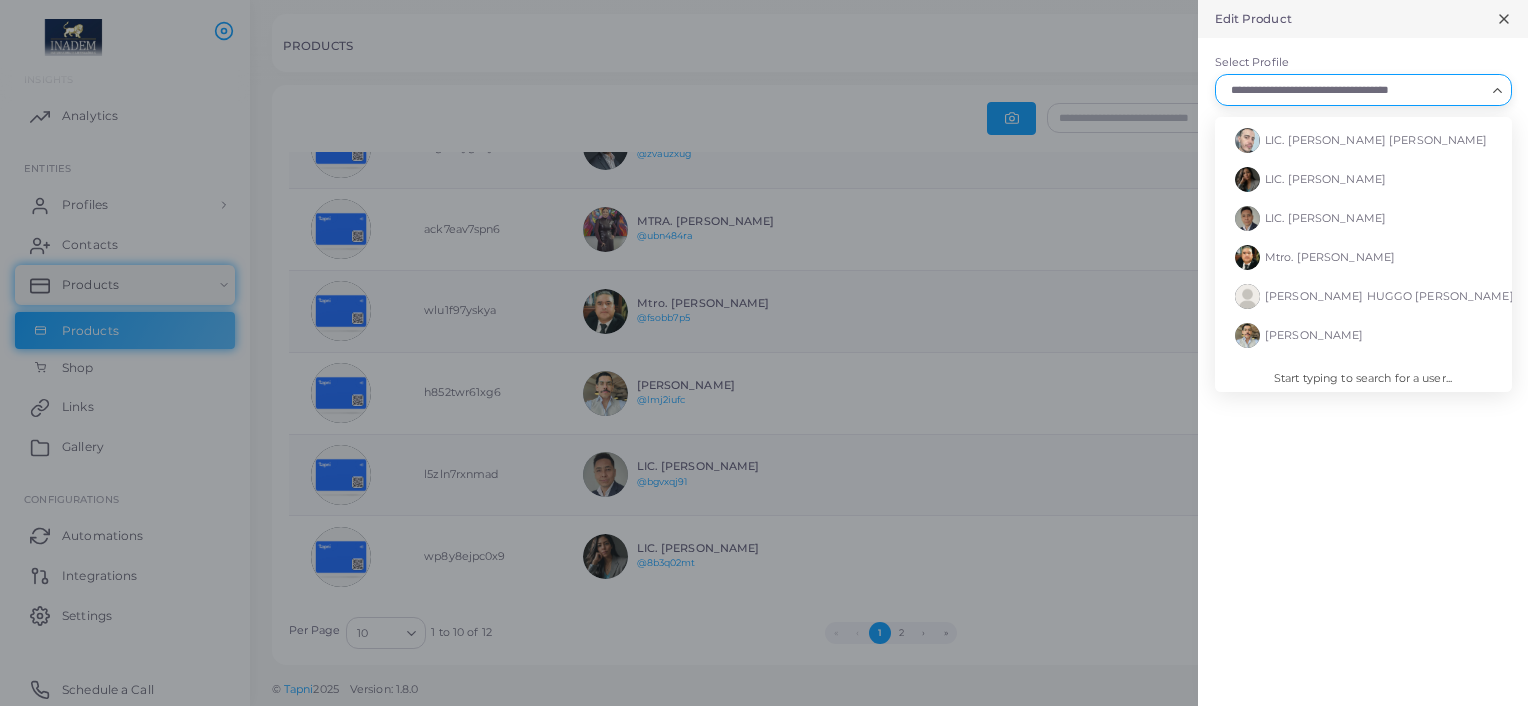 scroll, scrollTop: 202, scrollLeft: 0, axis: vertical 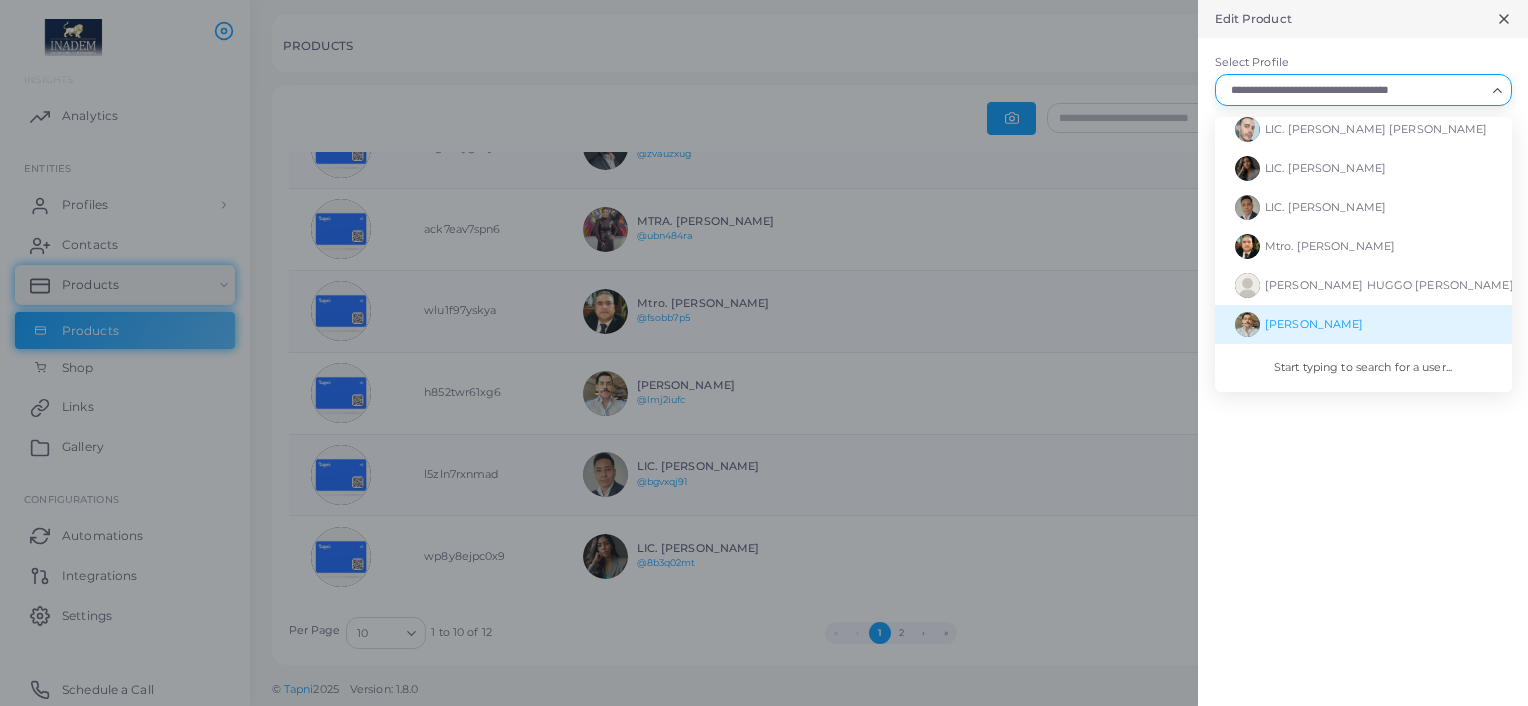 click on "[PERSON_NAME]" at bounding box center [1363, 324] 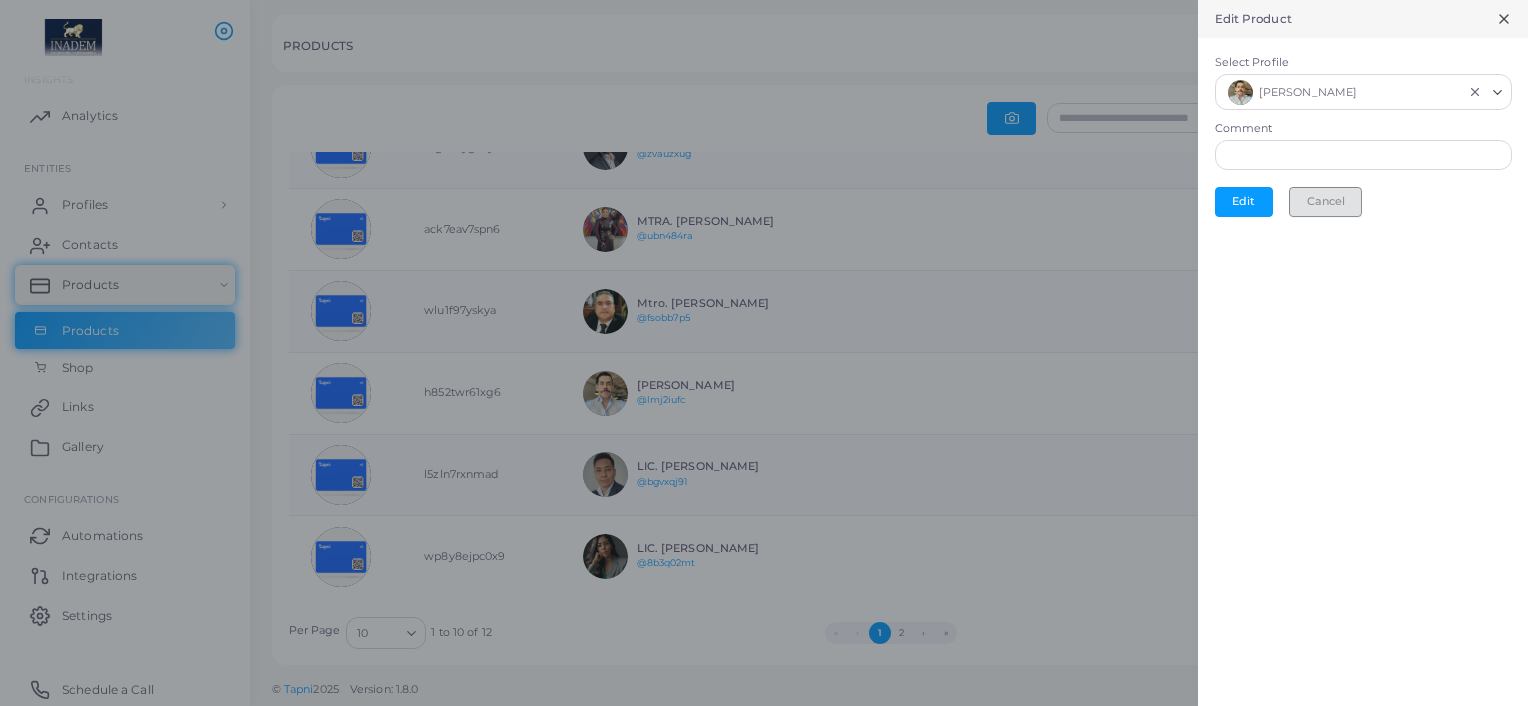 click on "Cancel" at bounding box center [1325, 202] 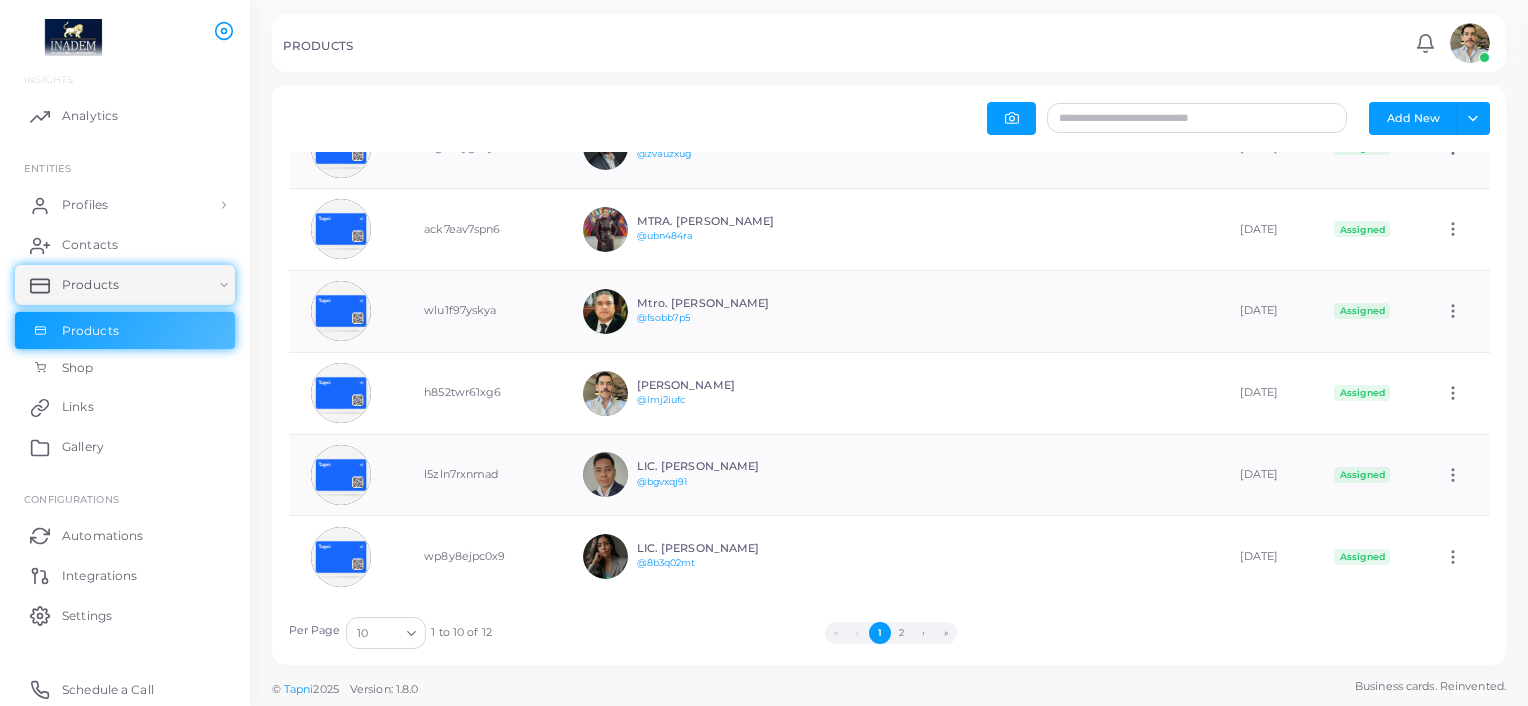 scroll, scrollTop: 16, scrollLeft: 16, axis: both 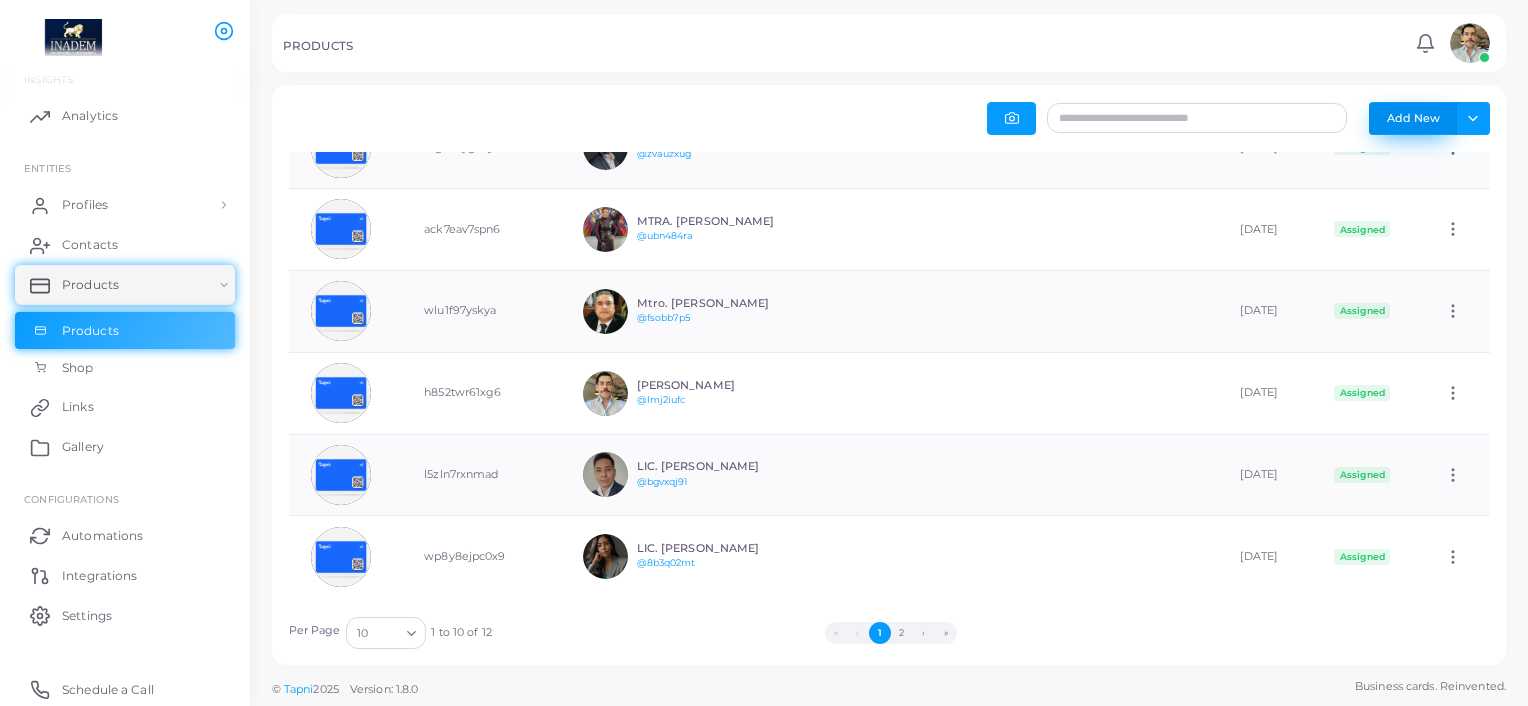 click on "Add New" at bounding box center (1413, 118) 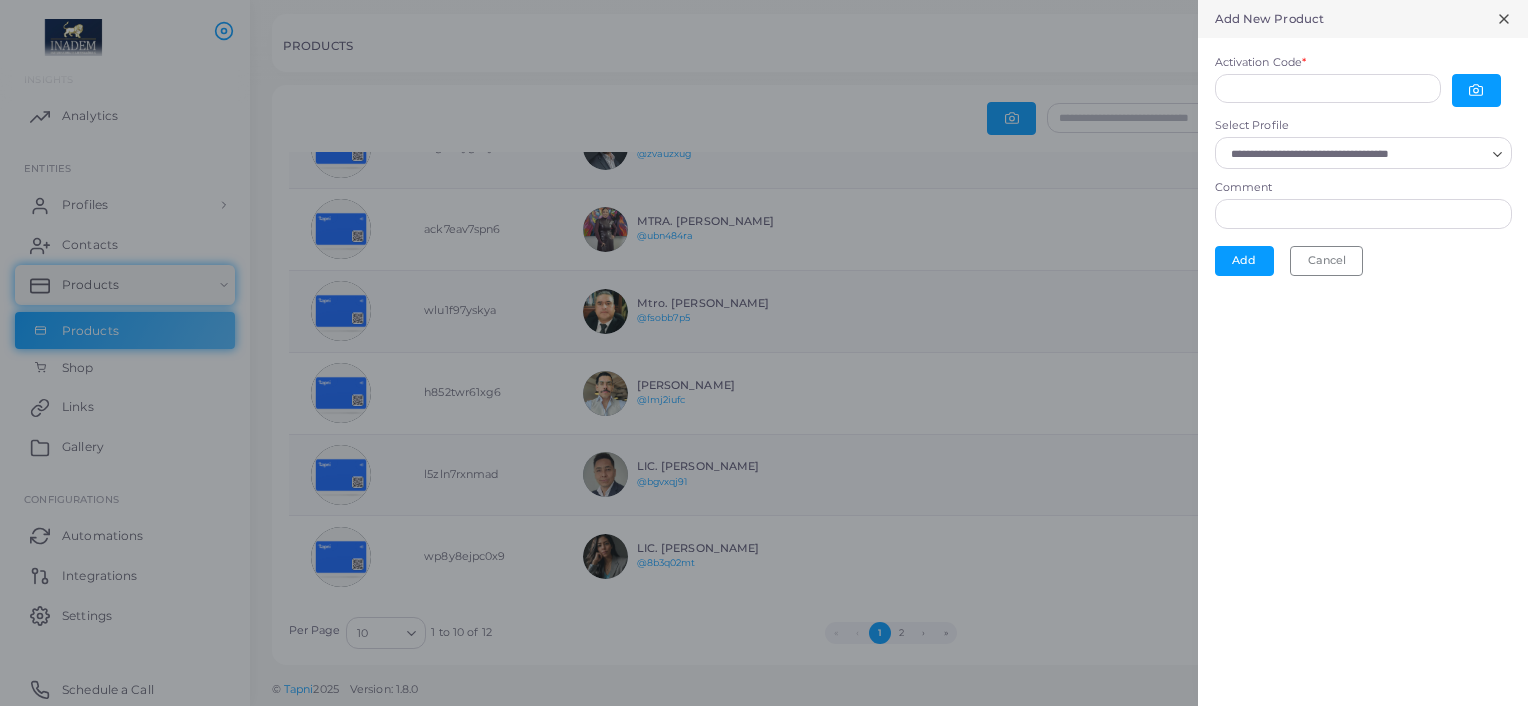 scroll, scrollTop: 16, scrollLeft: 16, axis: both 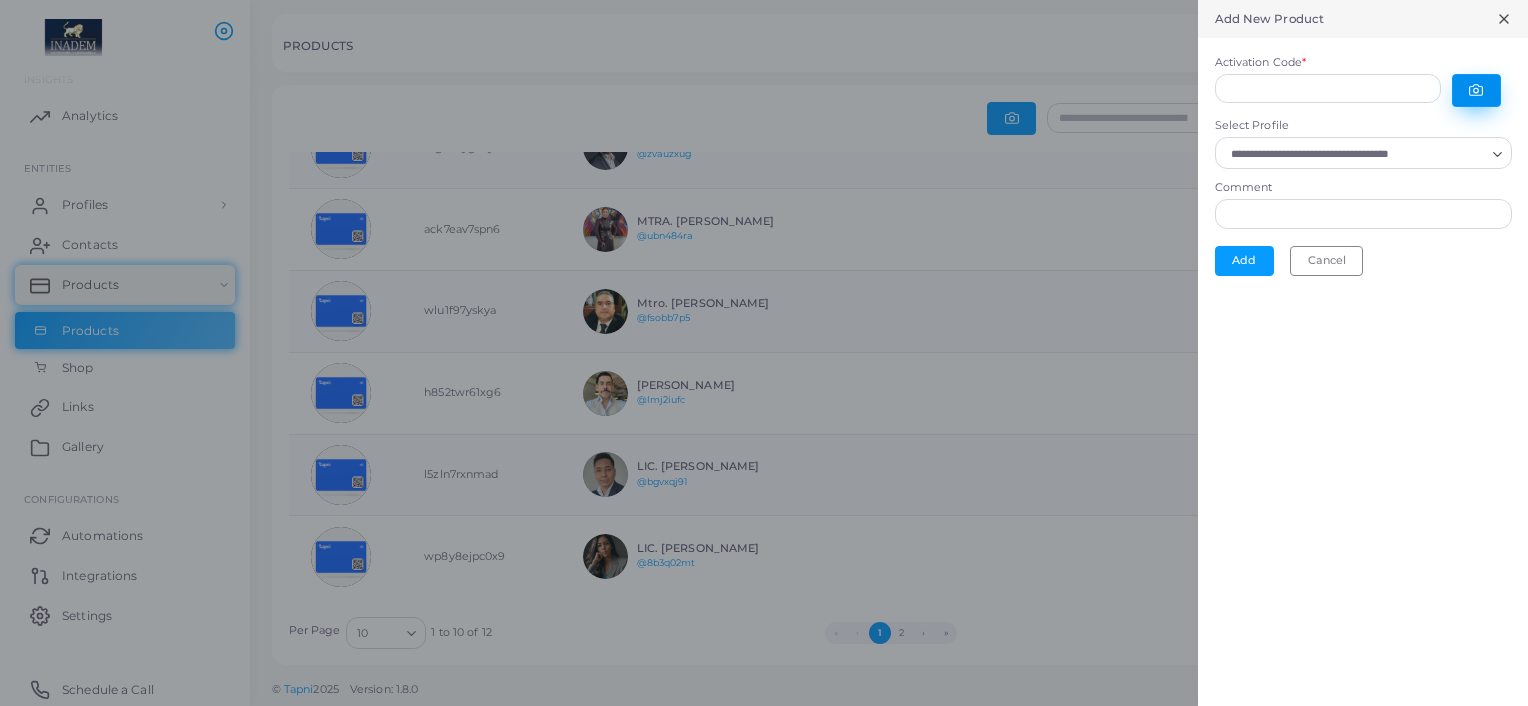 click 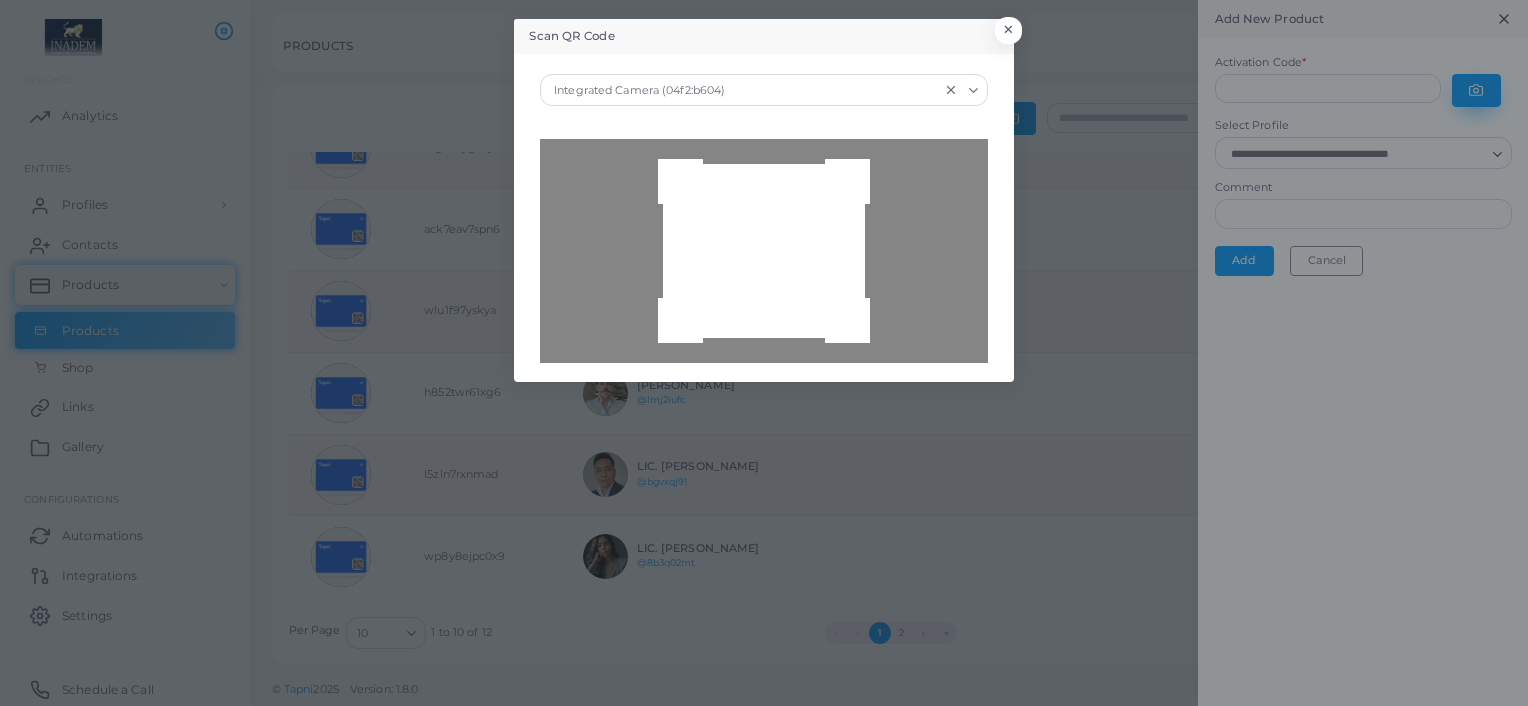 type on "**********" 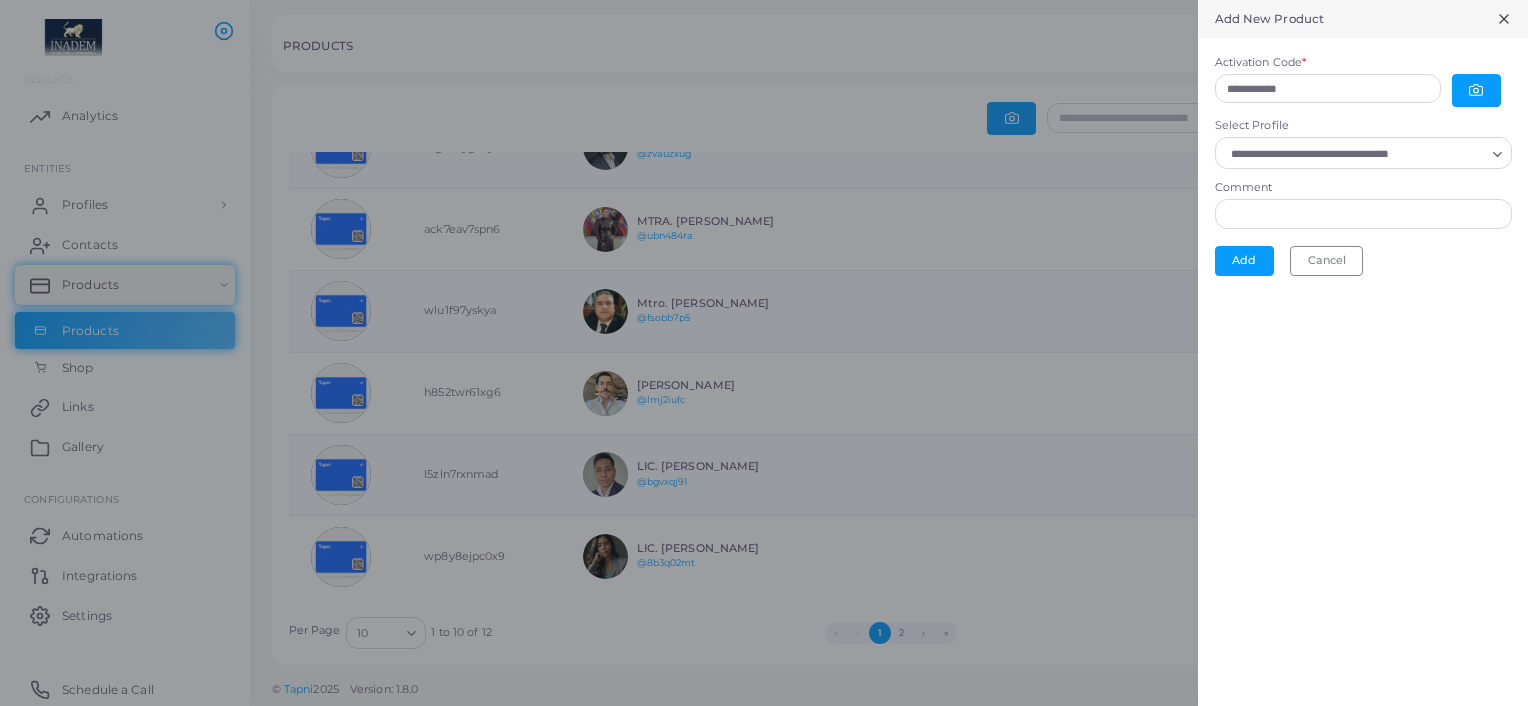 click on "Select Profile" at bounding box center [1354, 154] 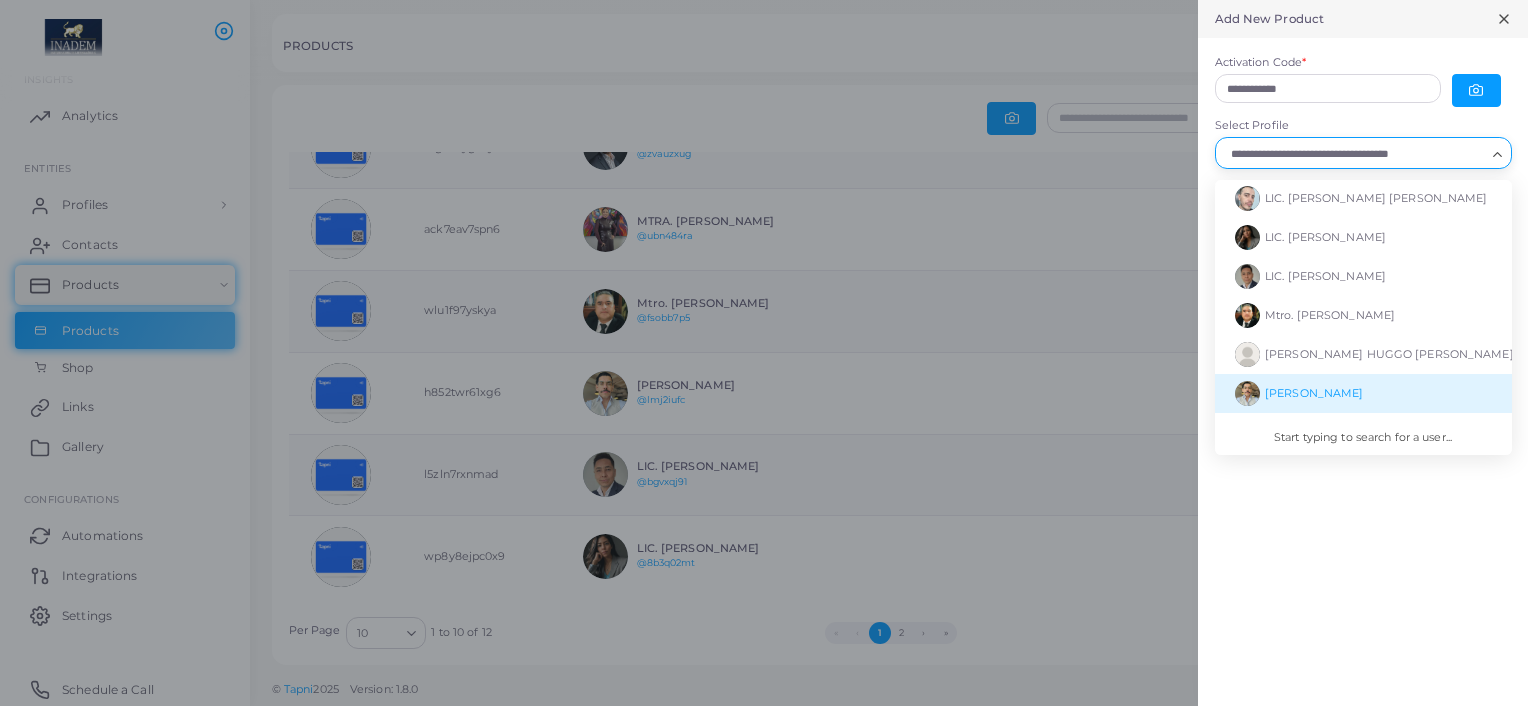 click on "[PERSON_NAME]" at bounding box center [1363, 393] 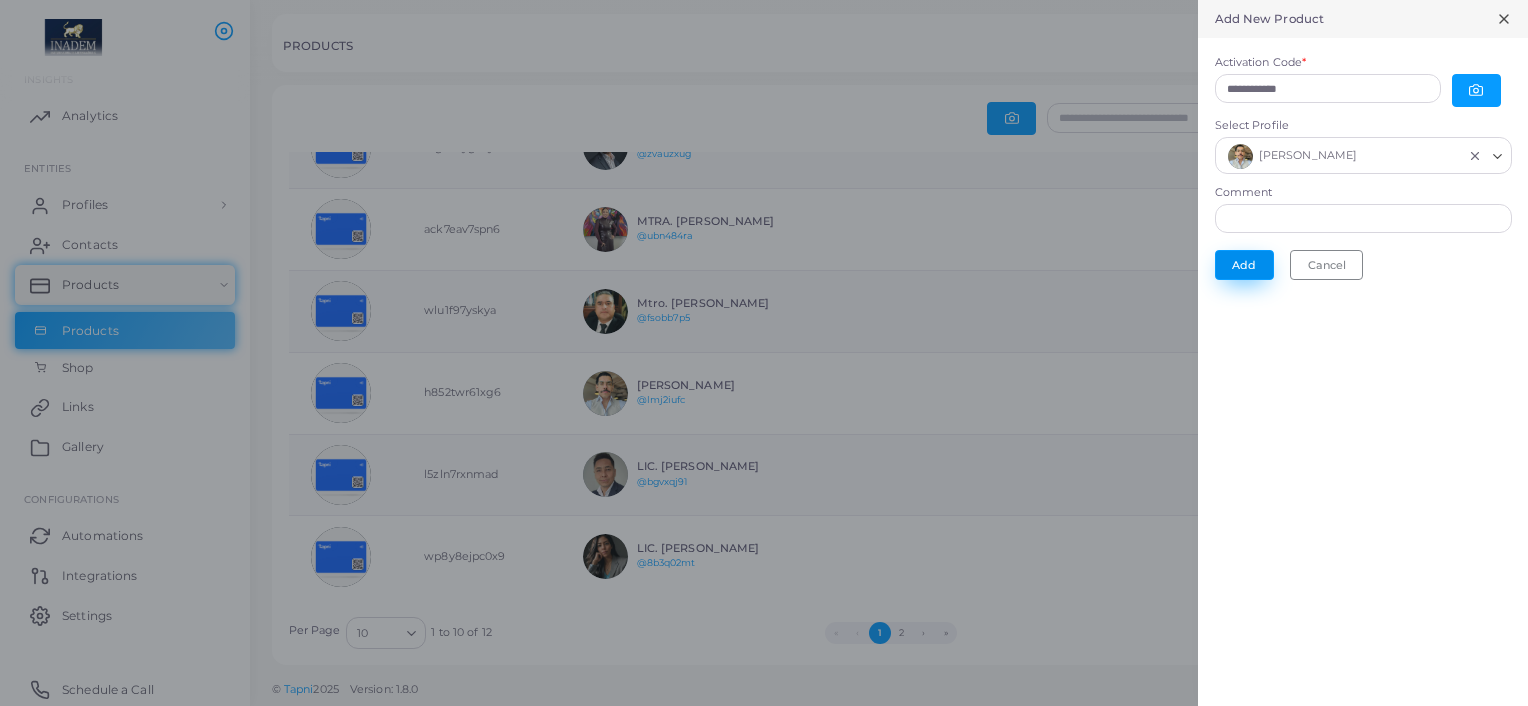 click on "Add" at bounding box center (1244, 265) 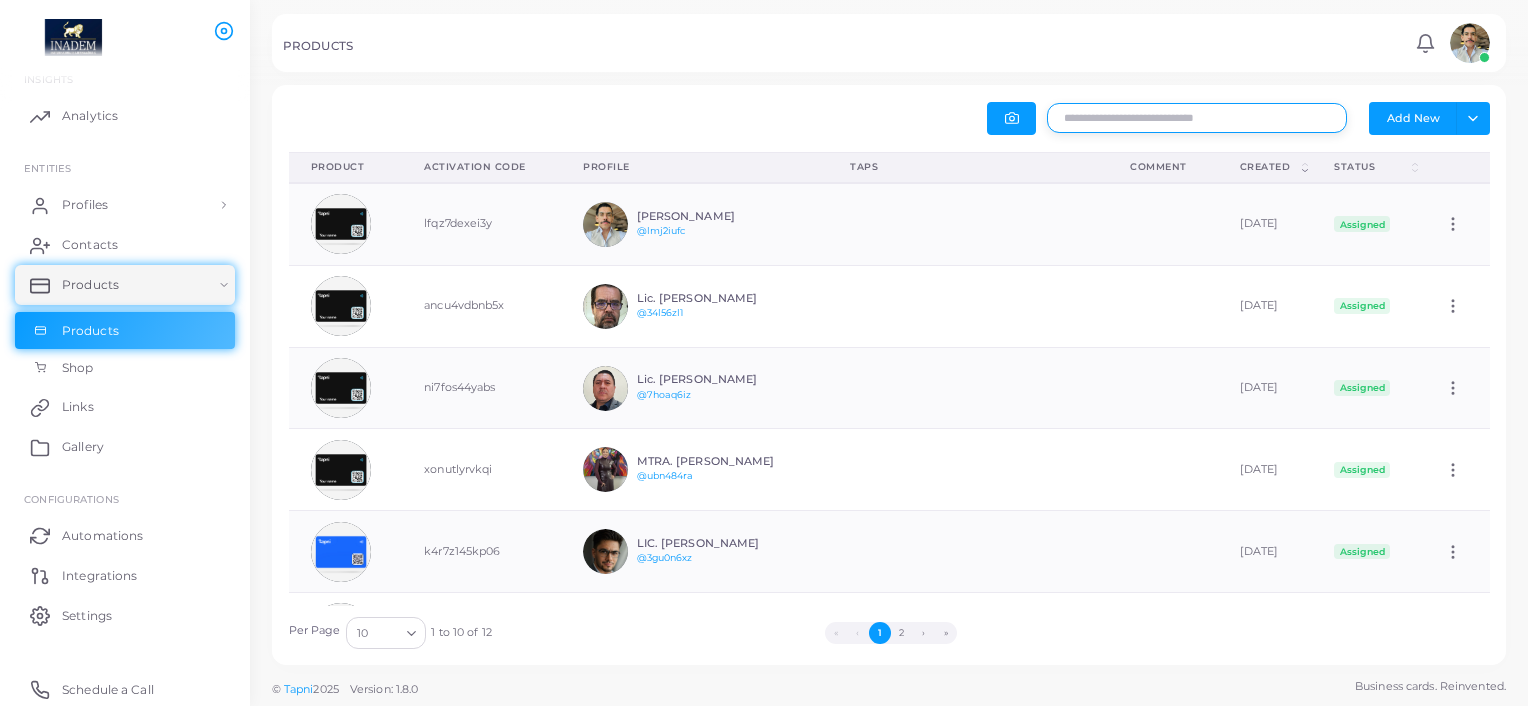 click at bounding box center [1197, 118] 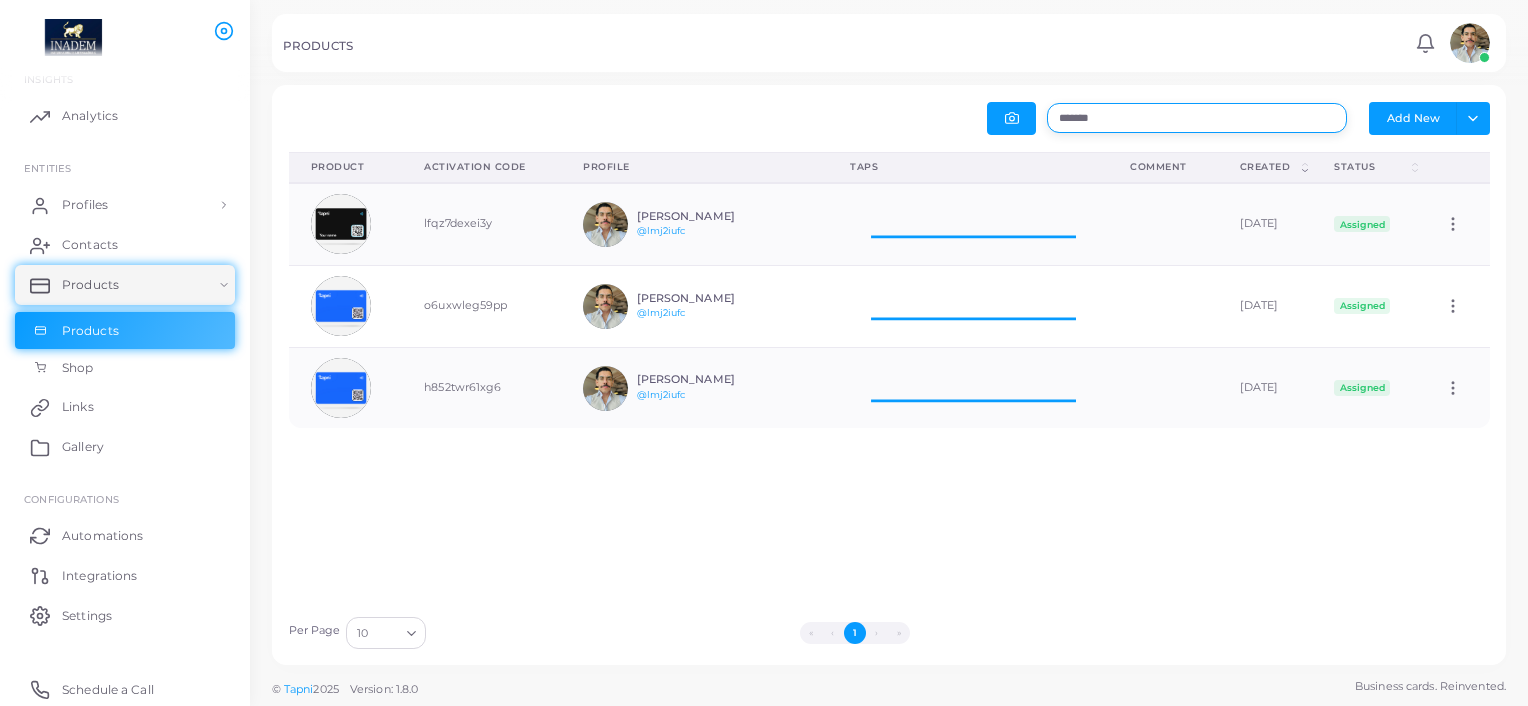 scroll, scrollTop: 16, scrollLeft: 16, axis: both 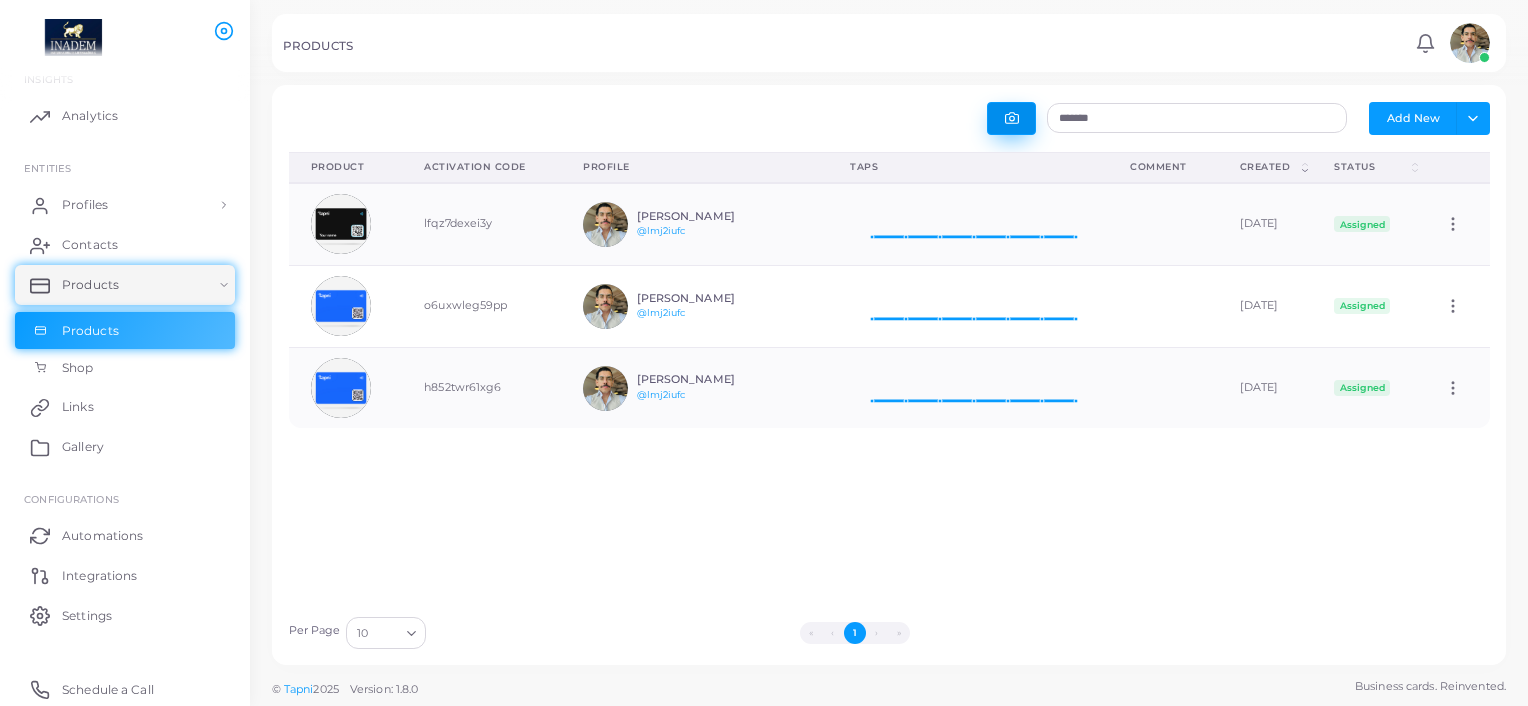 click 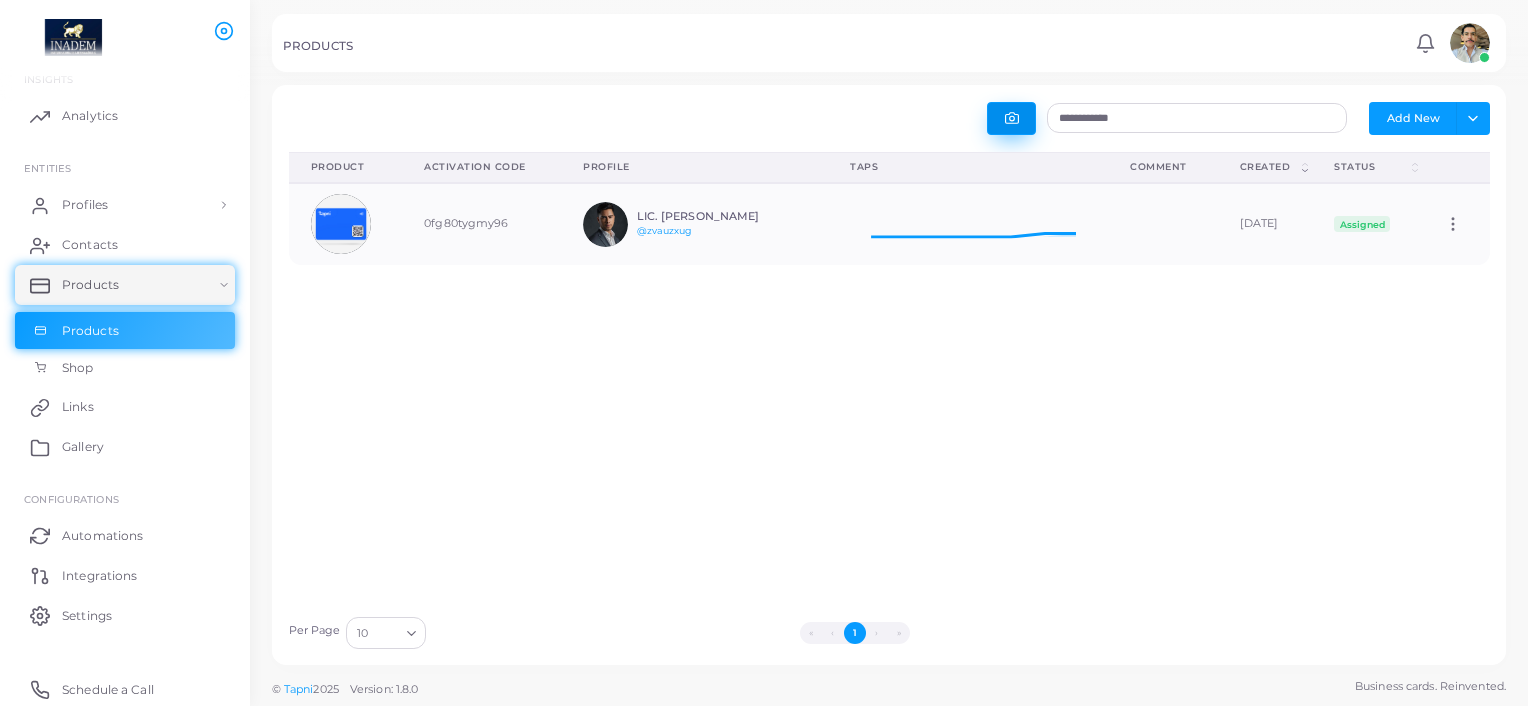 scroll, scrollTop: 16, scrollLeft: 16, axis: both 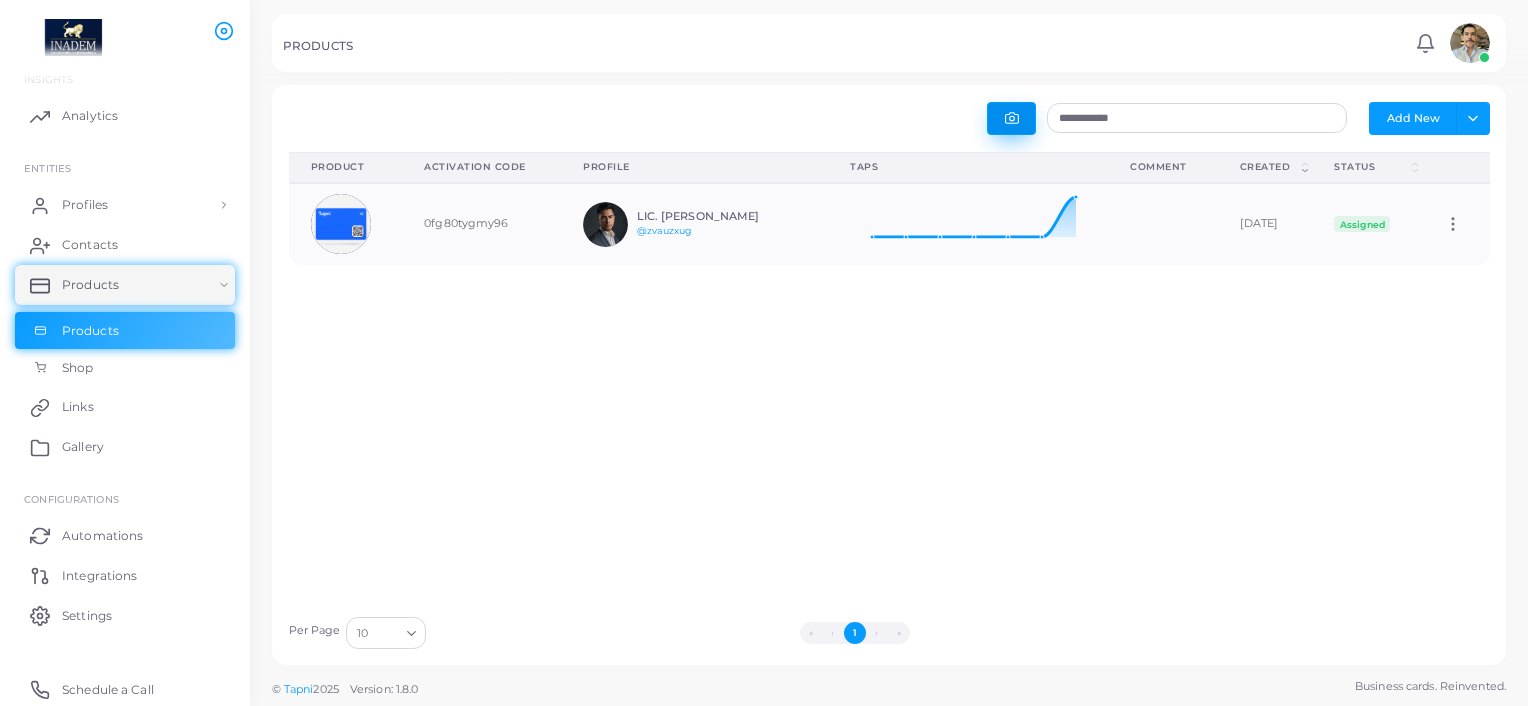 click 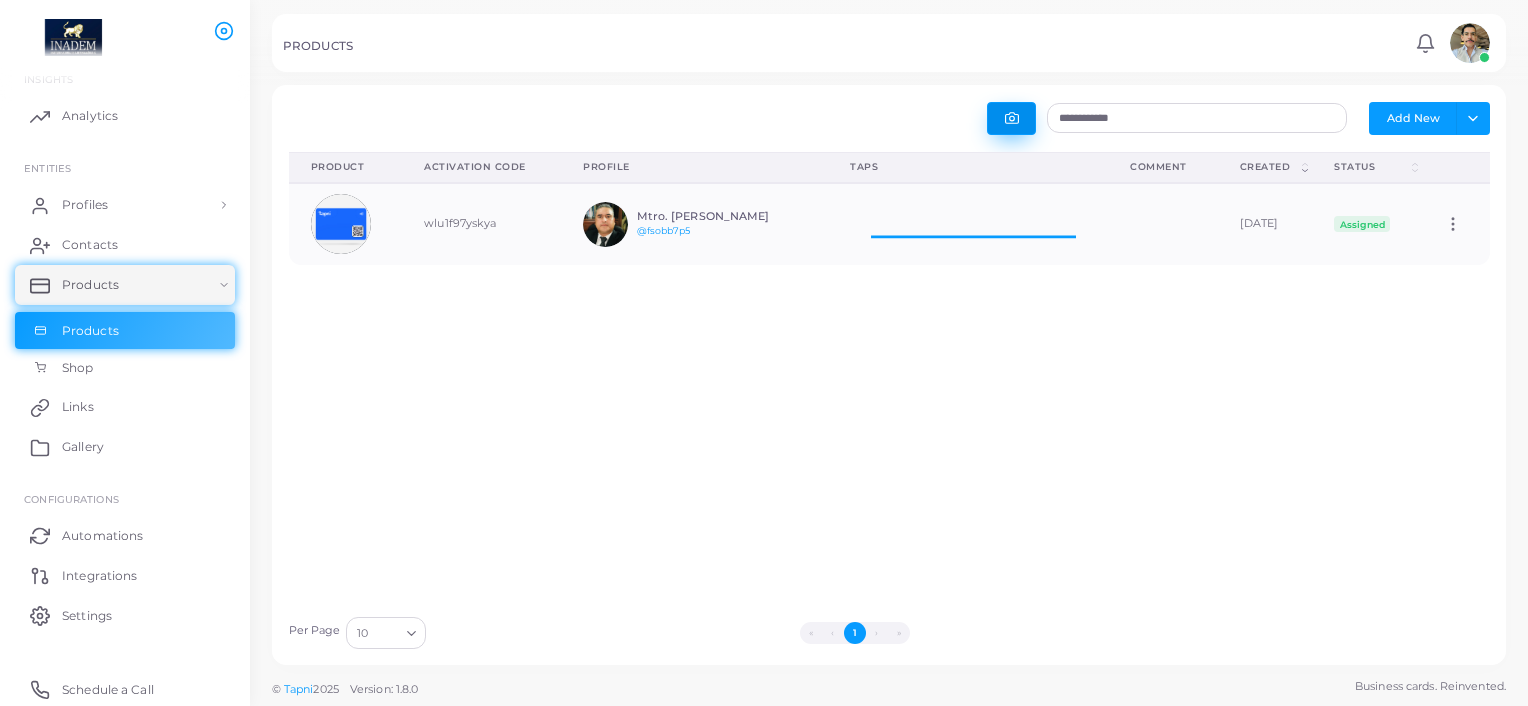 scroll, scrollTop: 16, scrollLeft: 16, axis: both 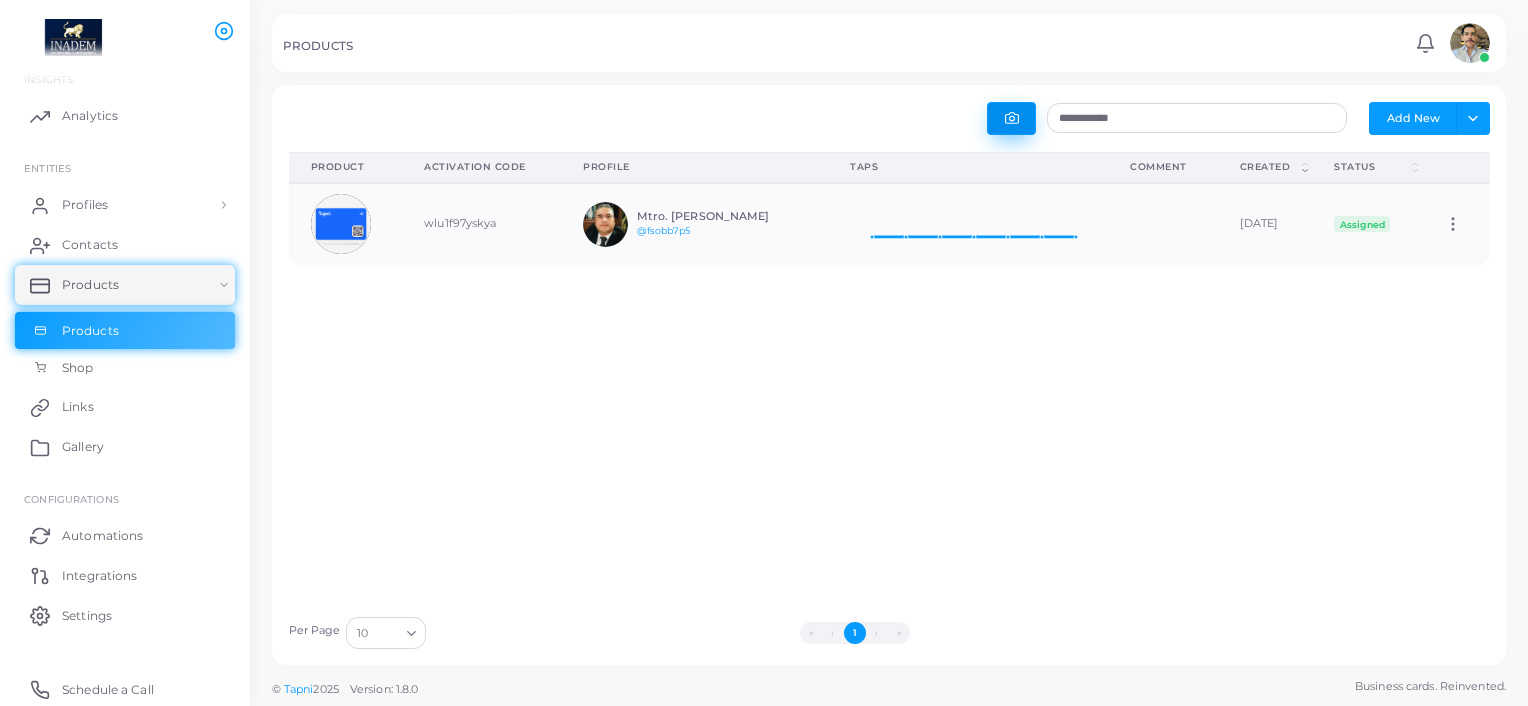 click 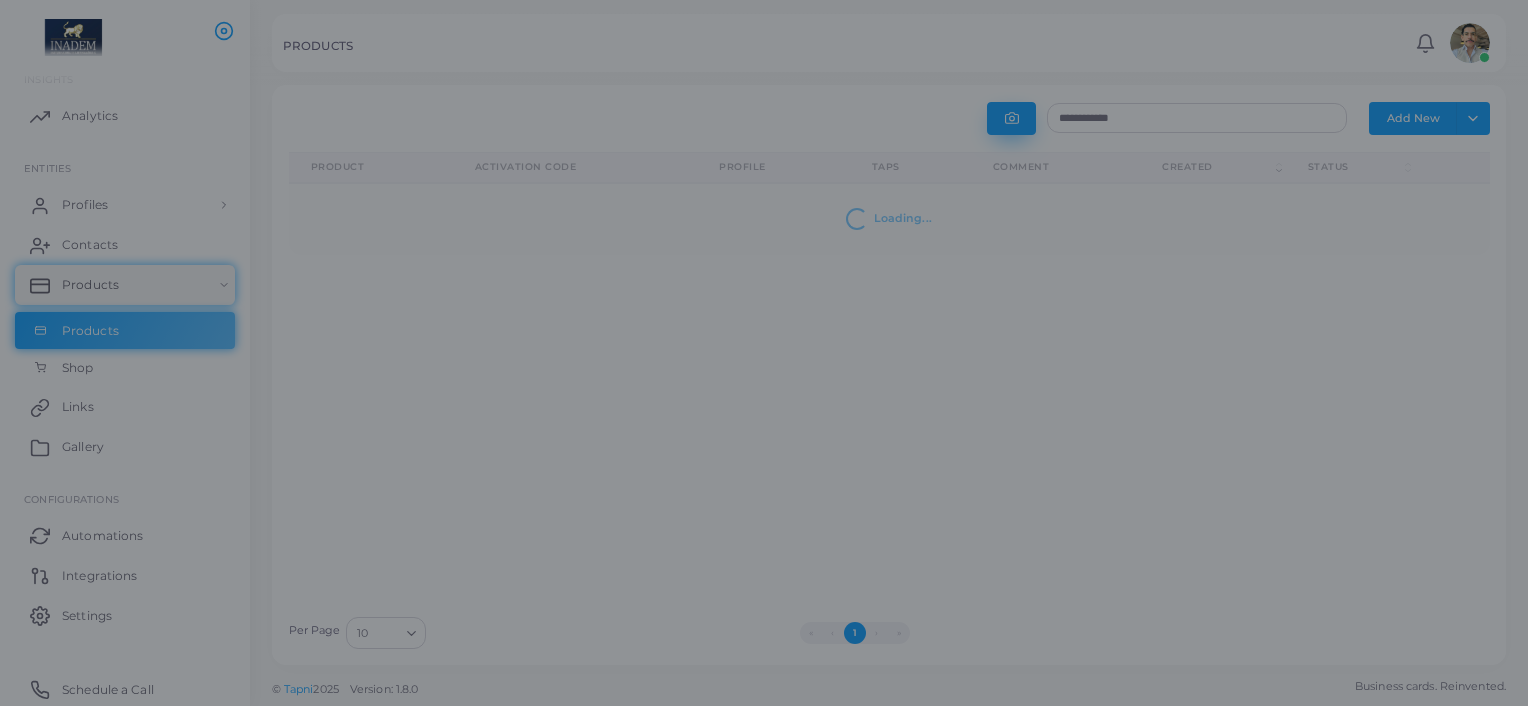 type on "**********" 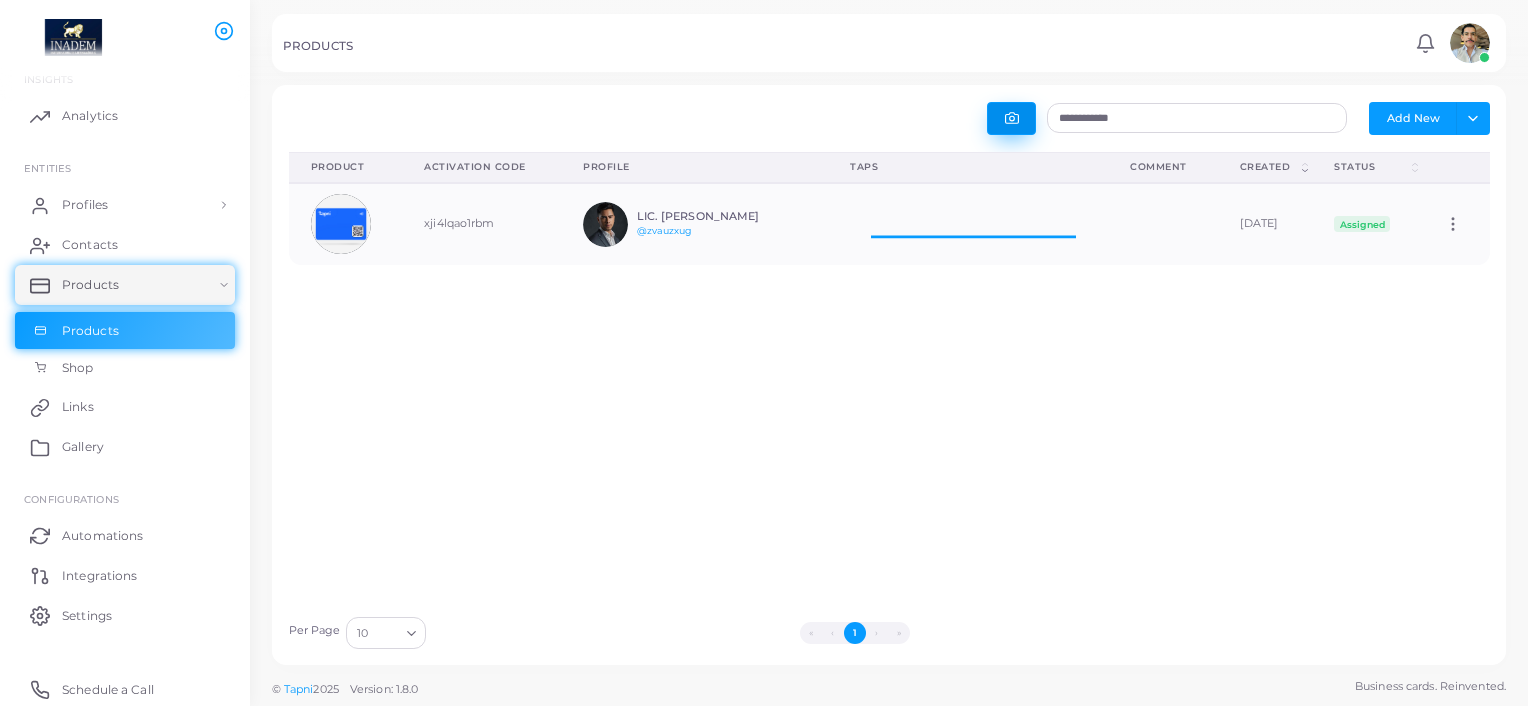 scroll, scrollTop: 16, scrollLeft: 16, axis: both 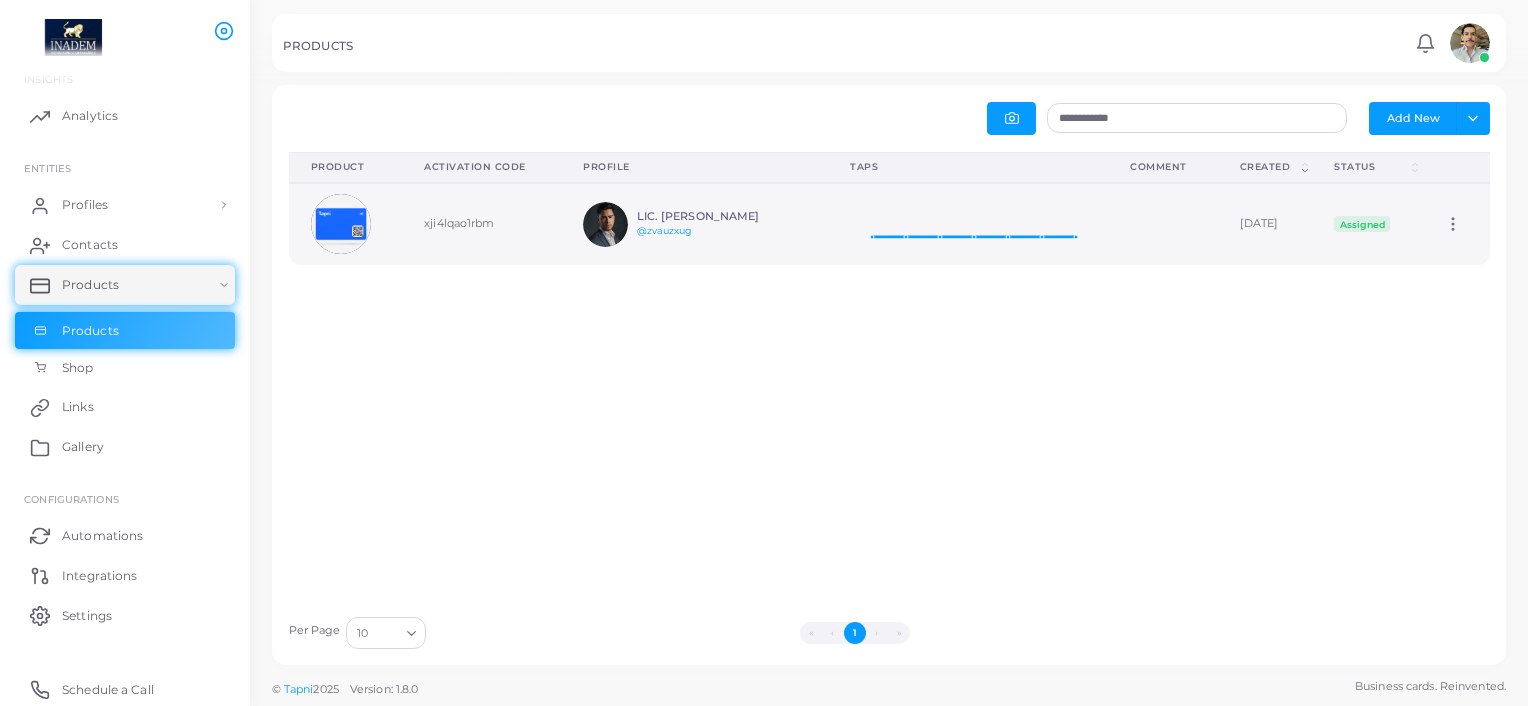 click 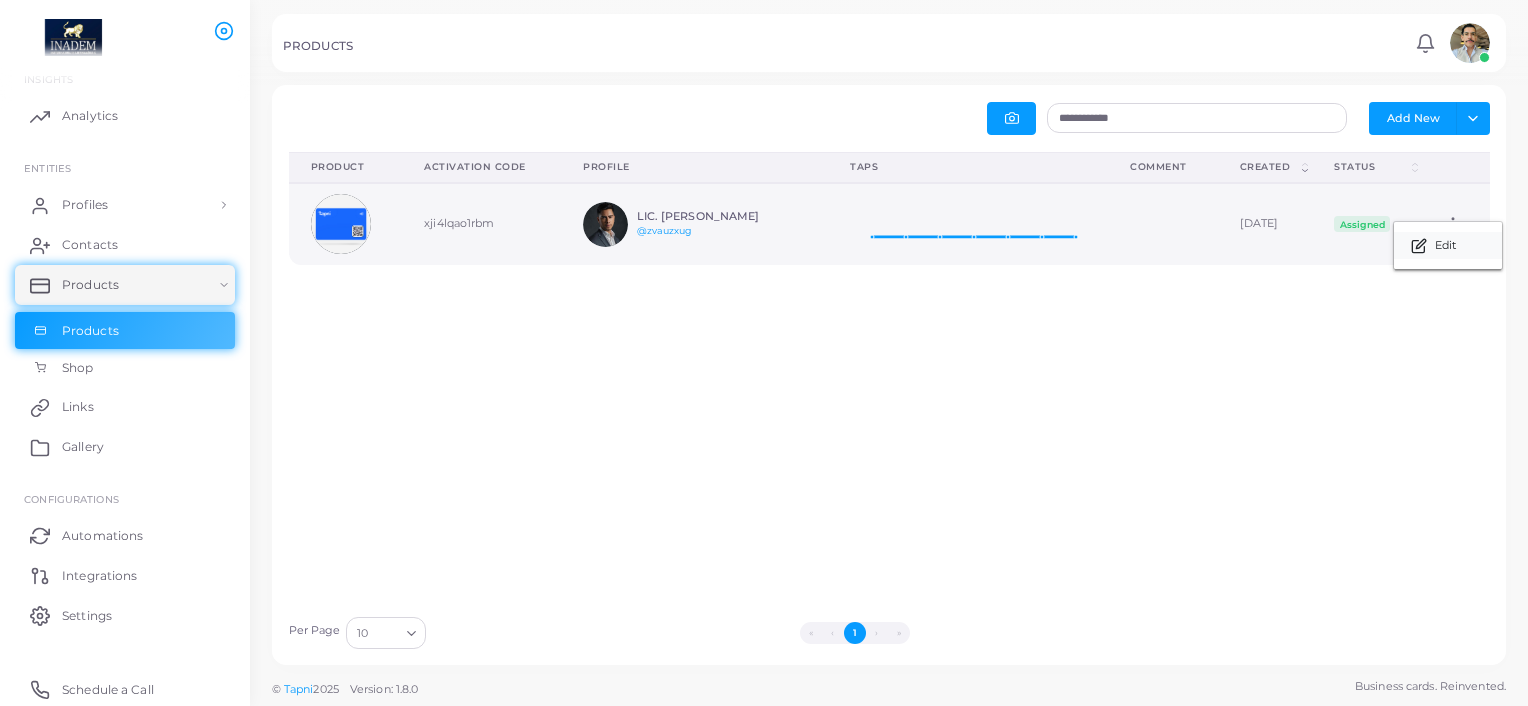 click on "Edit" at bounding box center [1445, 246] 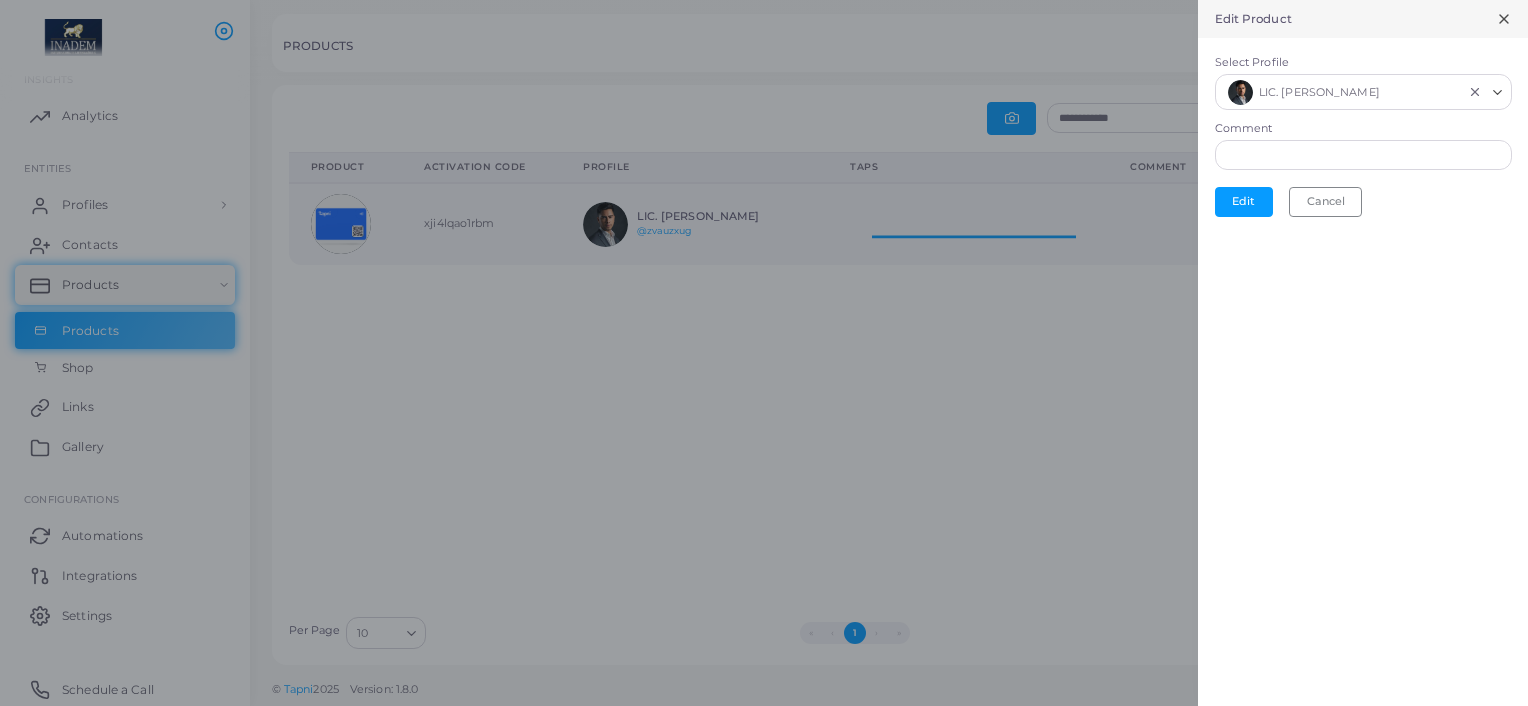scroll, scrollTop: 16, scrollLeft: 16, axis: both 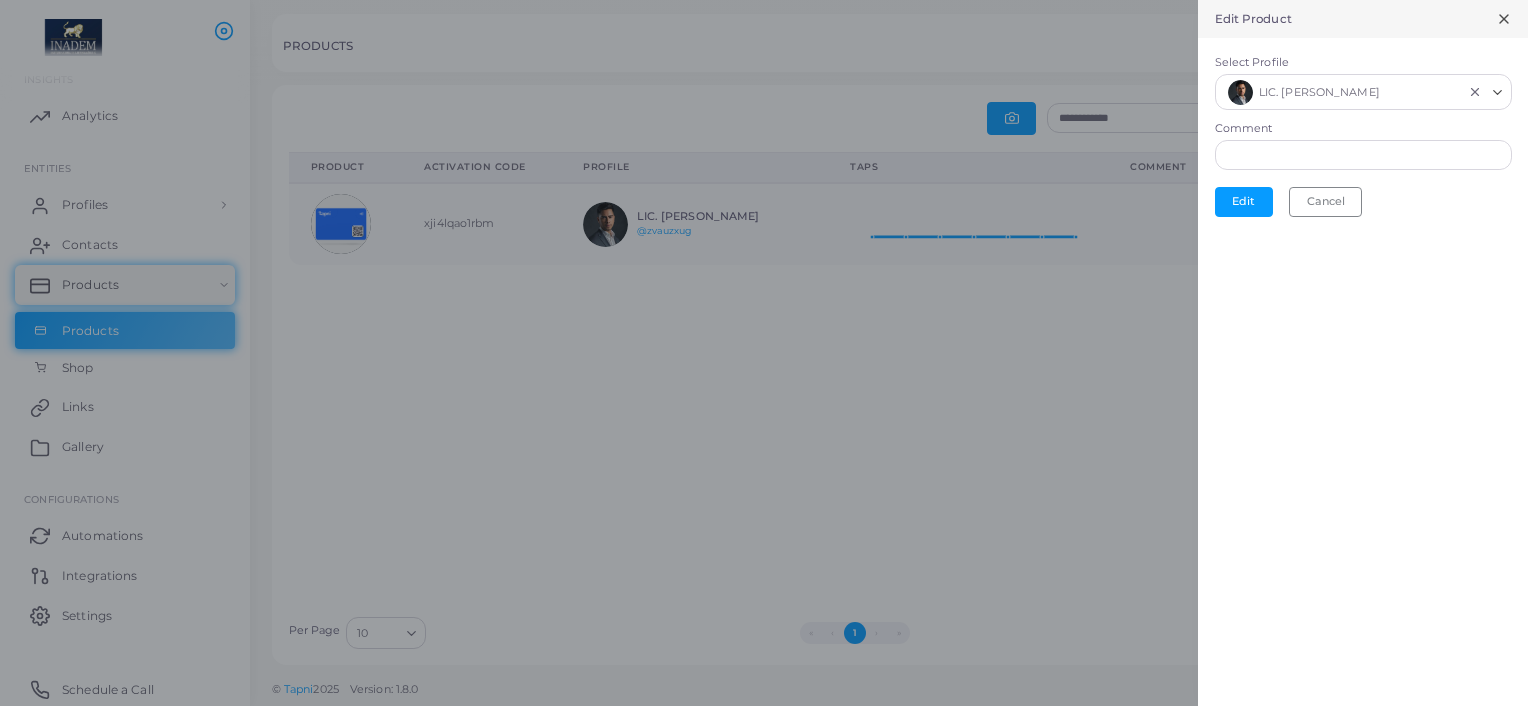 click 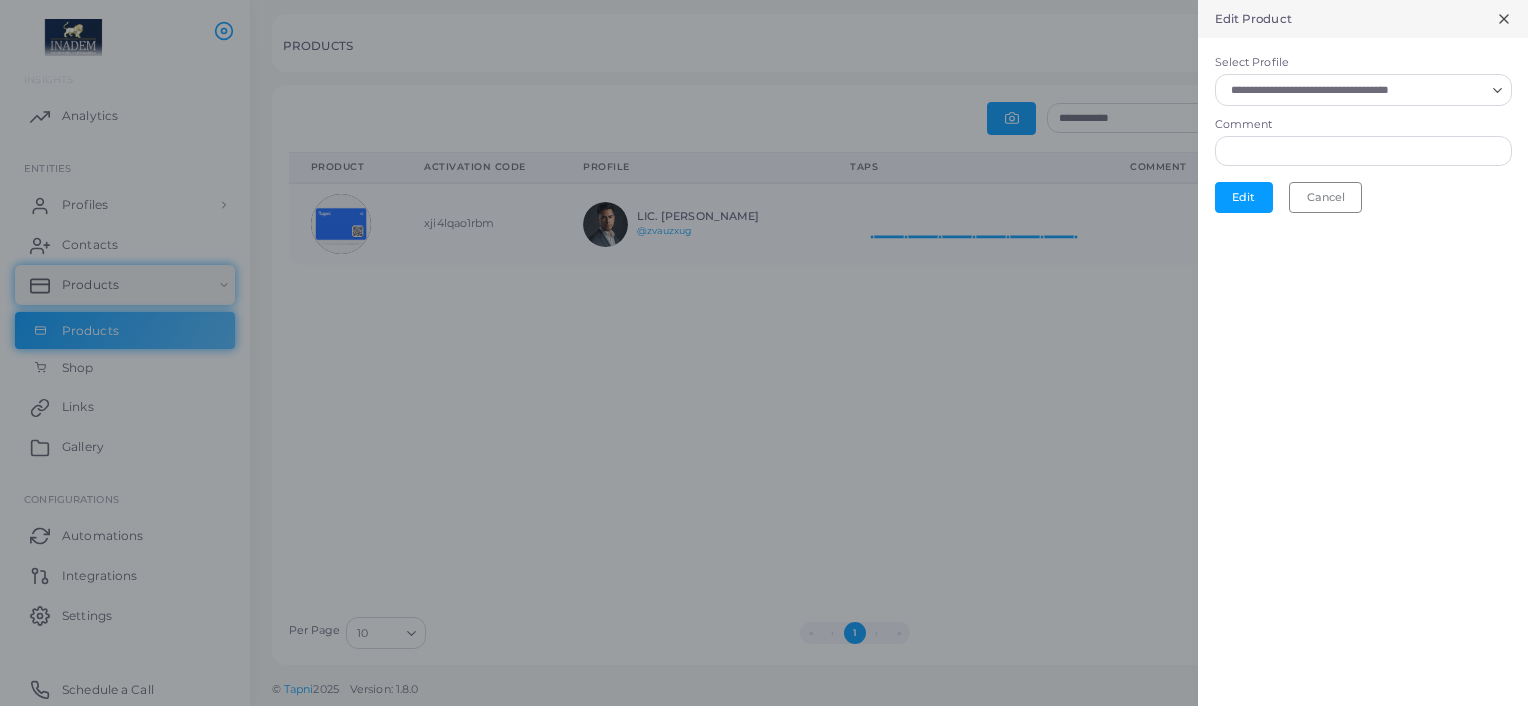 click on "Select Profile" at bounding box center [1354, 90] 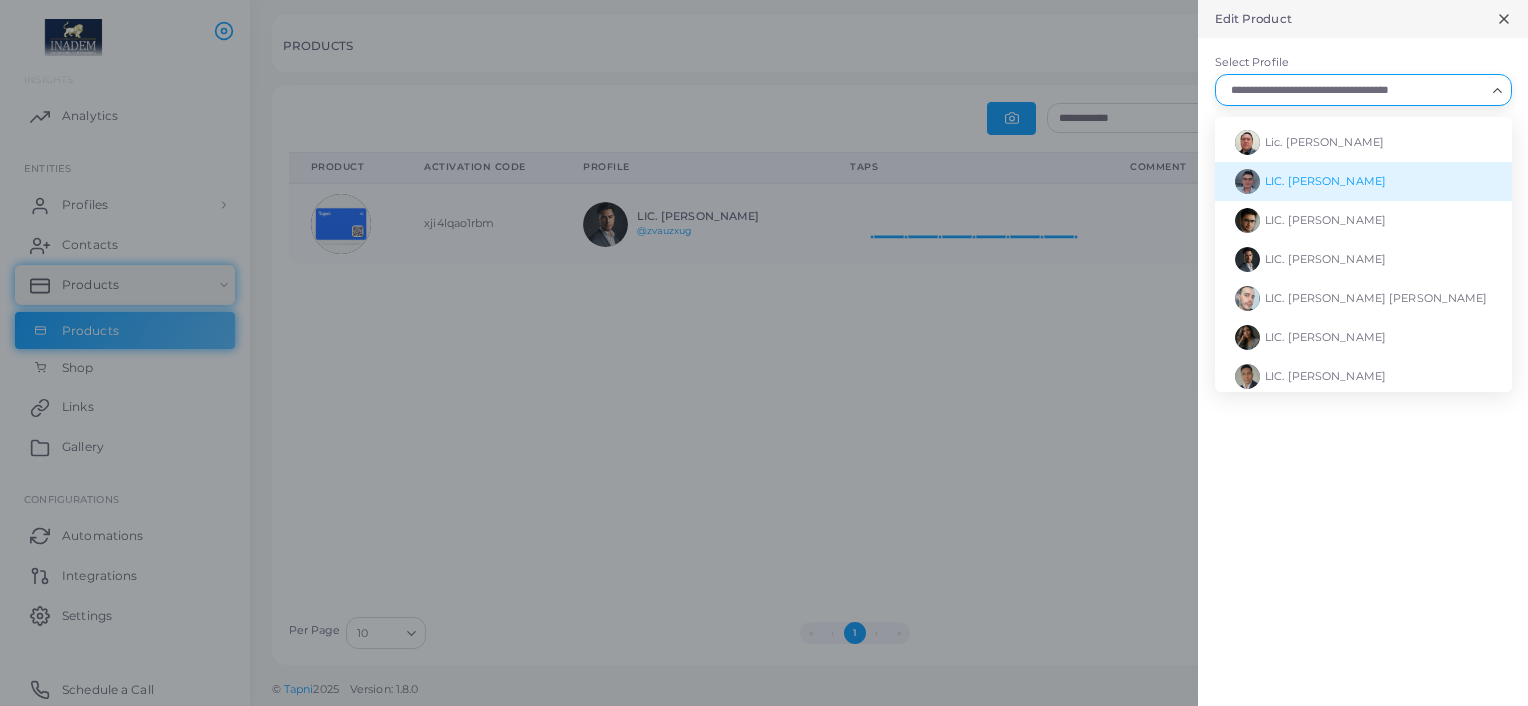 scroll, scrollTop: 0, scrollLeft: 0, axis: both 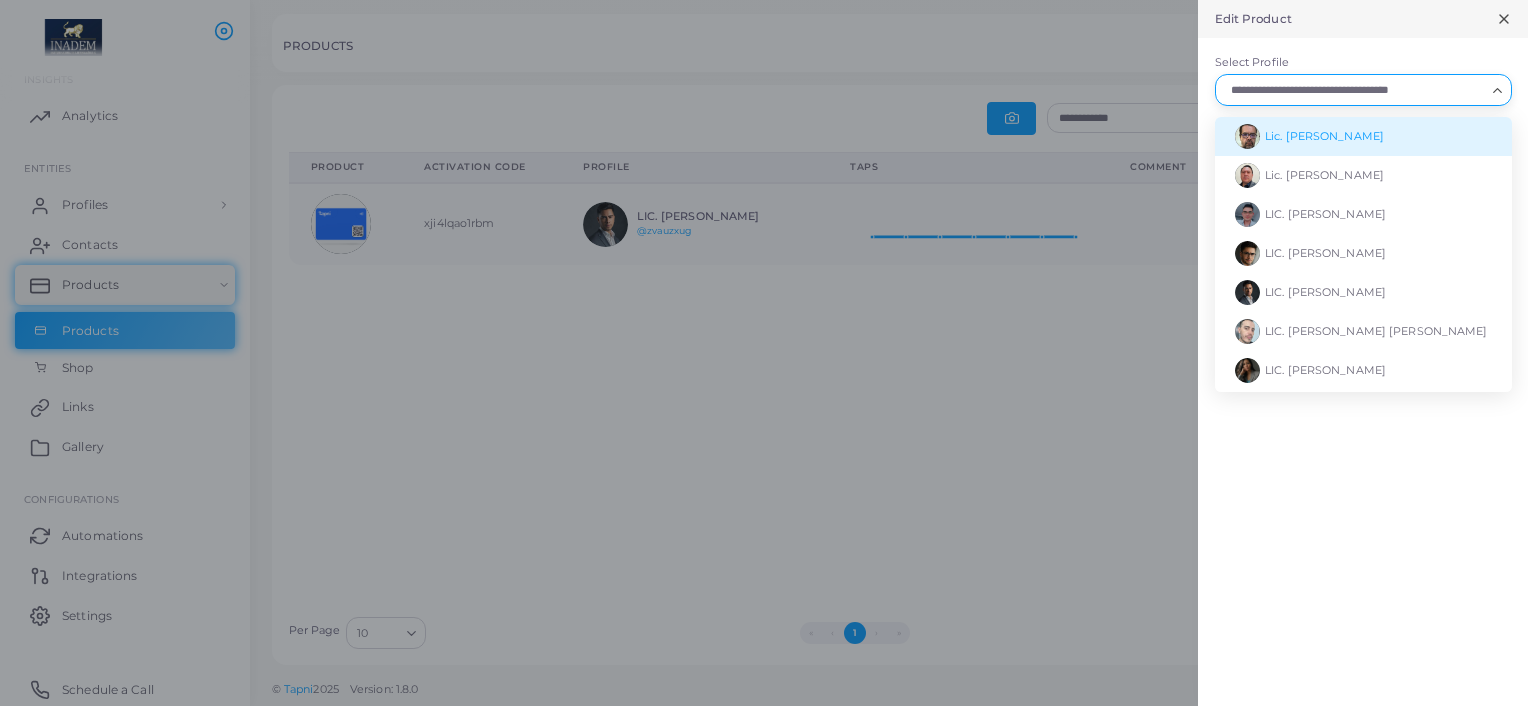 click on "Select Profile" at bounding box center (1354, 90) 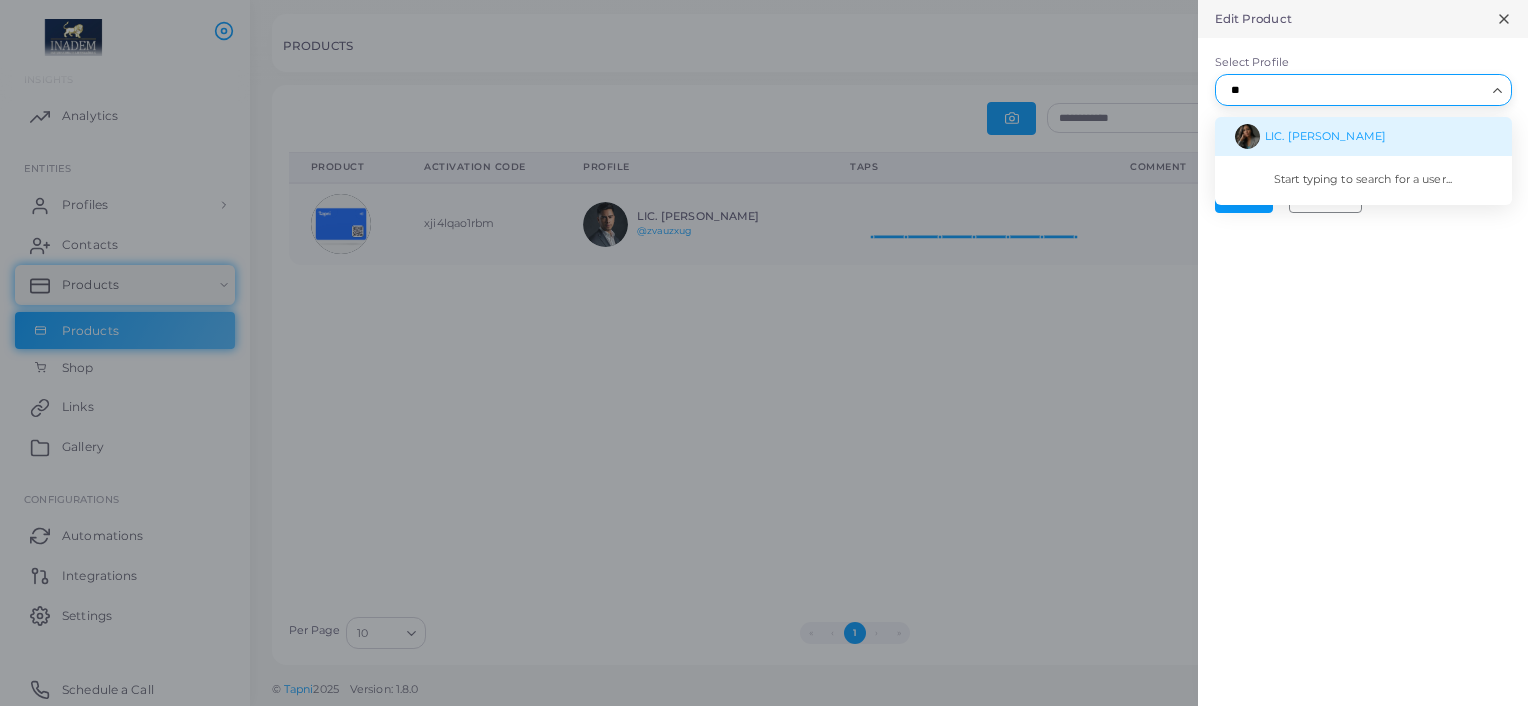 type on "*" 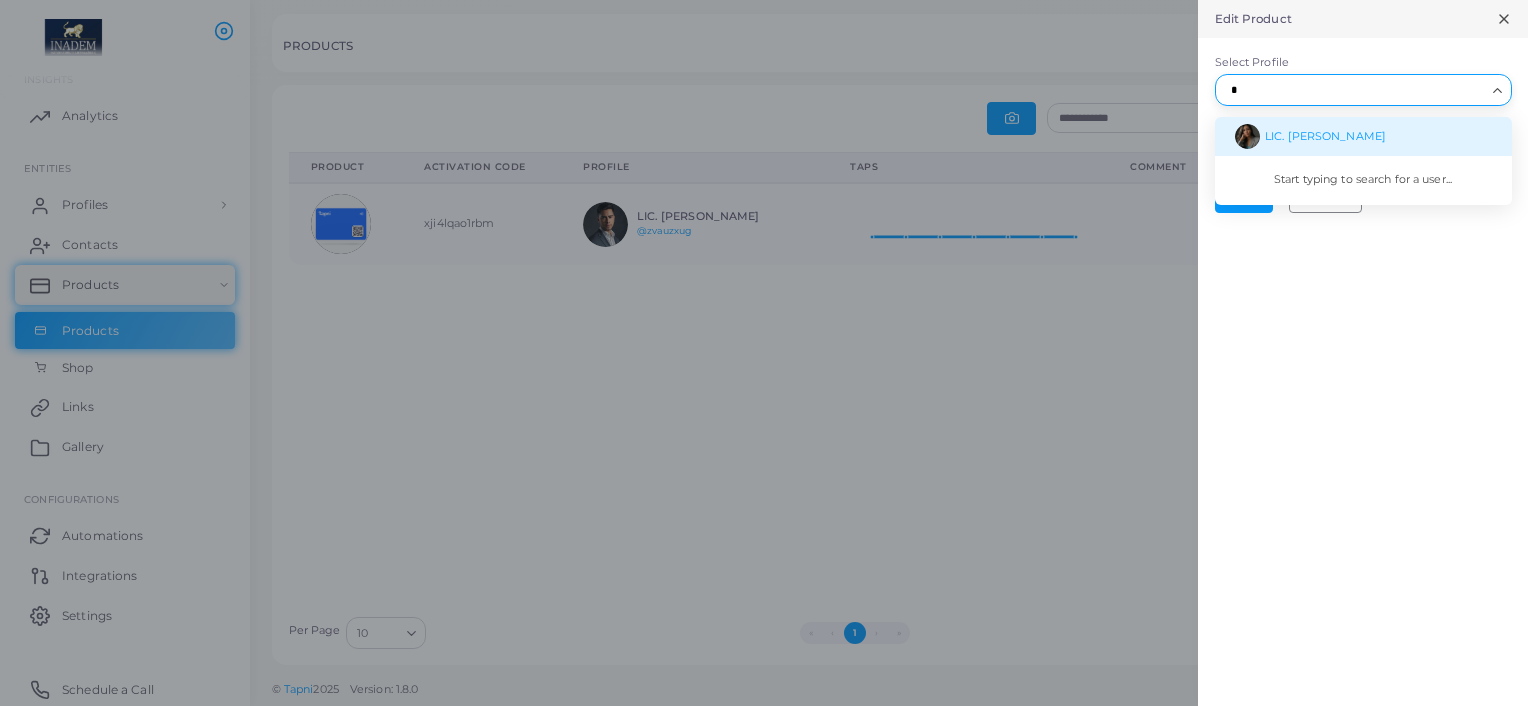 type 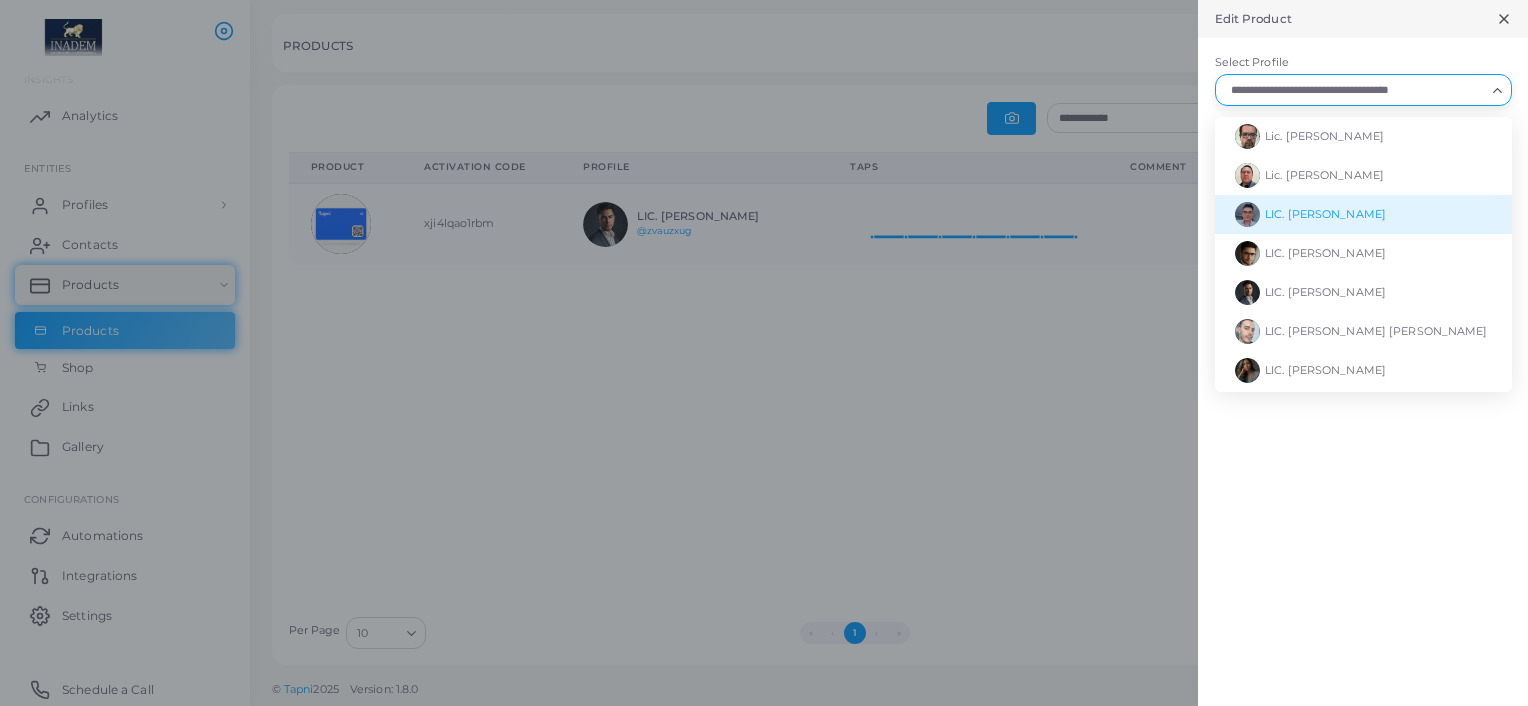 scroll, scrollTop: 36, scrollLeft: 0, axis: vertical 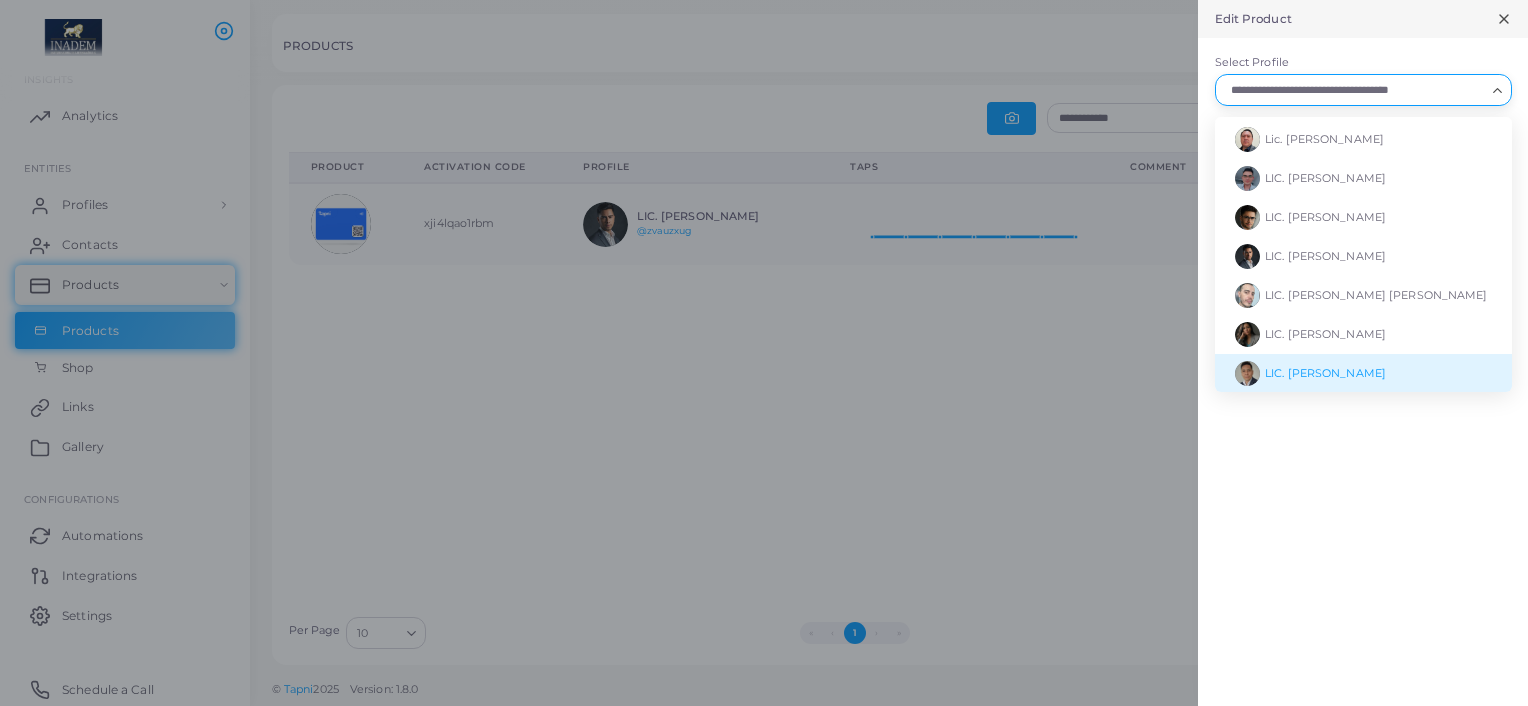 click on "Edit Product Select Profile           Loading...      Lic. [PERSON_NAME]  Lic. [PERSON_NAME]  LIC. [PERSON_NAME]. [PERSON_NAME]. [PERSON_NAME]. [PERSON_NAME] [PERSON_NAME]  LIC. [PERSON_NAME]. [PERSON_NAME]. [PERSON_NAME]  [PERSON_NAME] HUGGO [PERSON_NAME]  [PERSON_NAME]       Start typing to search for a user...        Comment     Edit  Cancel" at bounding box center [1363, 353] 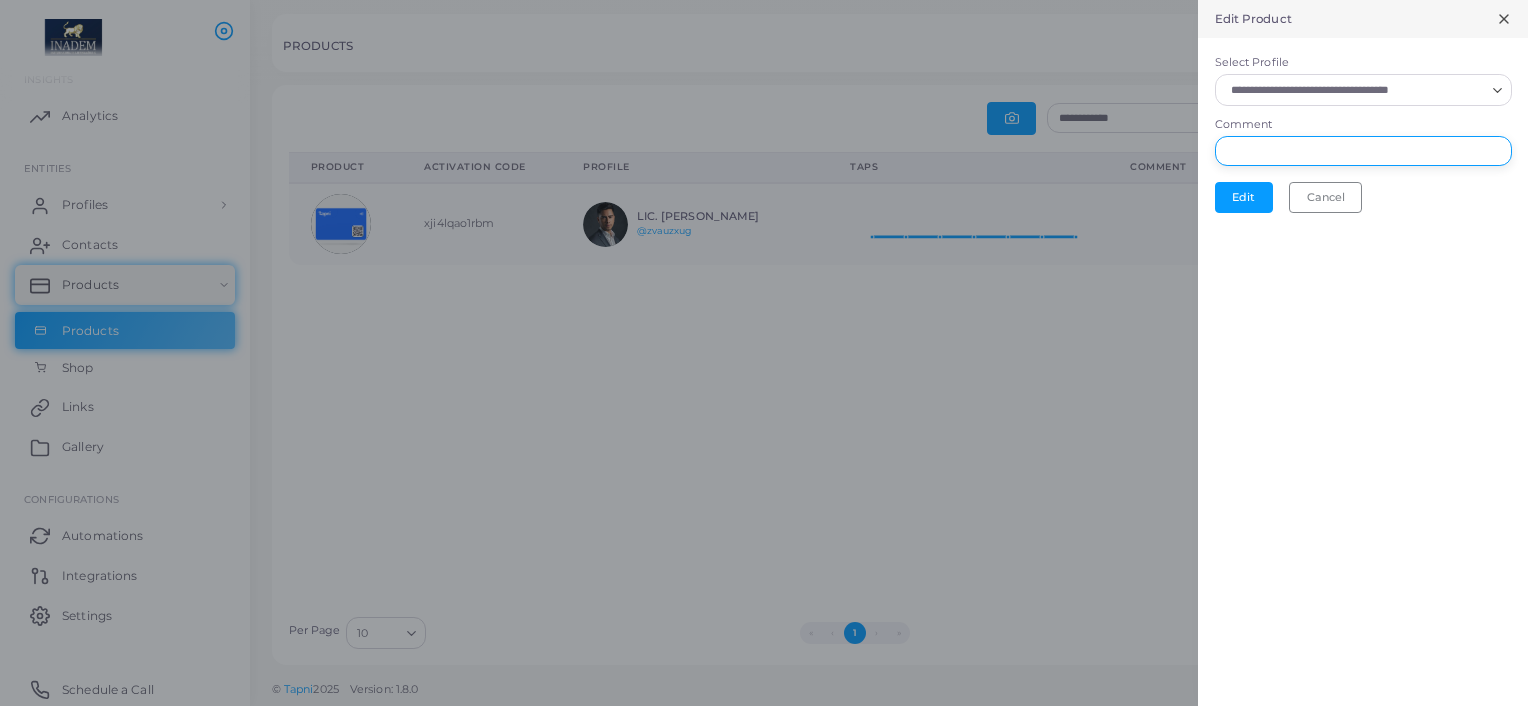 click on "Comment" at bounding box center [1363, 151] 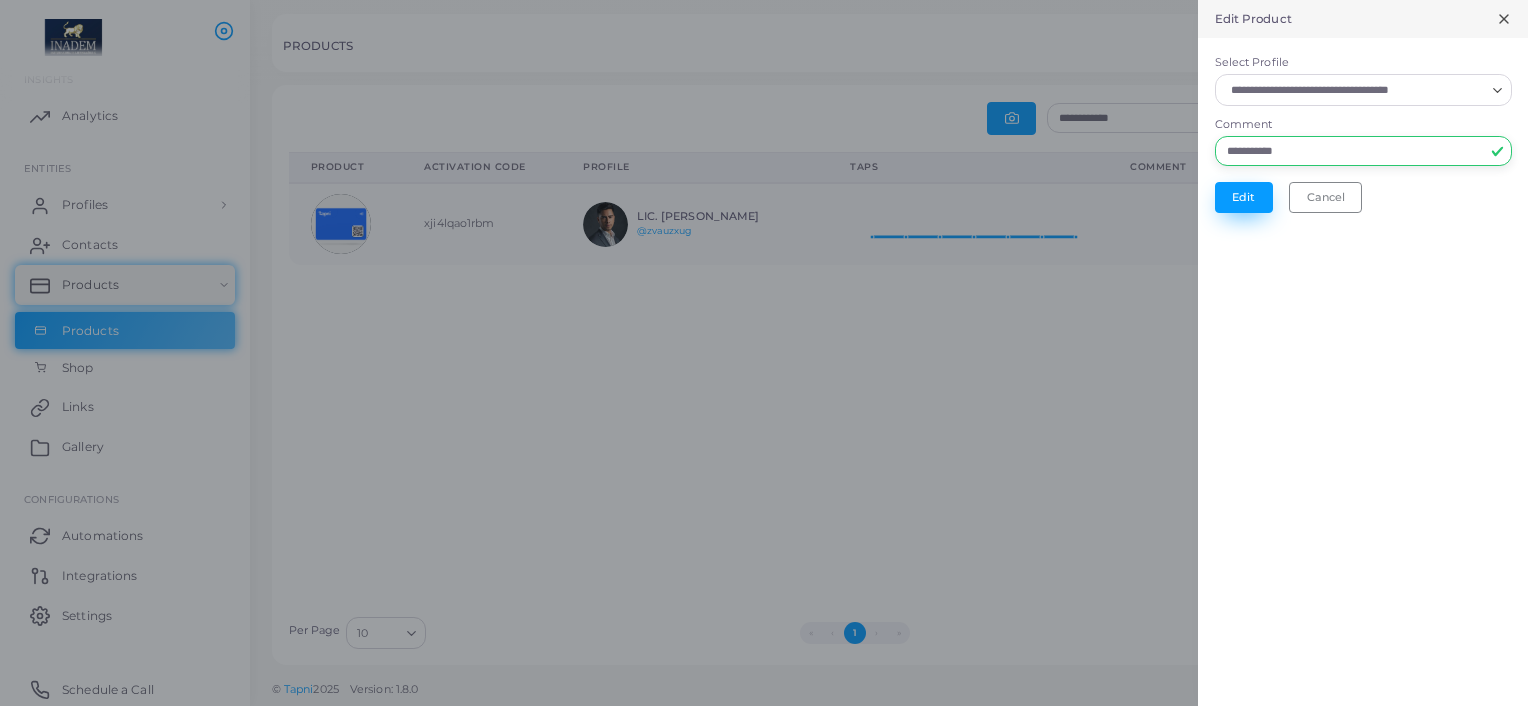 type on "**********" 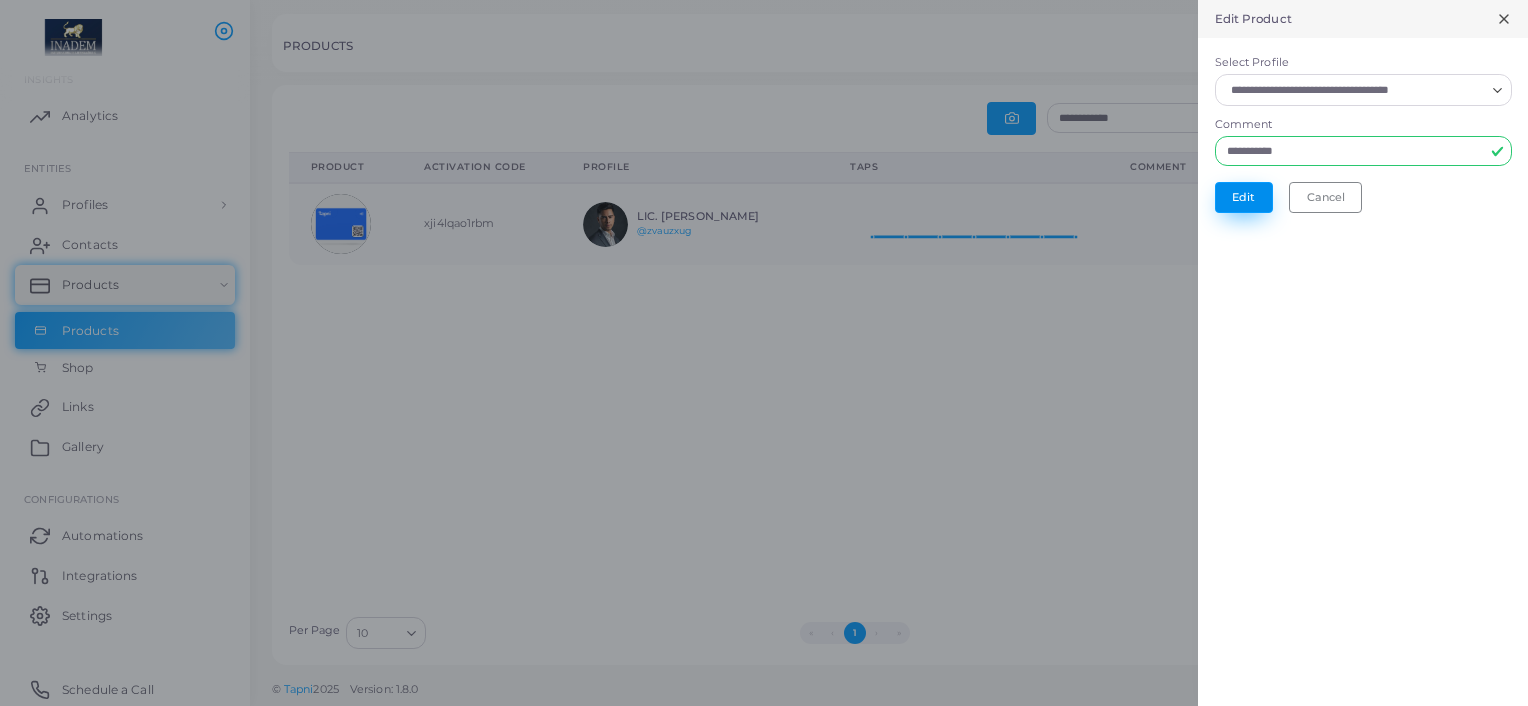 click on "Edit" at bounding box center (1244, 197) 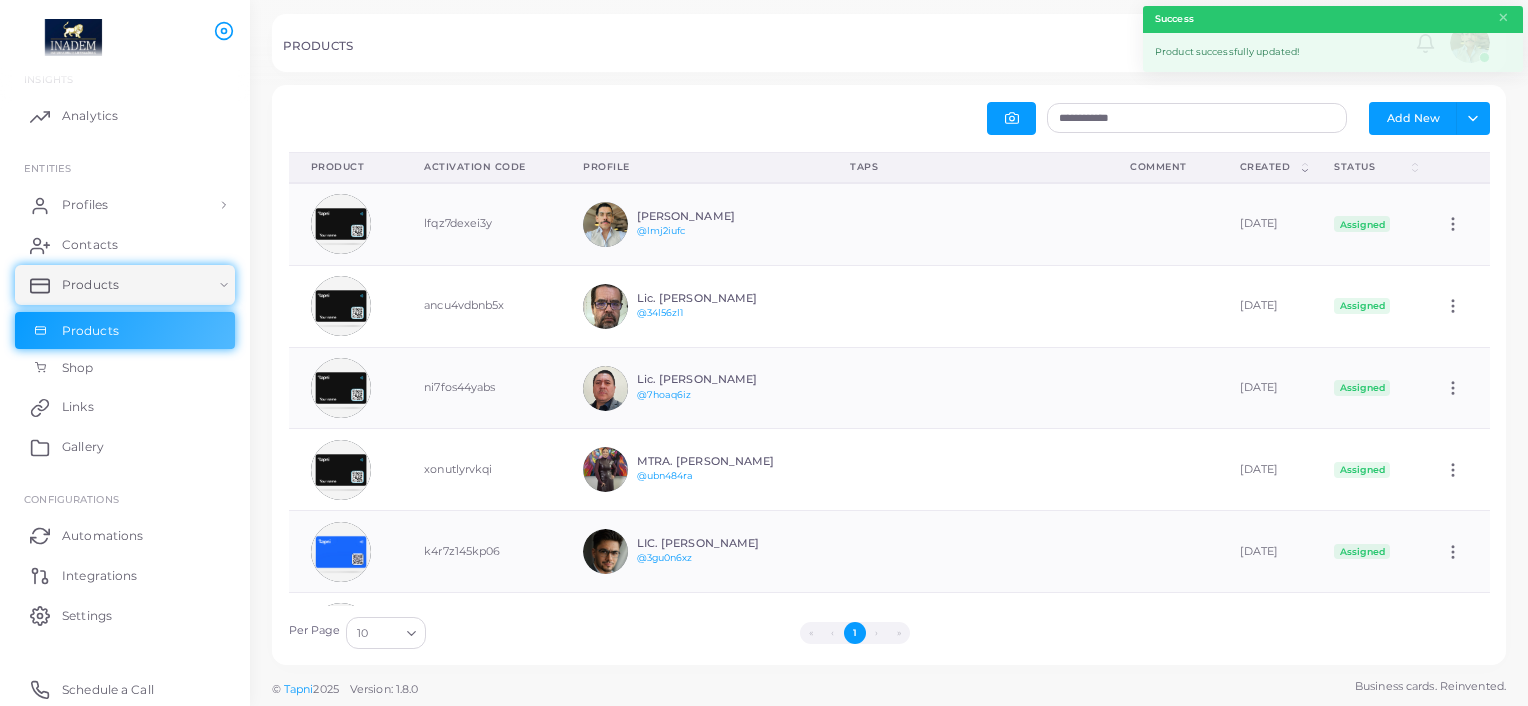 scroll, scrollTop: 16, scrollLeft: 16, axis: both 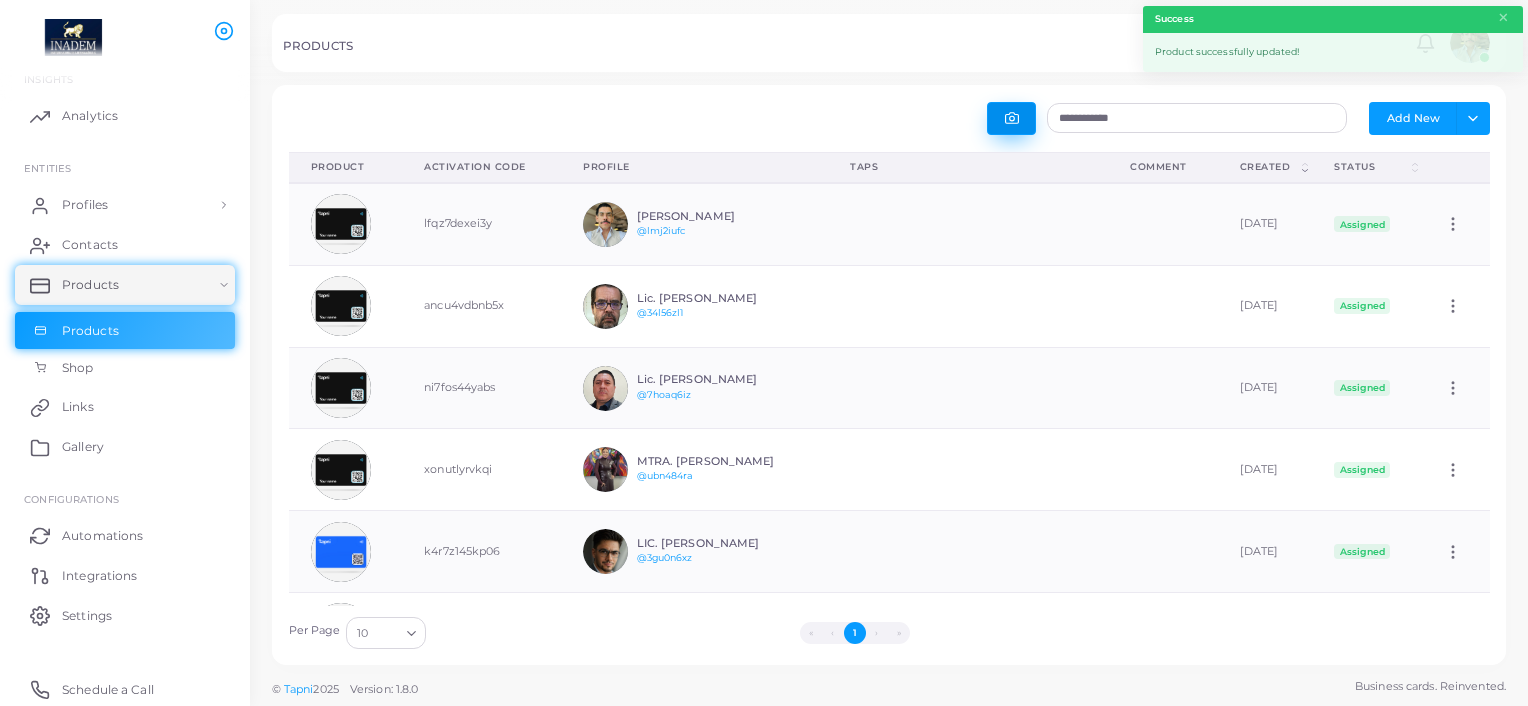 click 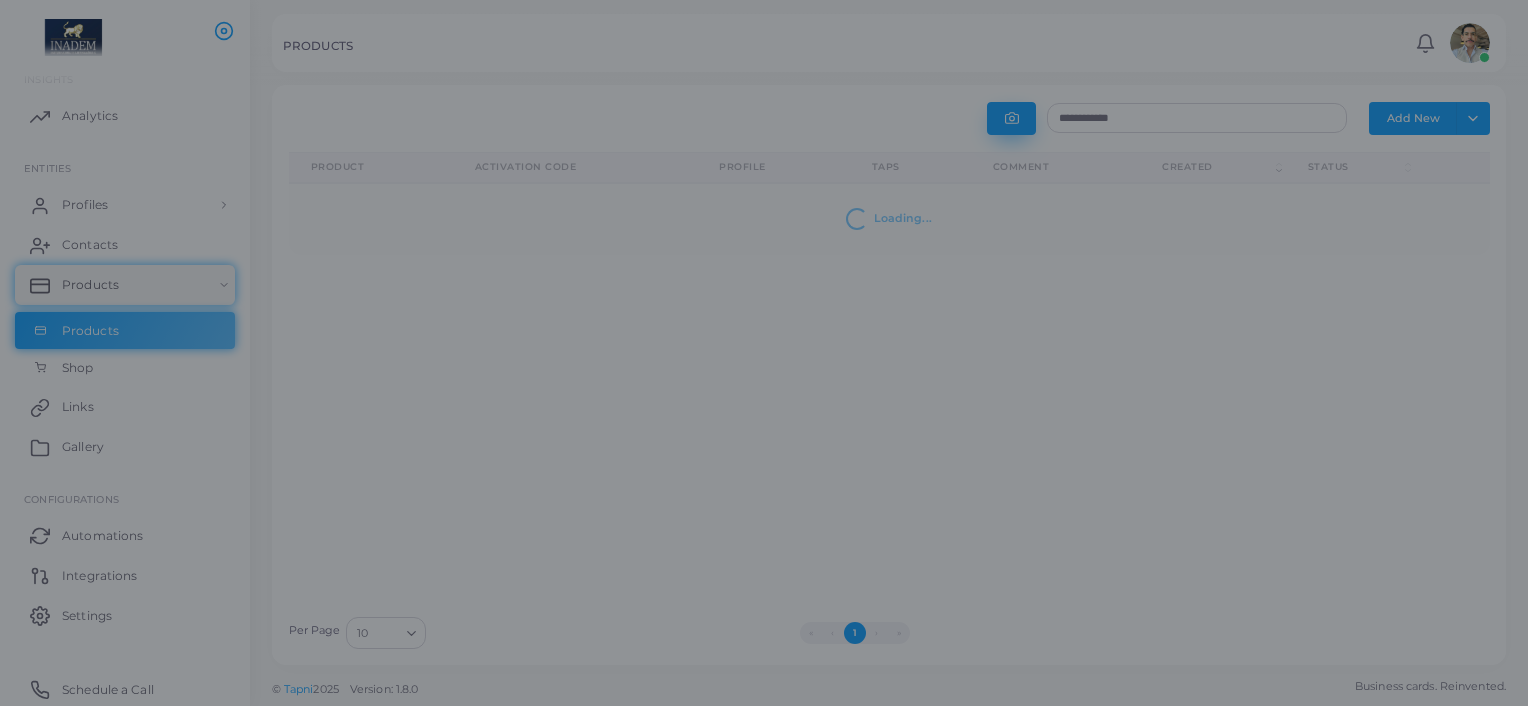 type on "**********" 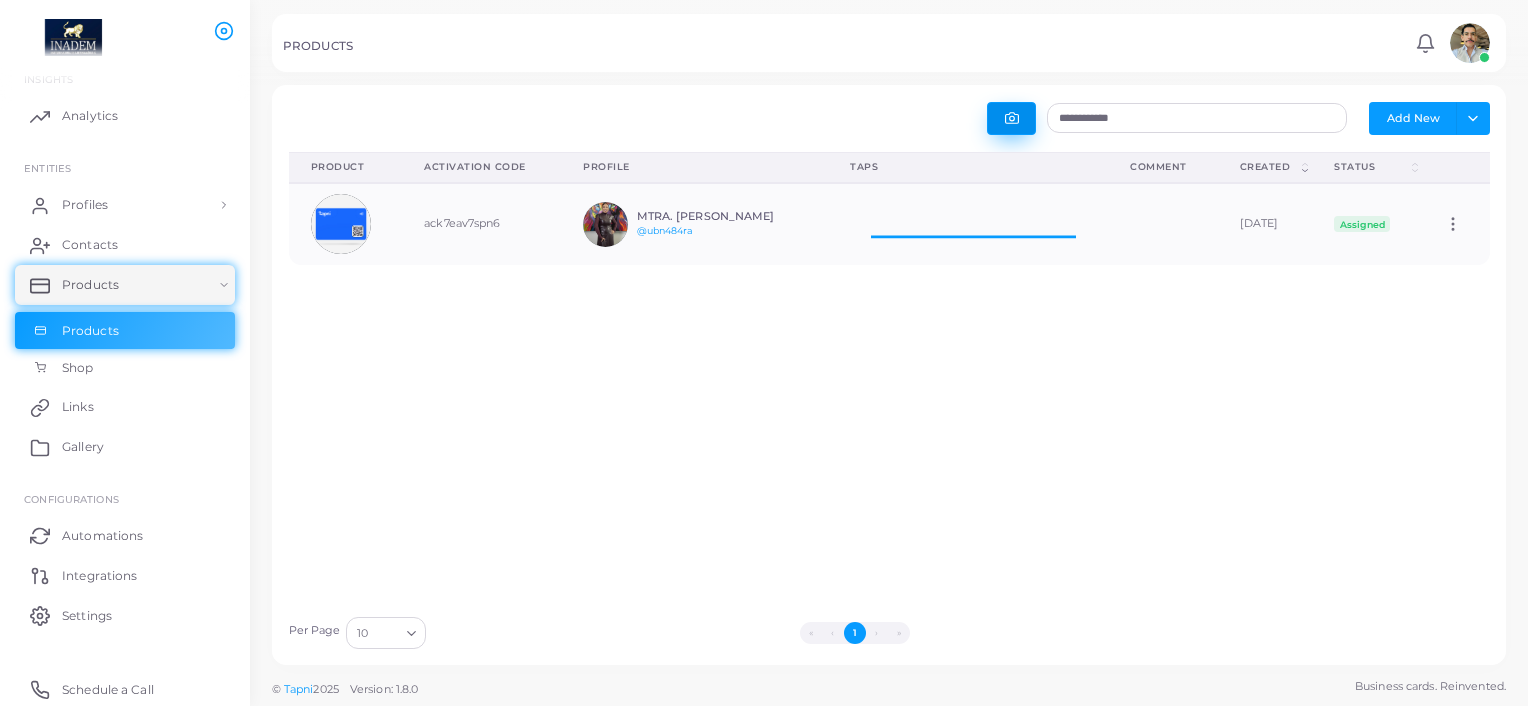 scroll, scrollTop: 16, scrollLeft: 16, axis: both 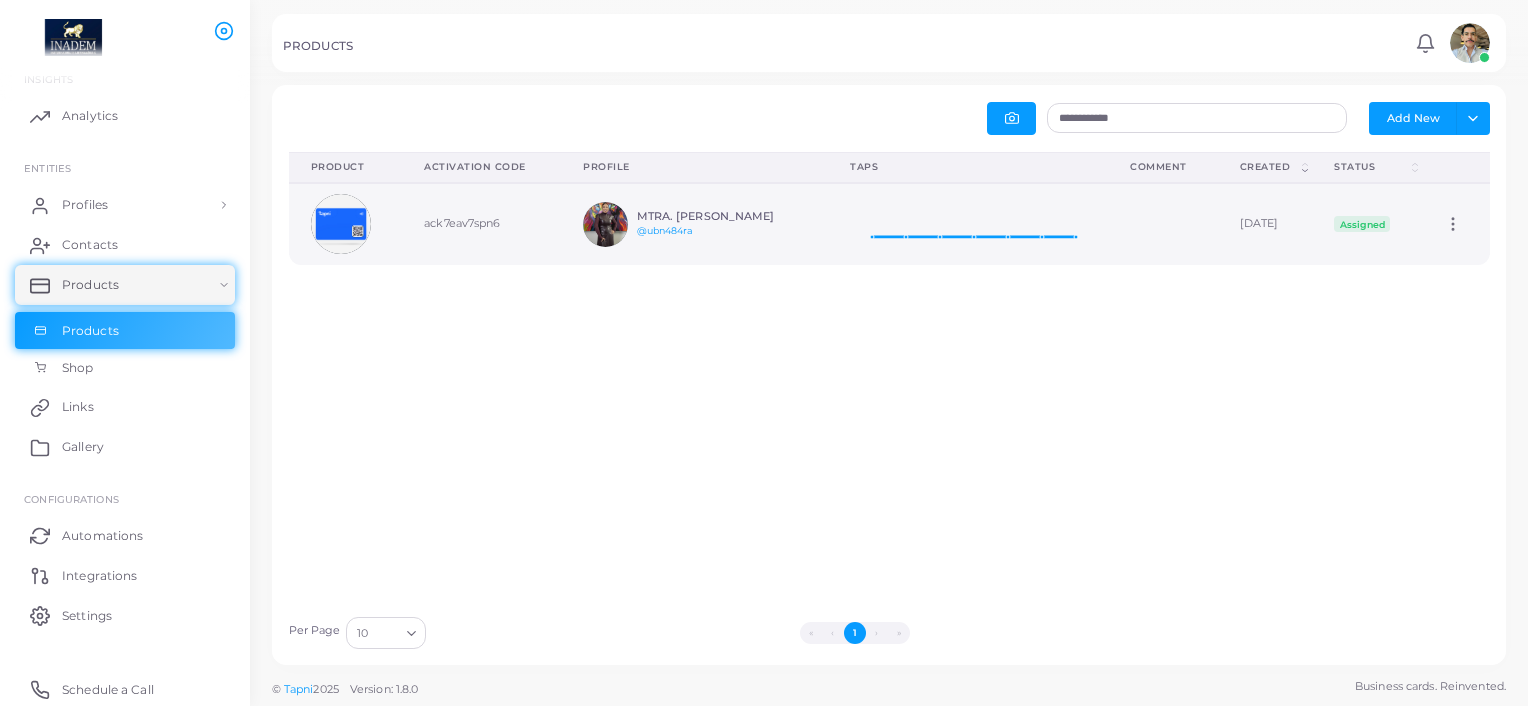 click 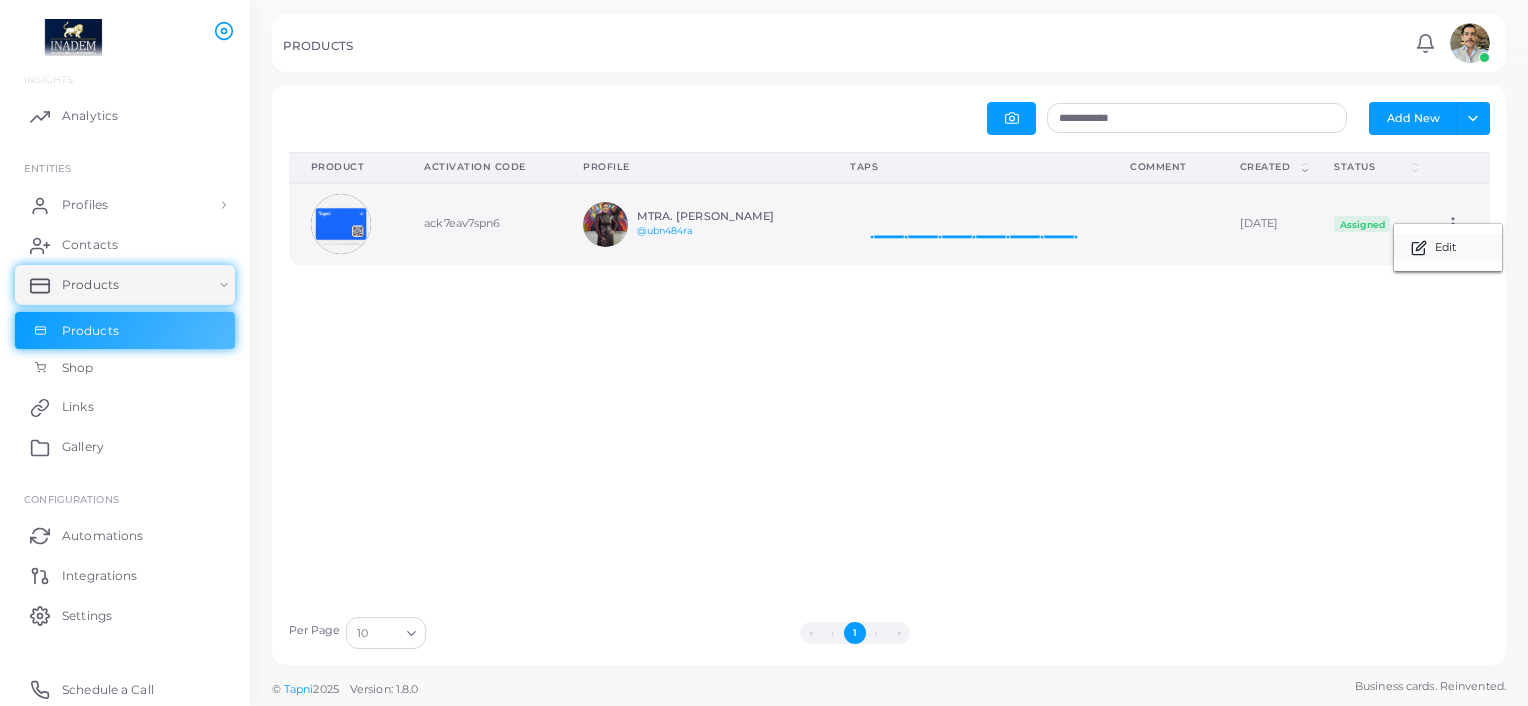 click on "Edit" at bounding box center [1445, 248] 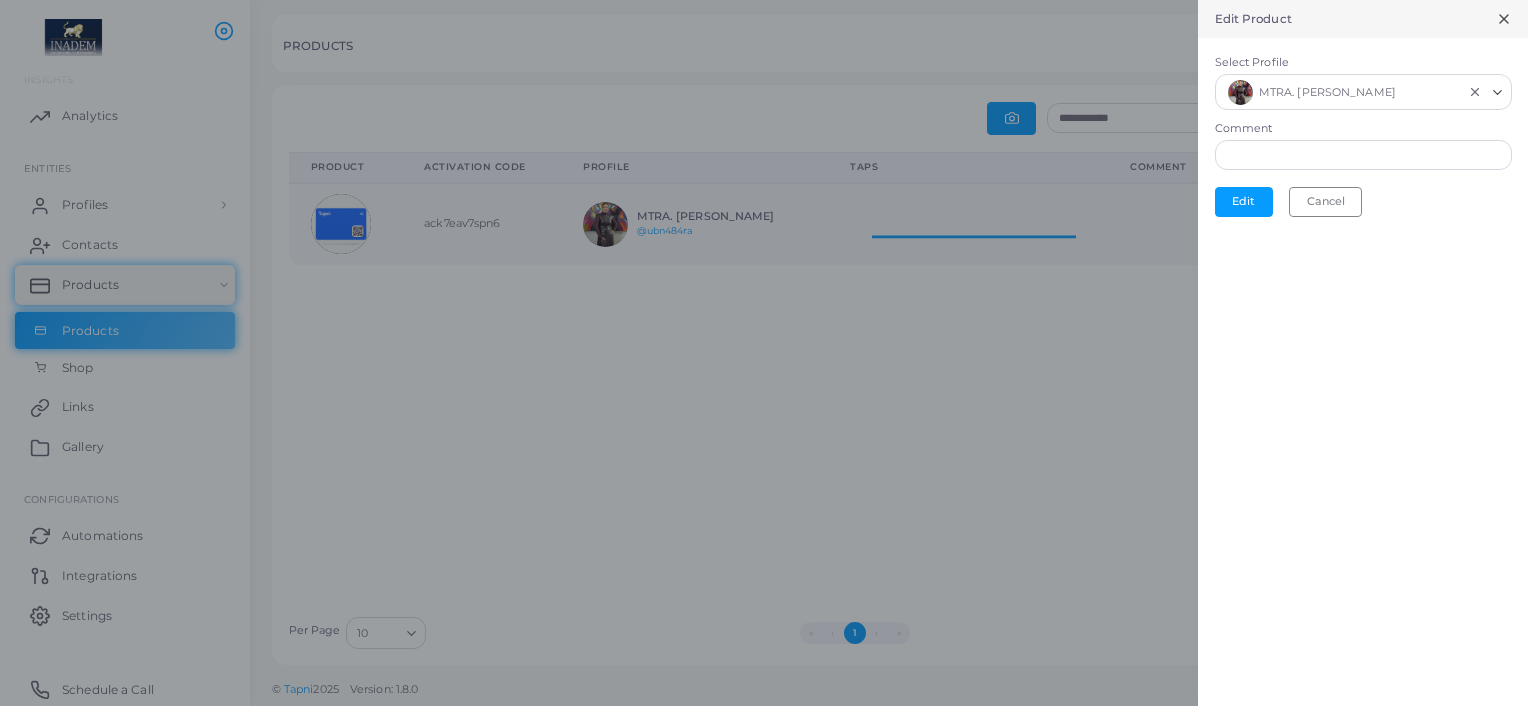 scroll, scrollTop: 16, scrollLeft: 16, axis: both 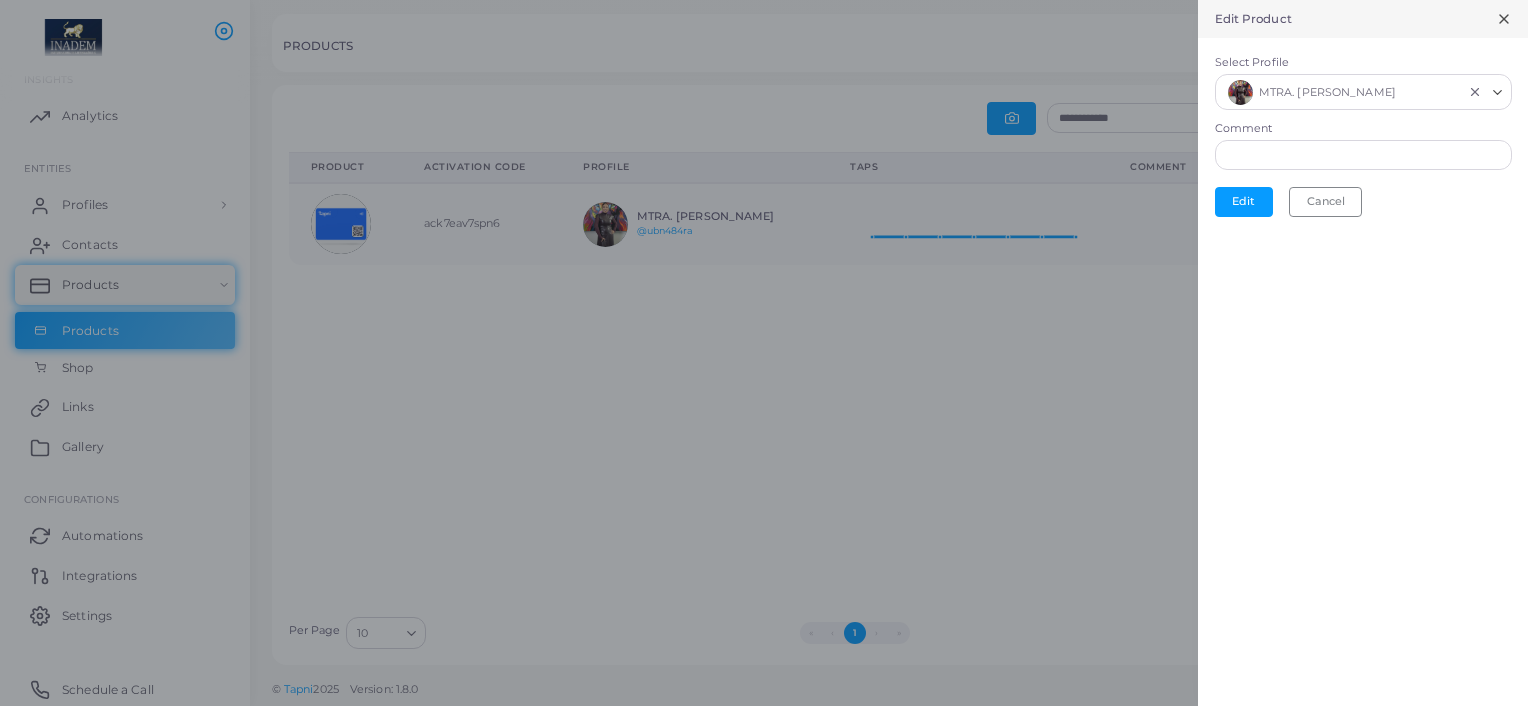 click 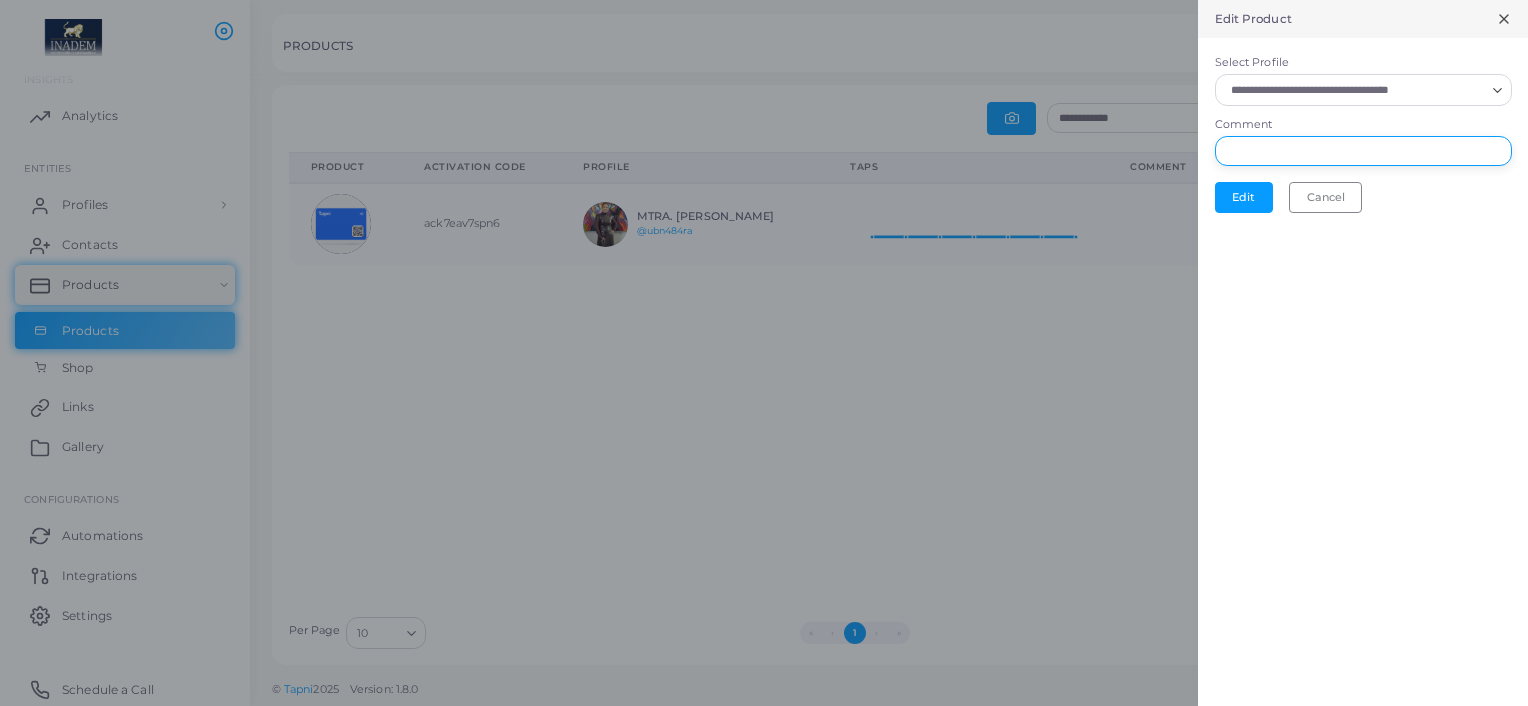 click on "Comment" at bounding box center [1363, 151] 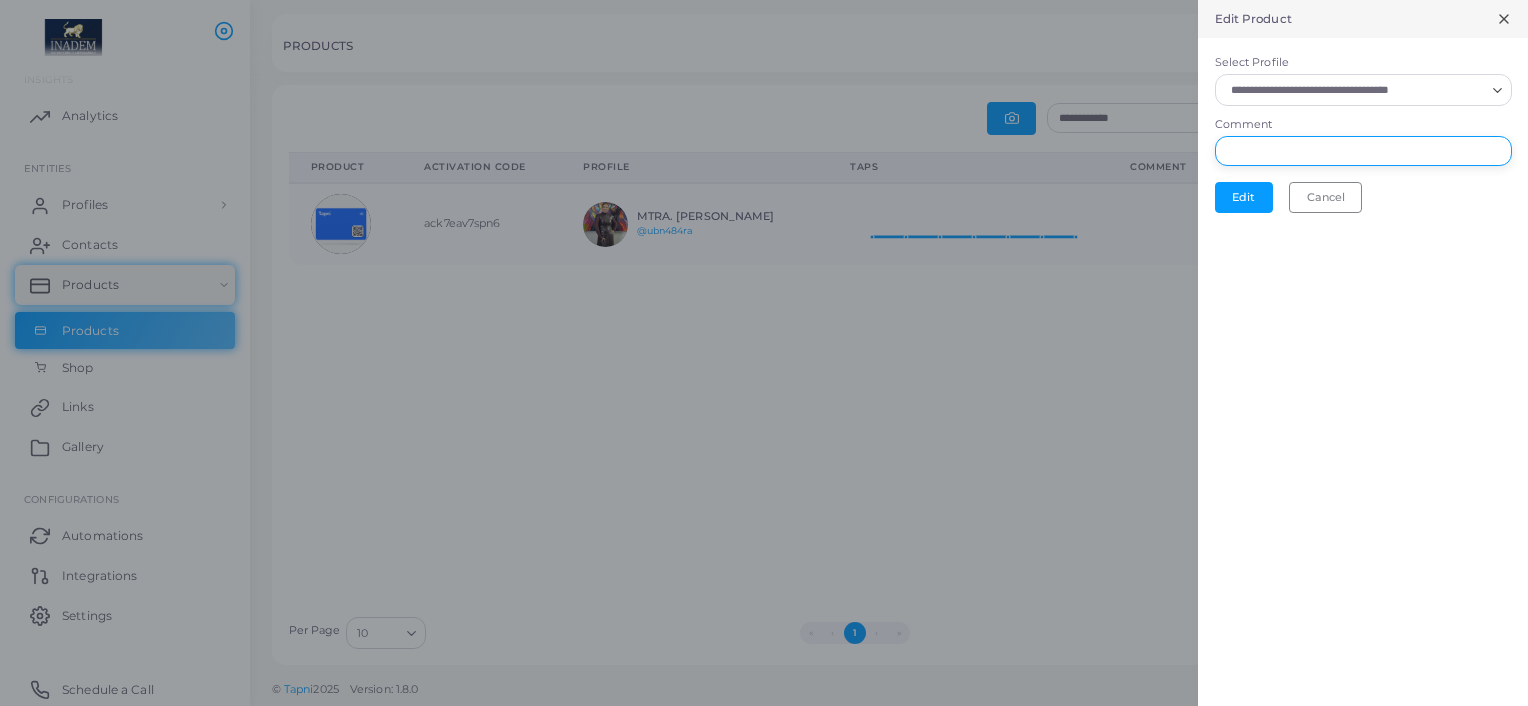 type on "**********" 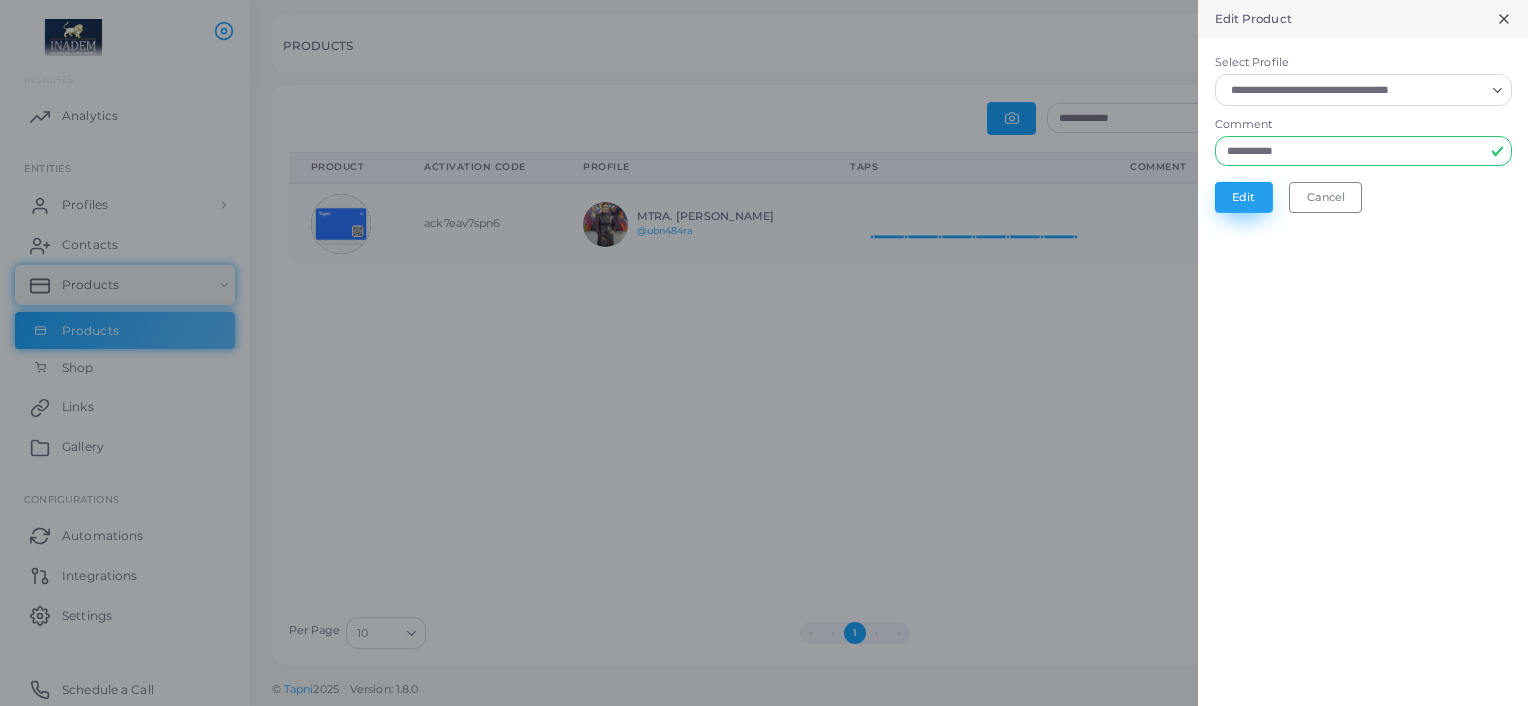 click on "Edit" at bounding box center (1244, 197) 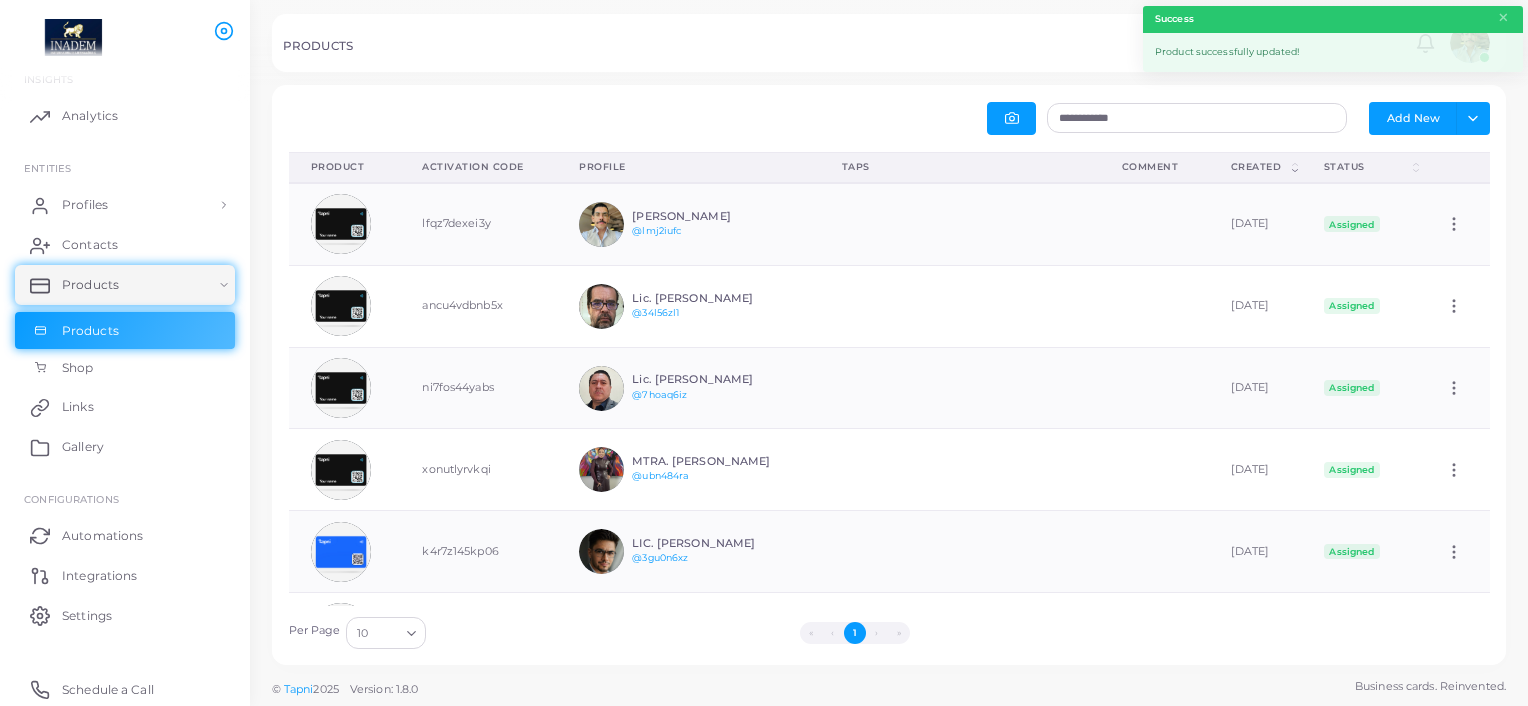 scroll, scrollTop: 16, scrollLeft: 16, axis: both 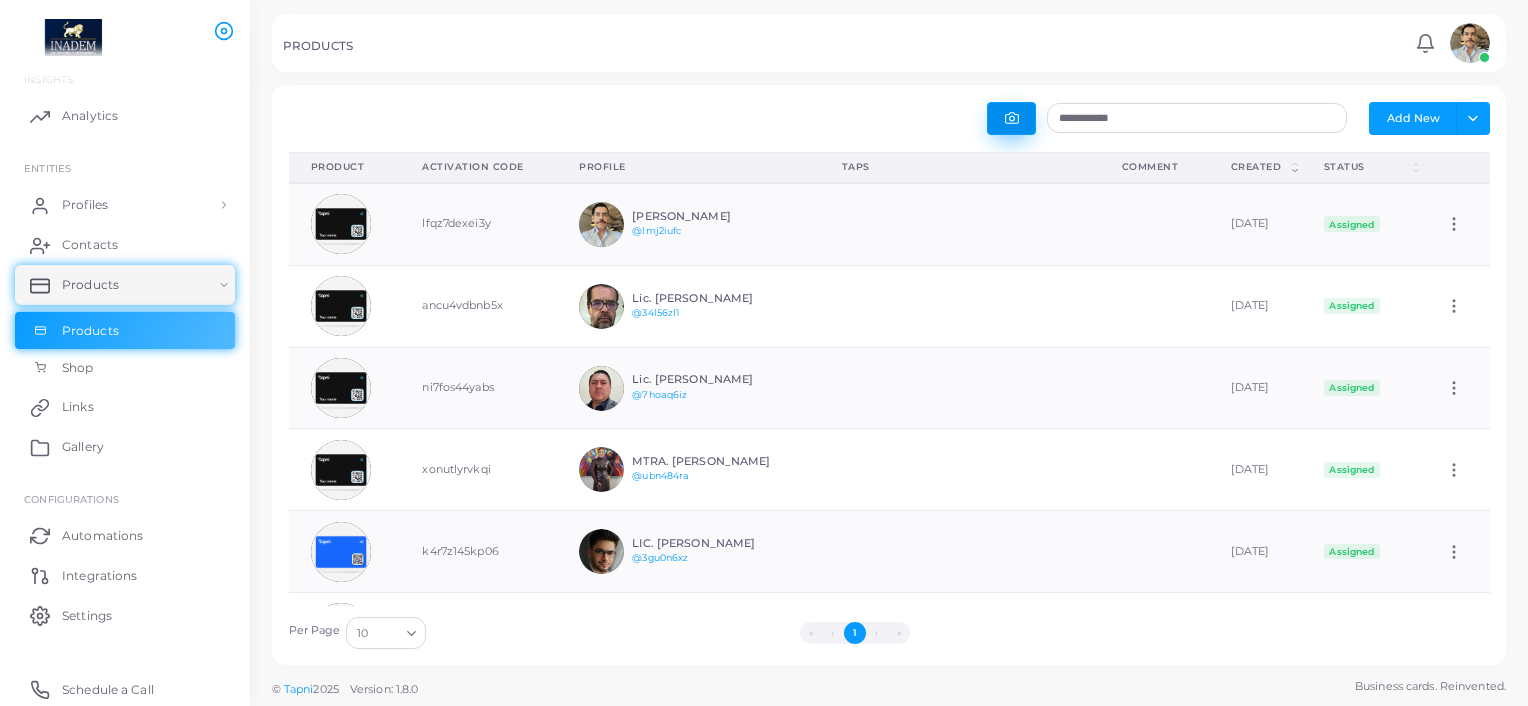 click 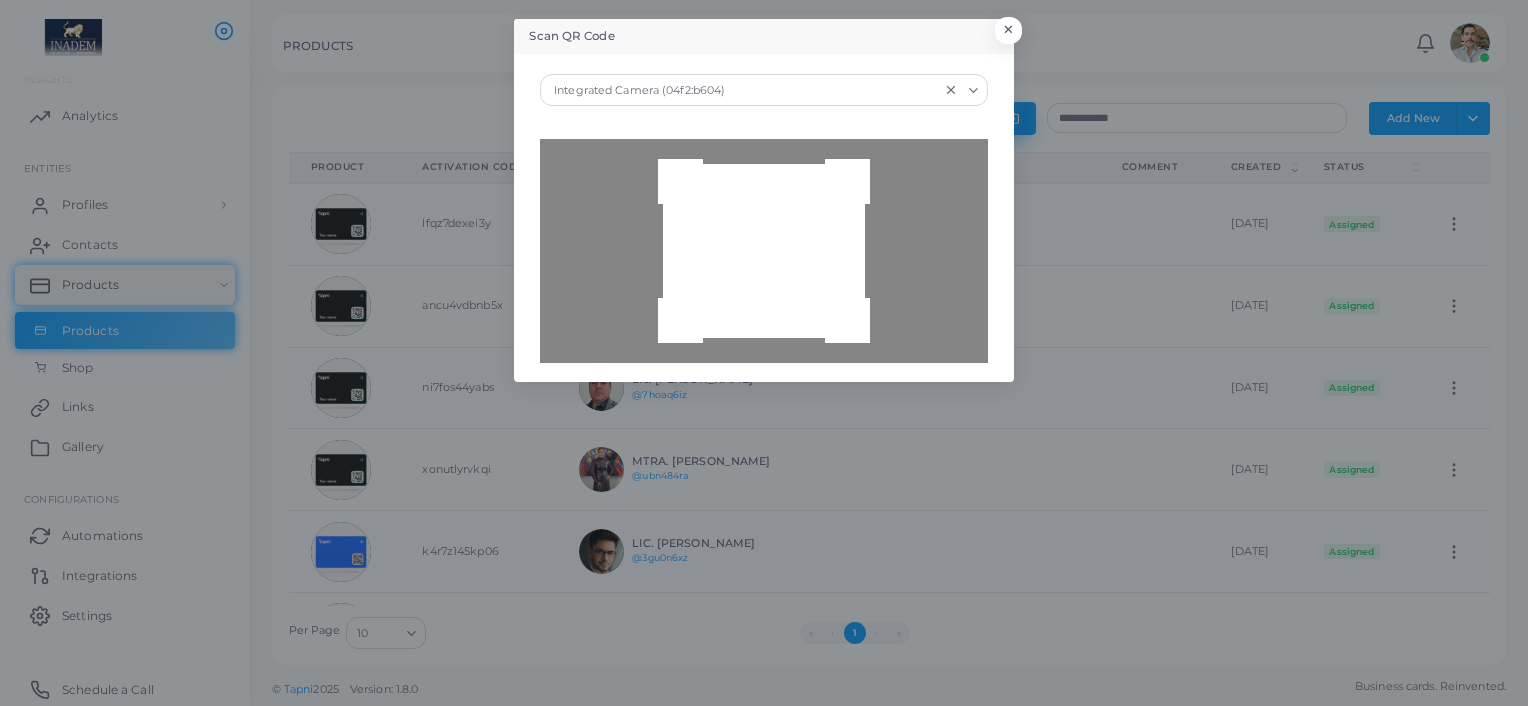 type on "**********" 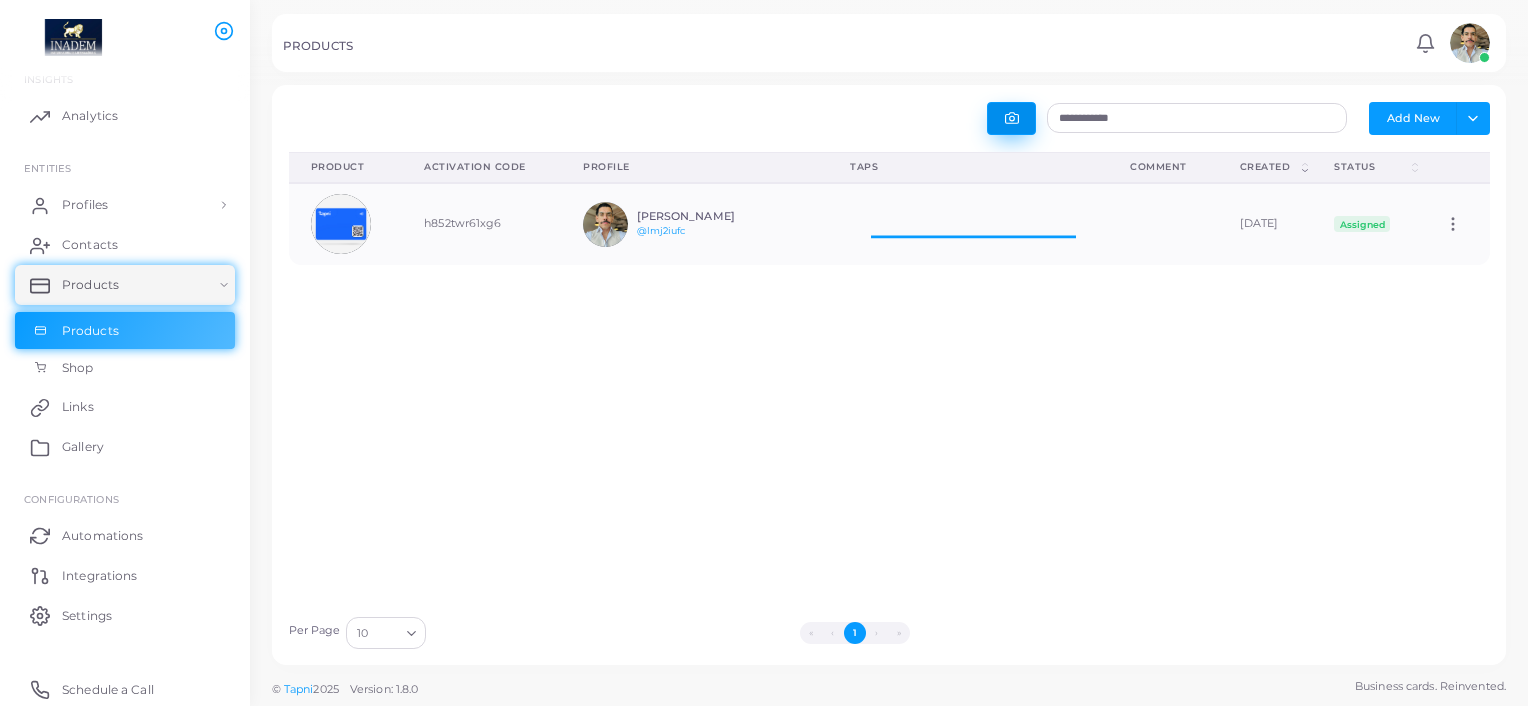 scroll, scrollTop: 16, scrollLeft: 16, axis: both 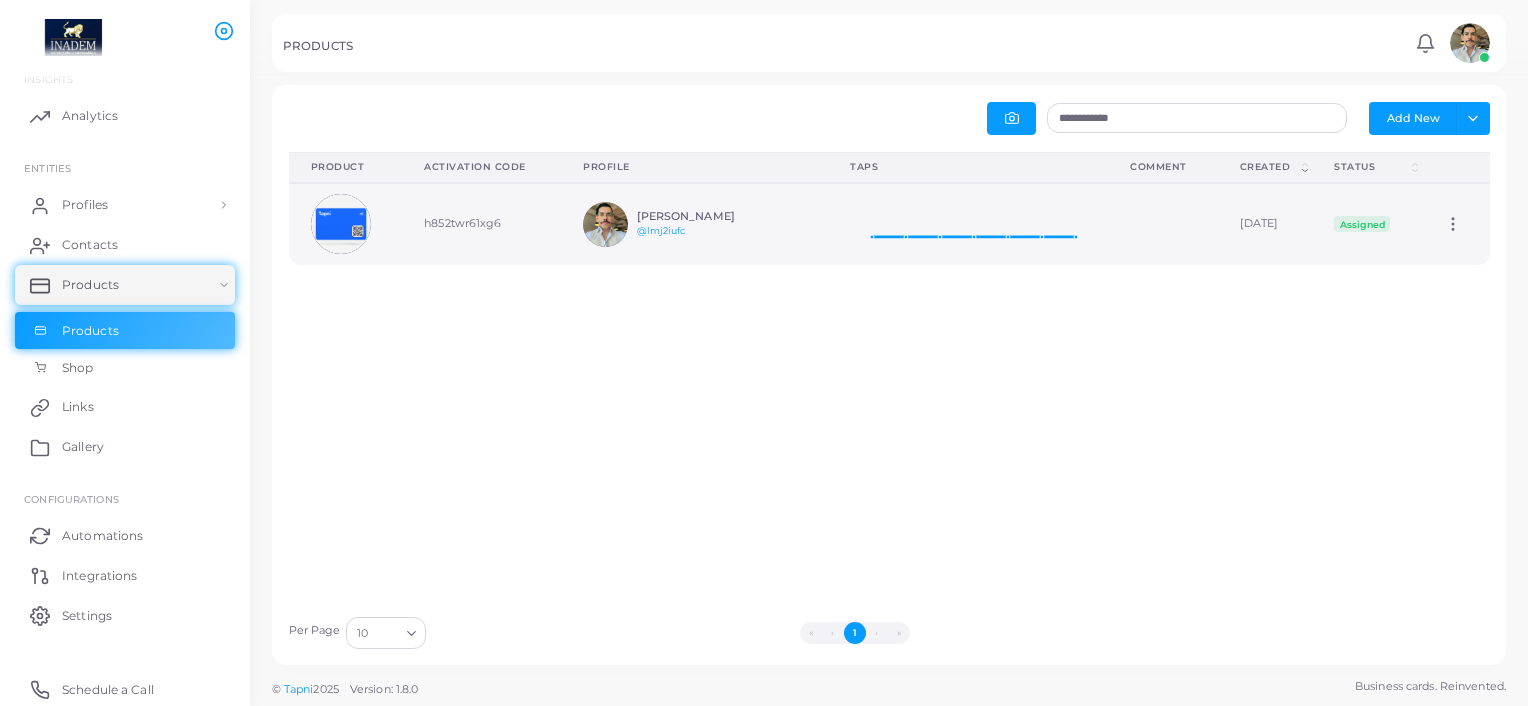 click 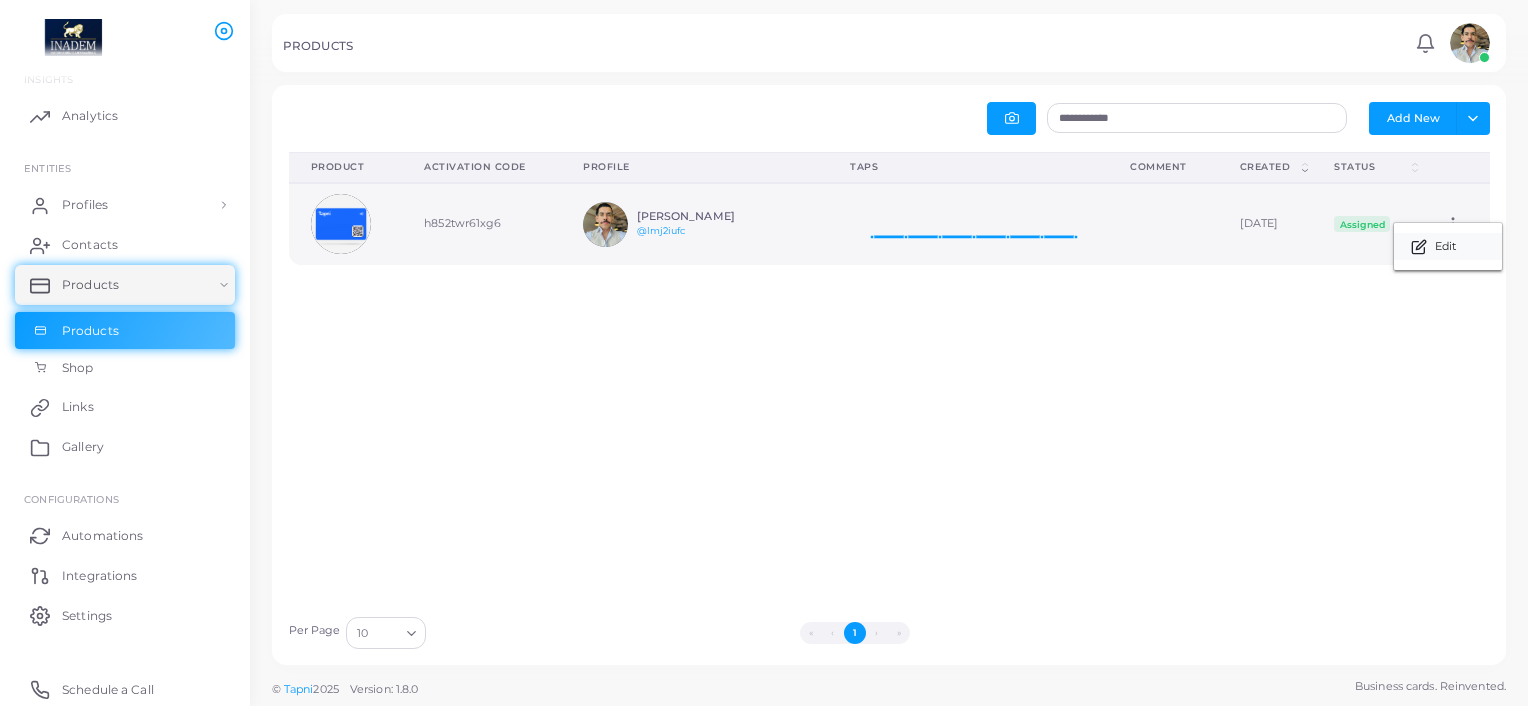 click on "Edit" at bounding box center (1445, 247) 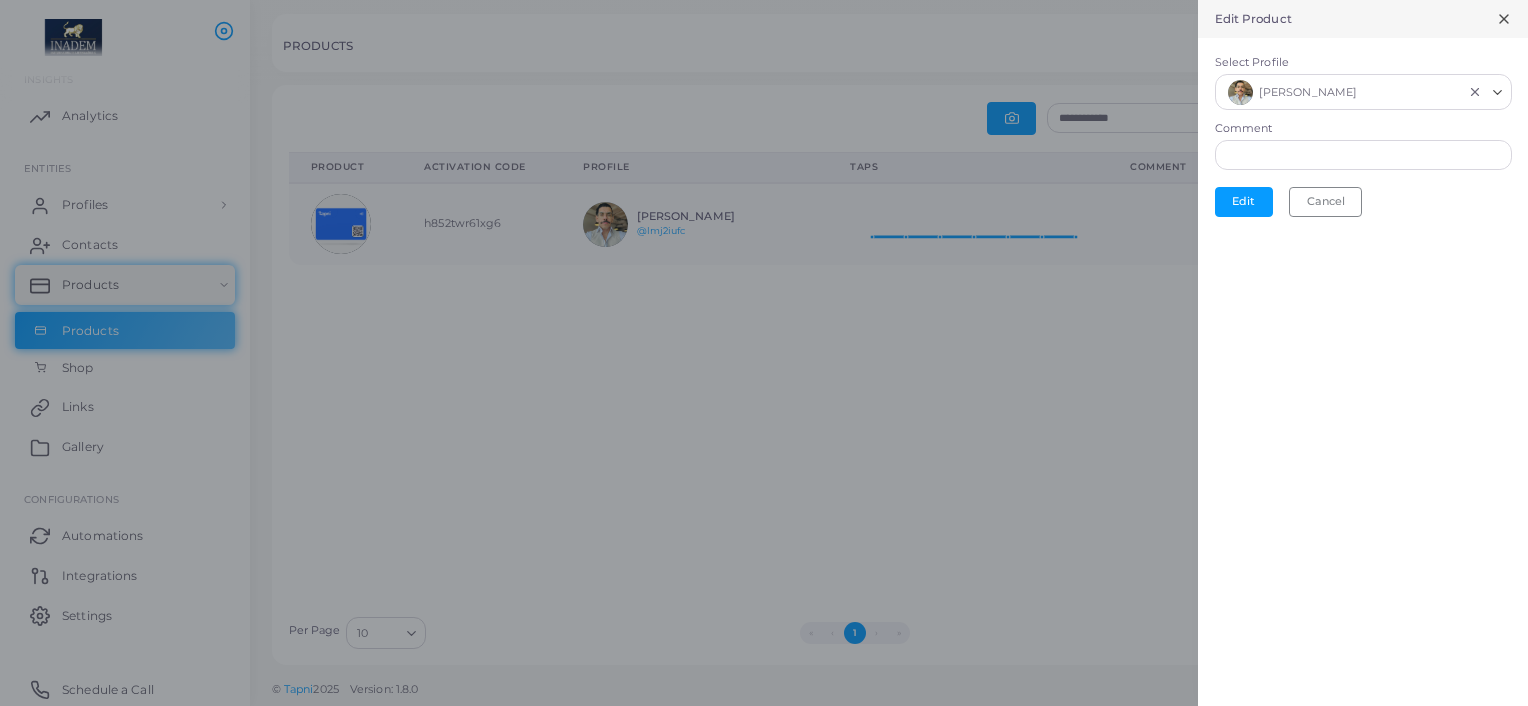 click 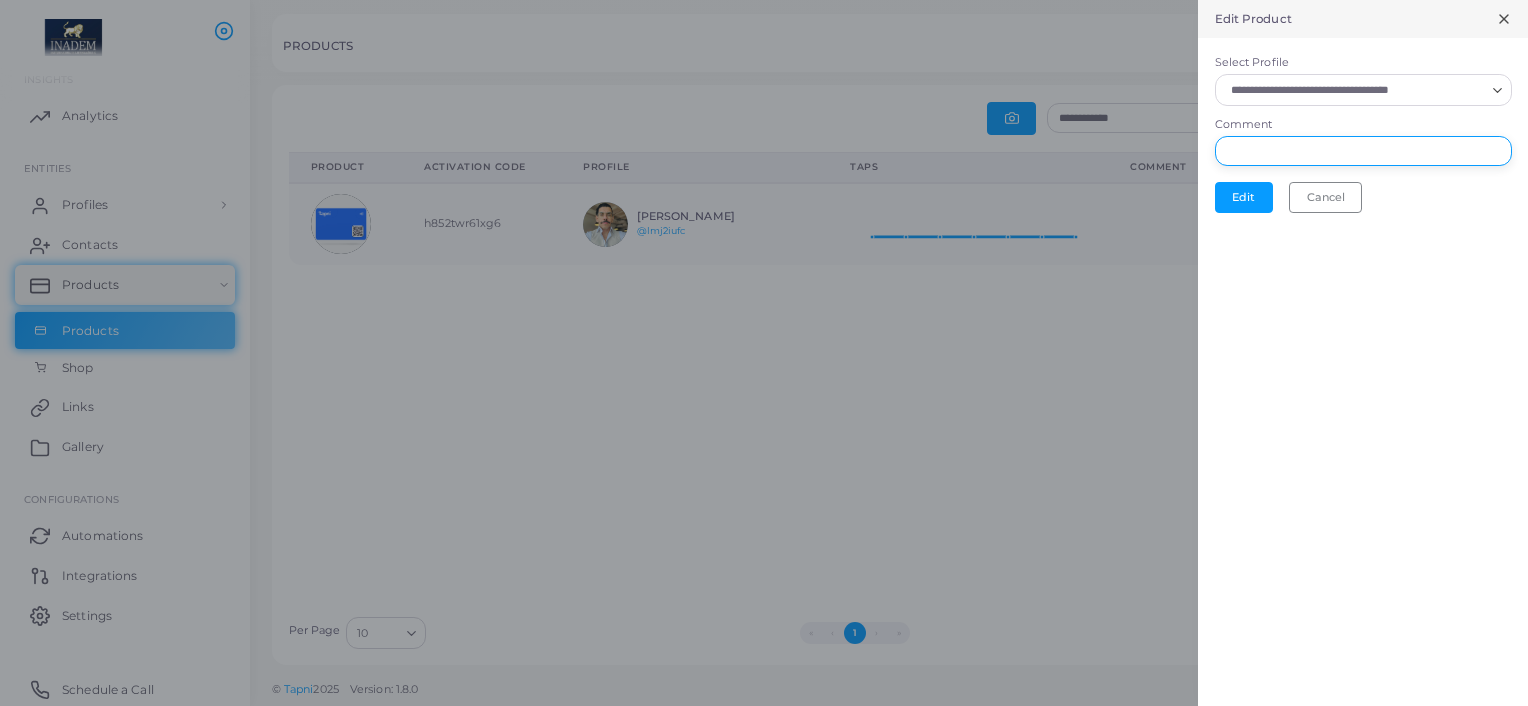 click on "Comment" at bounding box center [1363, 151] 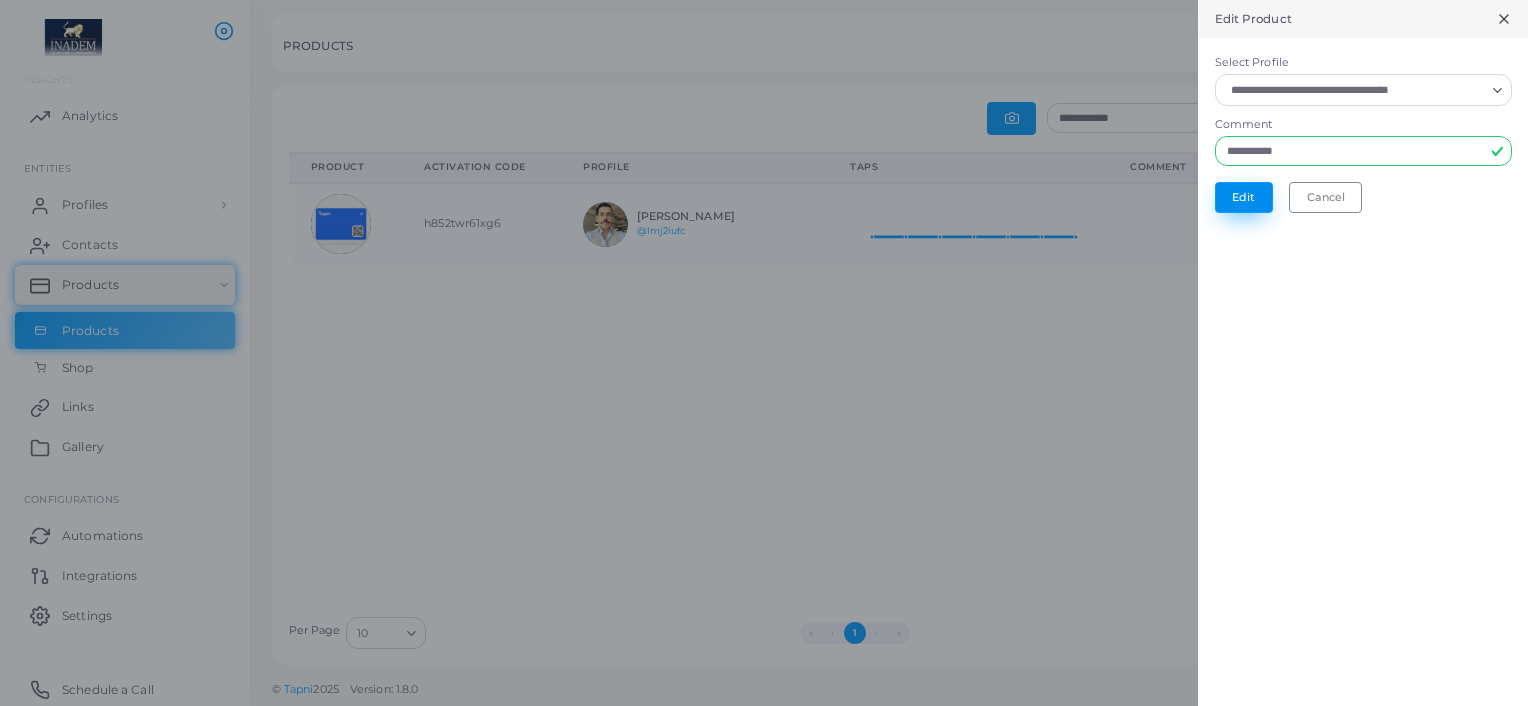 click on "Edit" at bounding box center [1244, 197] 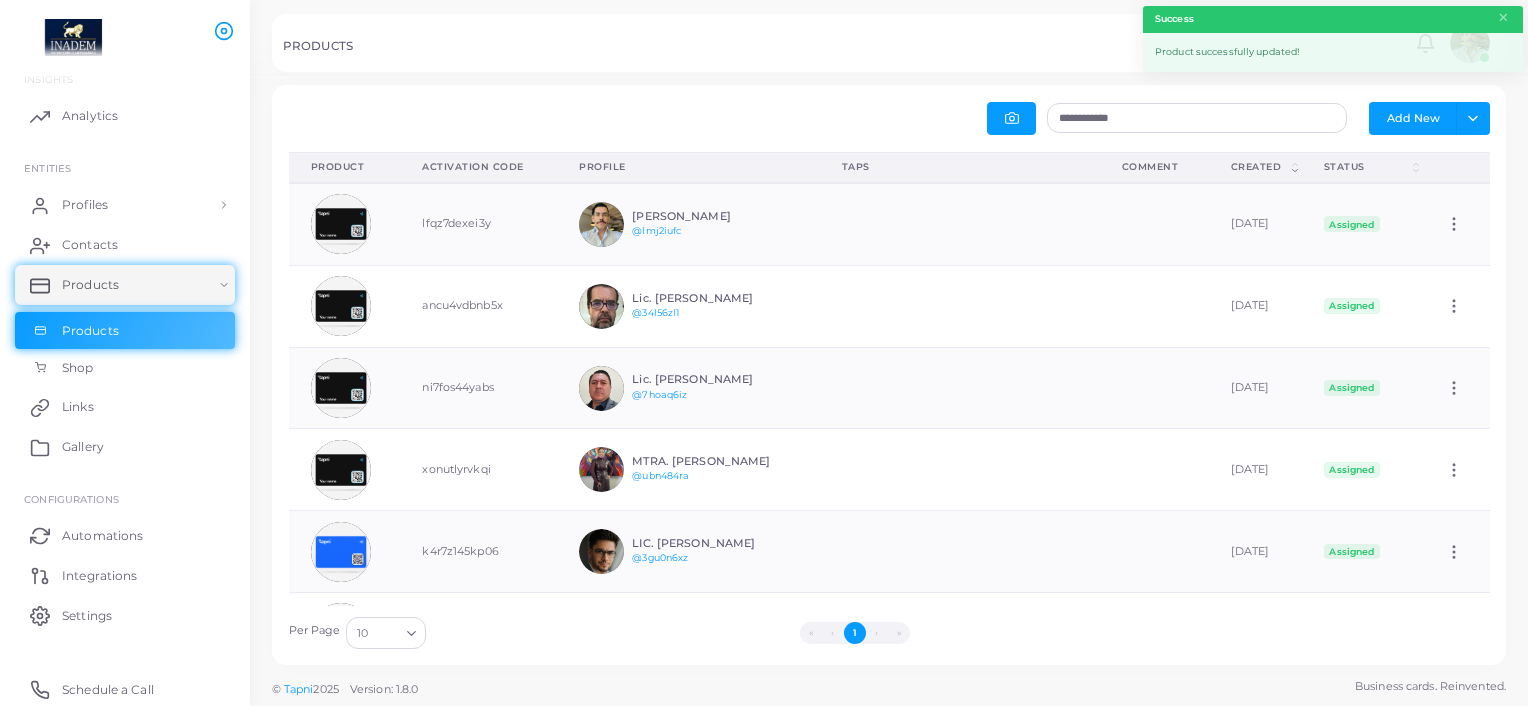 scroll, scrollTop: 16, scrollLeft: 16, axis: both 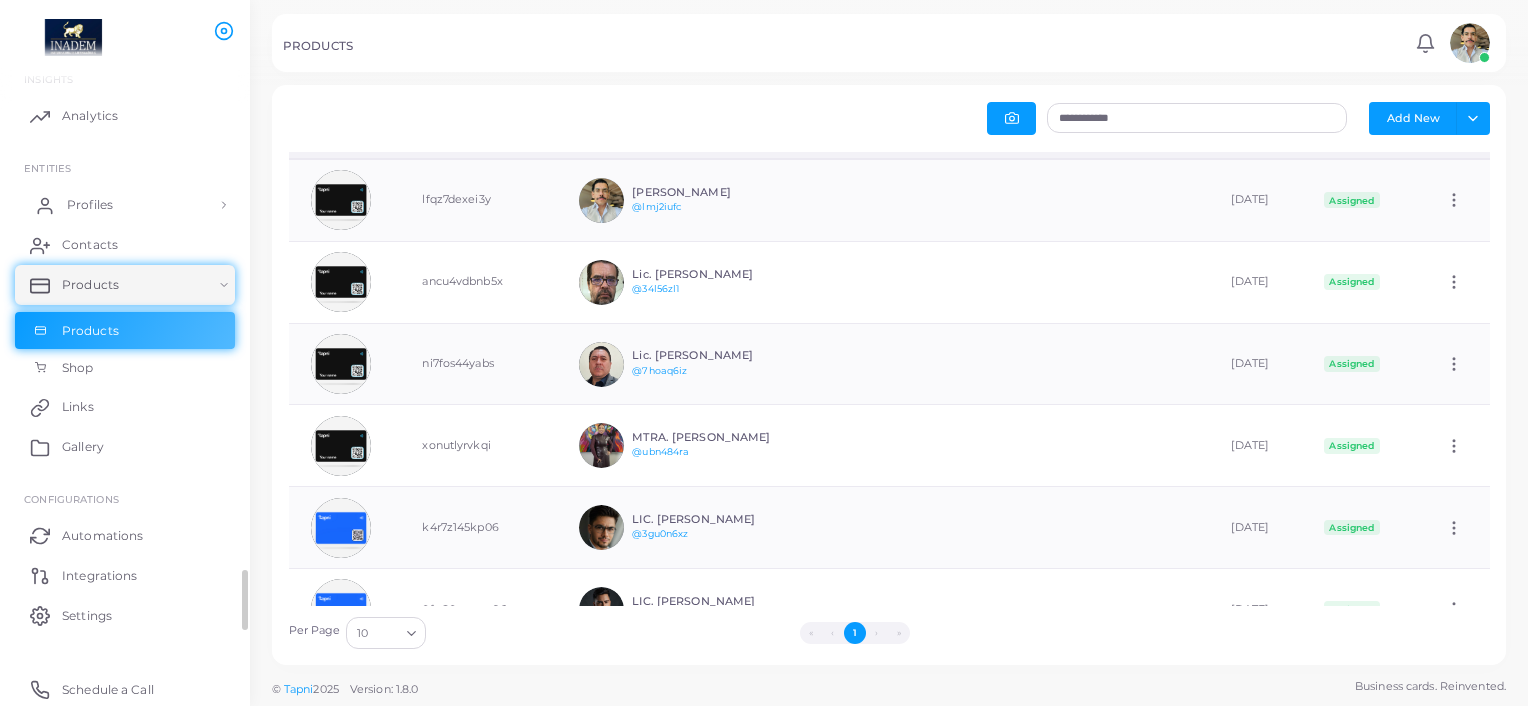 click on "Profiles" at bounding box center [125, 205] 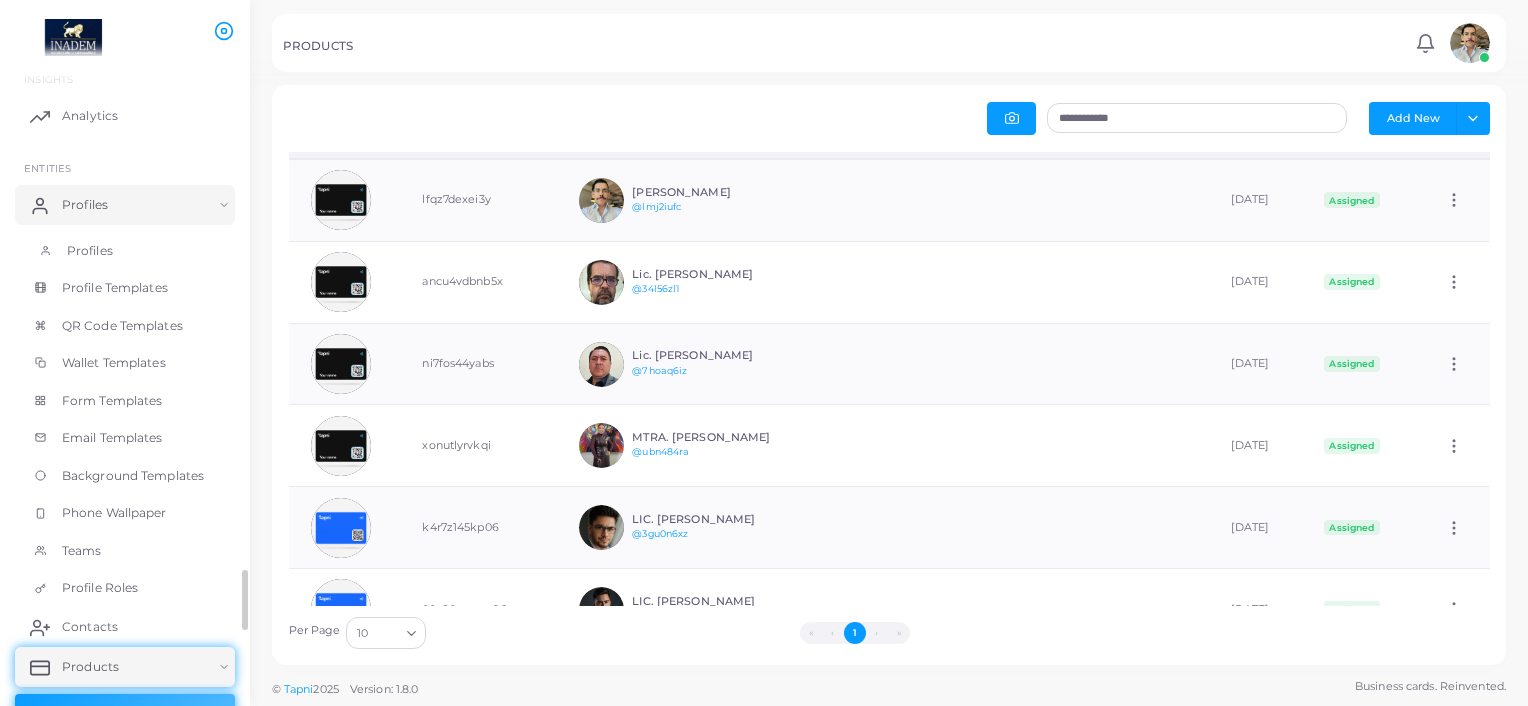 click on "Profiles" at bounding box center (90, 251) 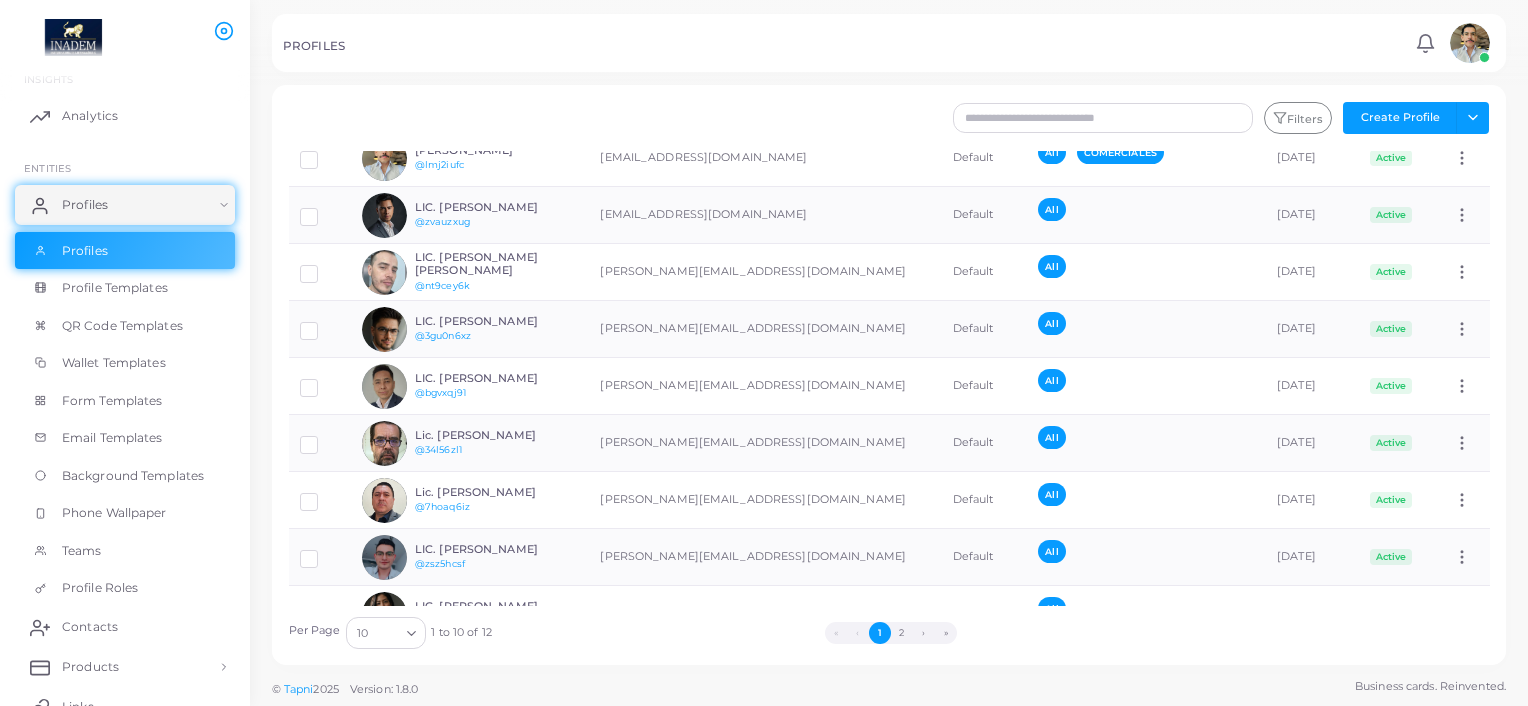 scroll, scrollTop: 116, scrollLeft: 0, axis: vertical 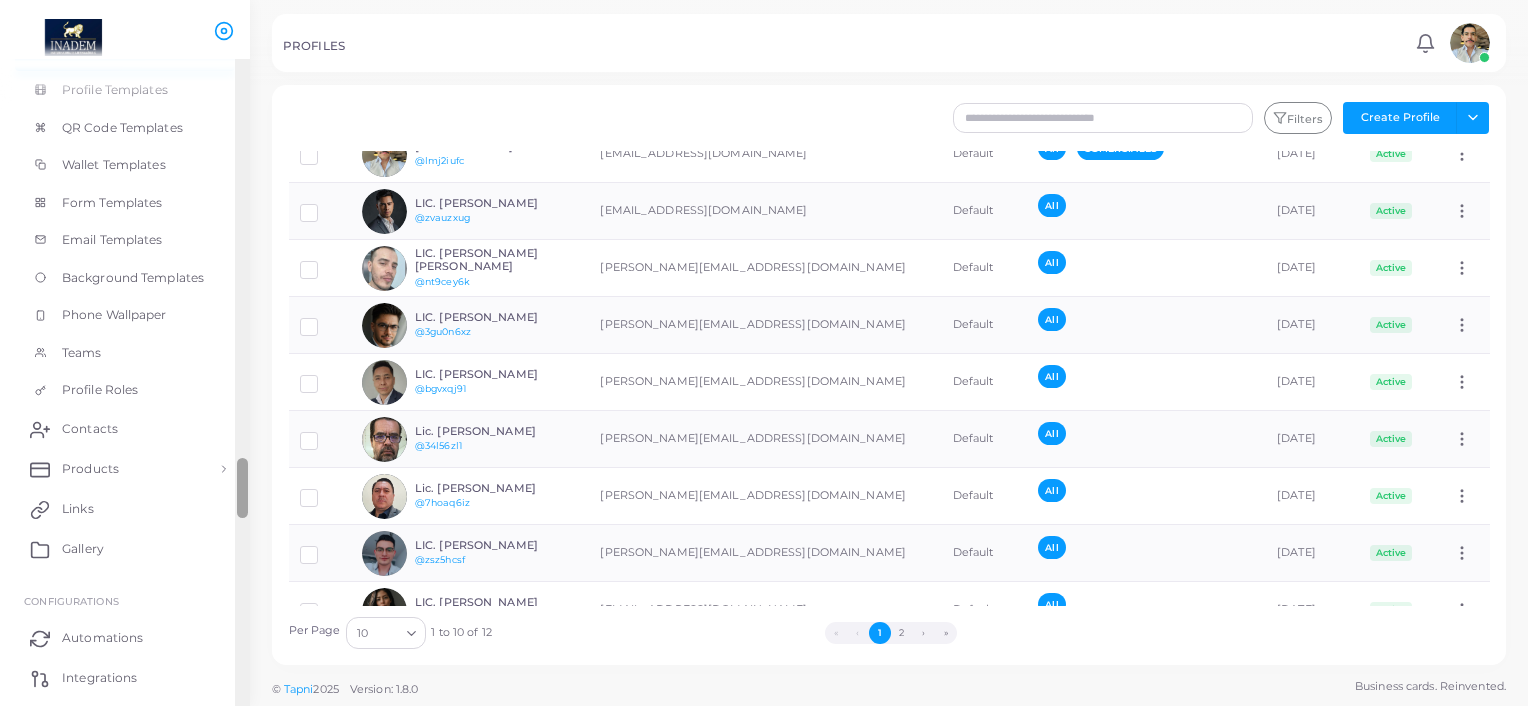 drag, startPoint x: 243, startPoint y: 125, endPoint x: 252, endPoint y: 500, distance: 375.10797 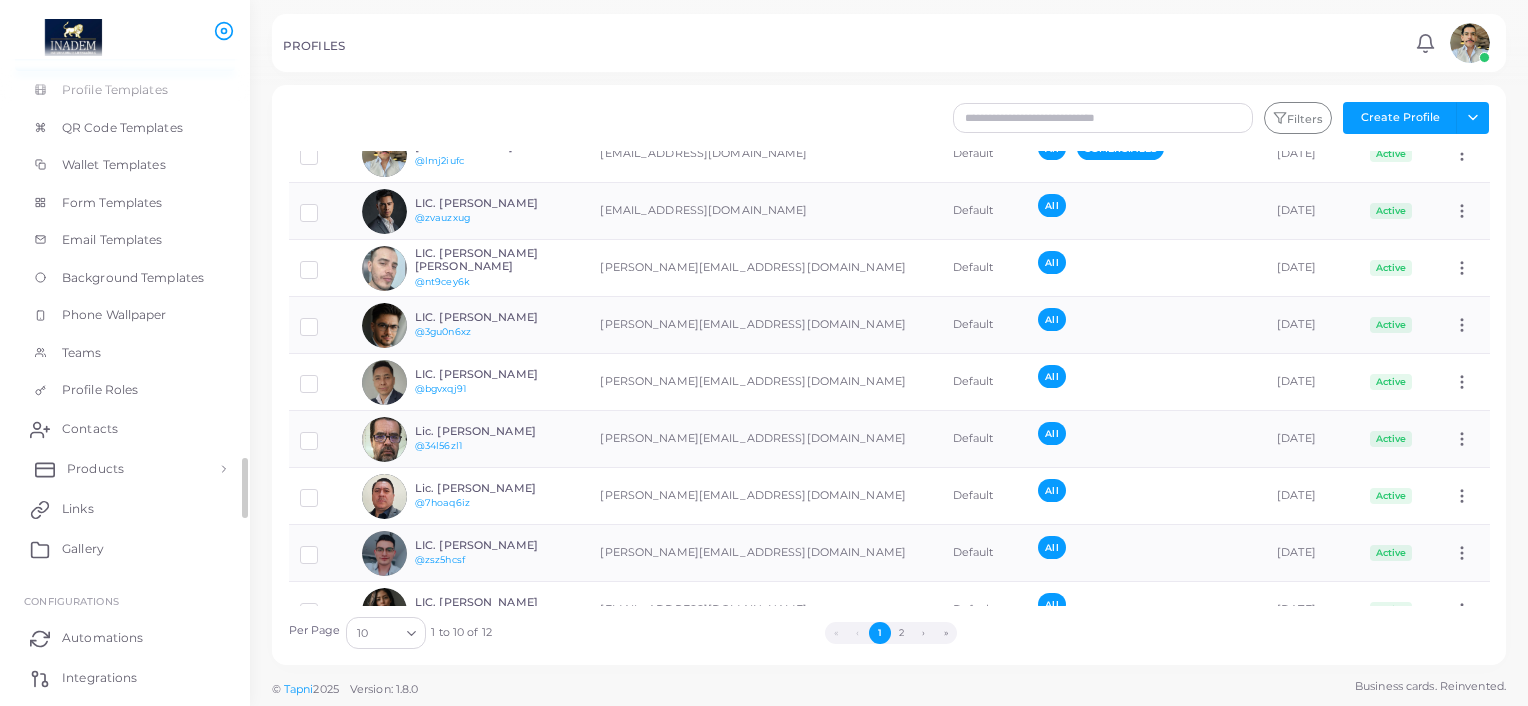 click on "Products" at bounding box center (125, 469) 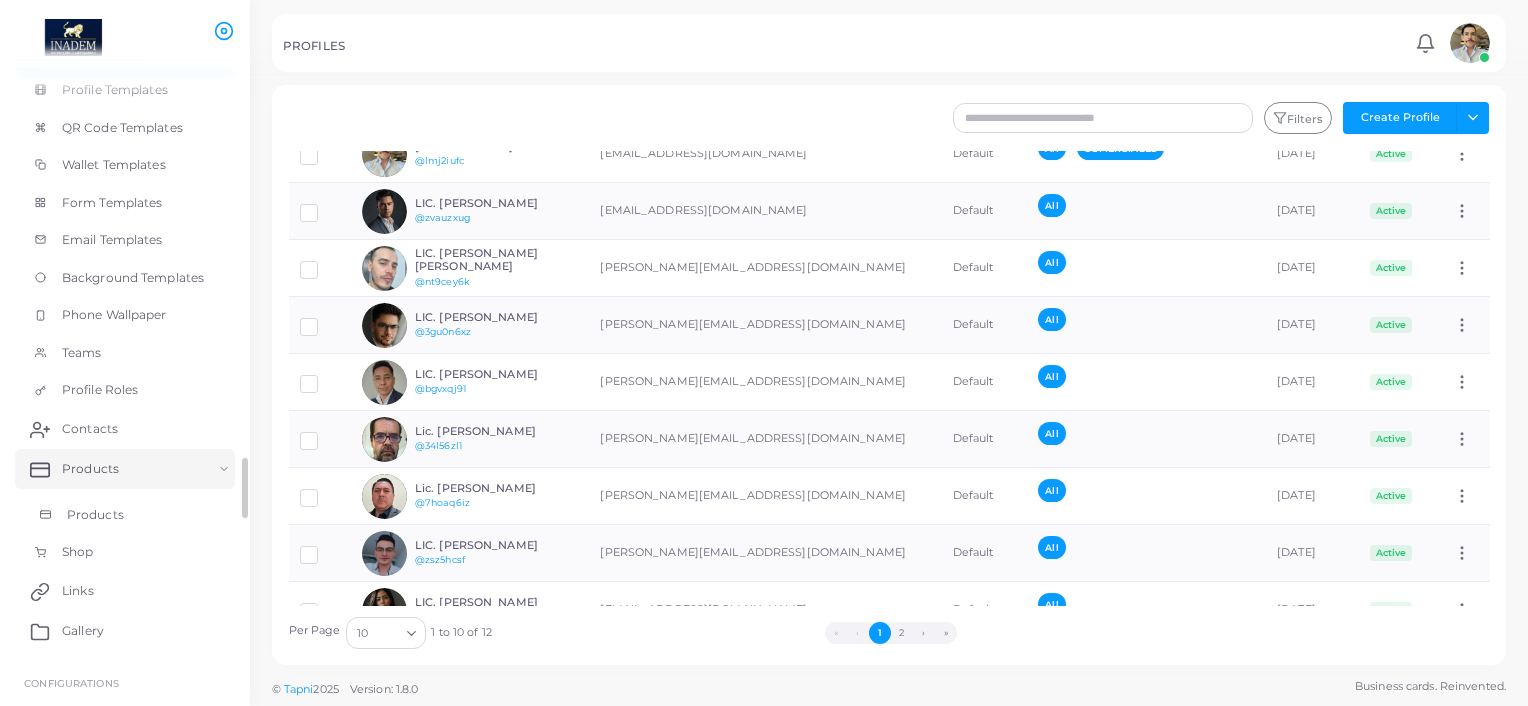 click on "Products" at bounding box center (95, 515) 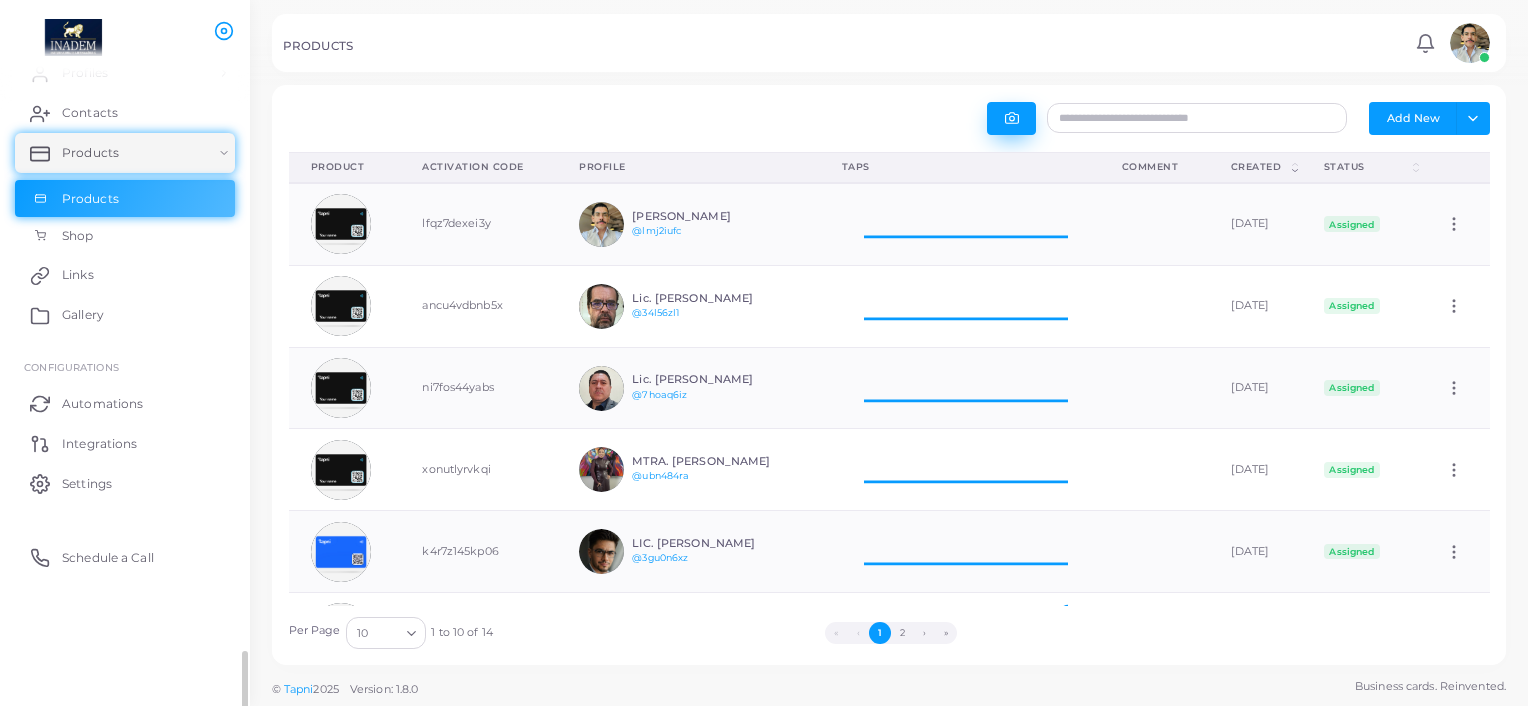 scroll, scrollTop: 133, scrollLeft: 0, axis: vertical 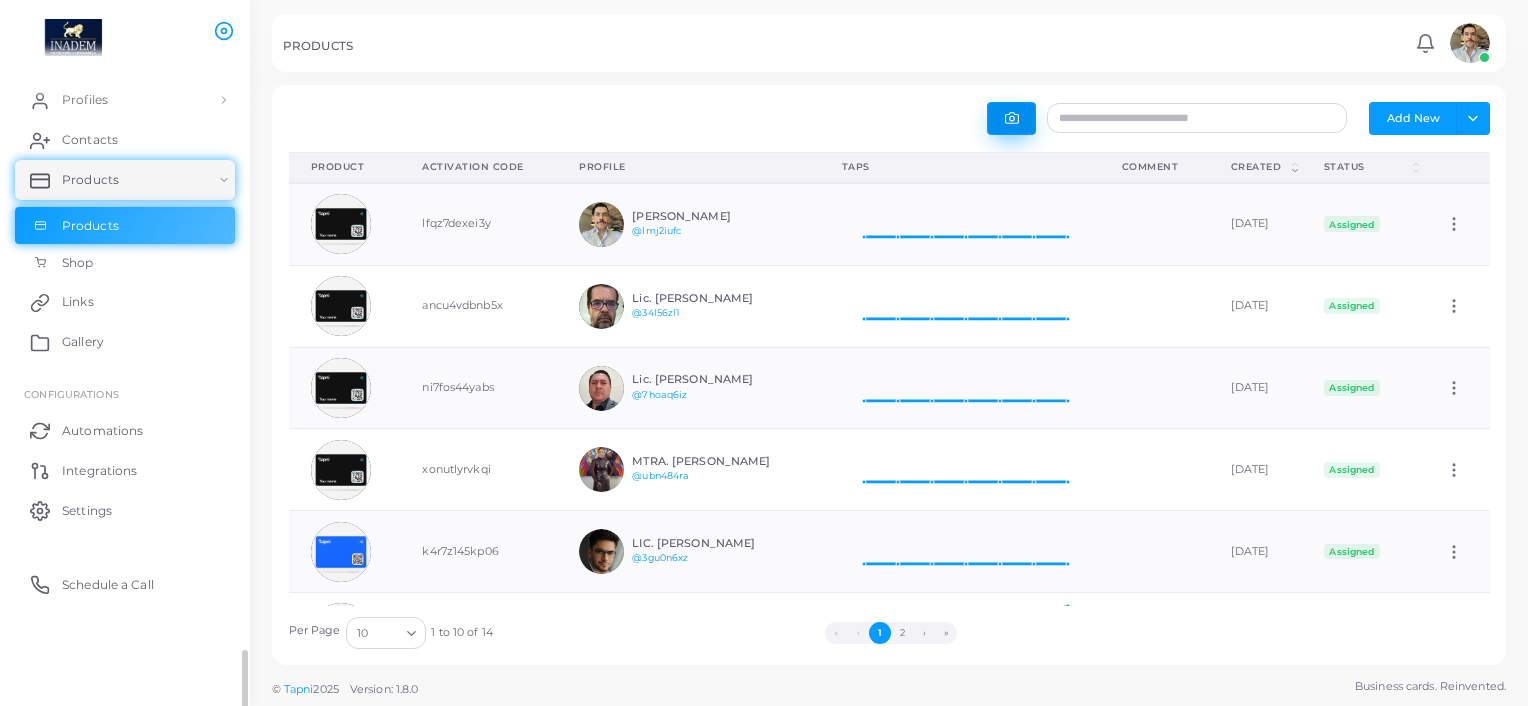 click at bounding box center (1011, 118) 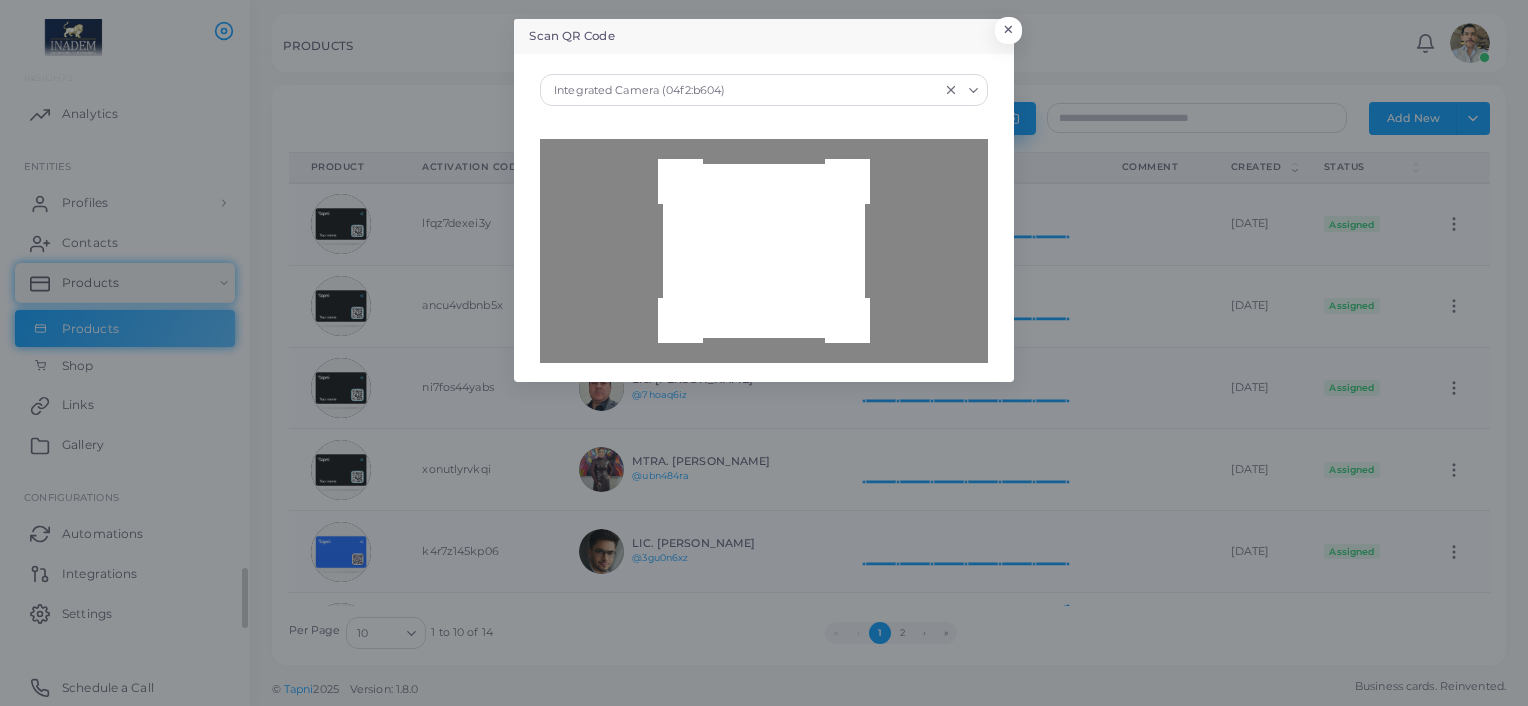 scroll, scrollTop: 12, scrollLeft: 0, axis: vertical 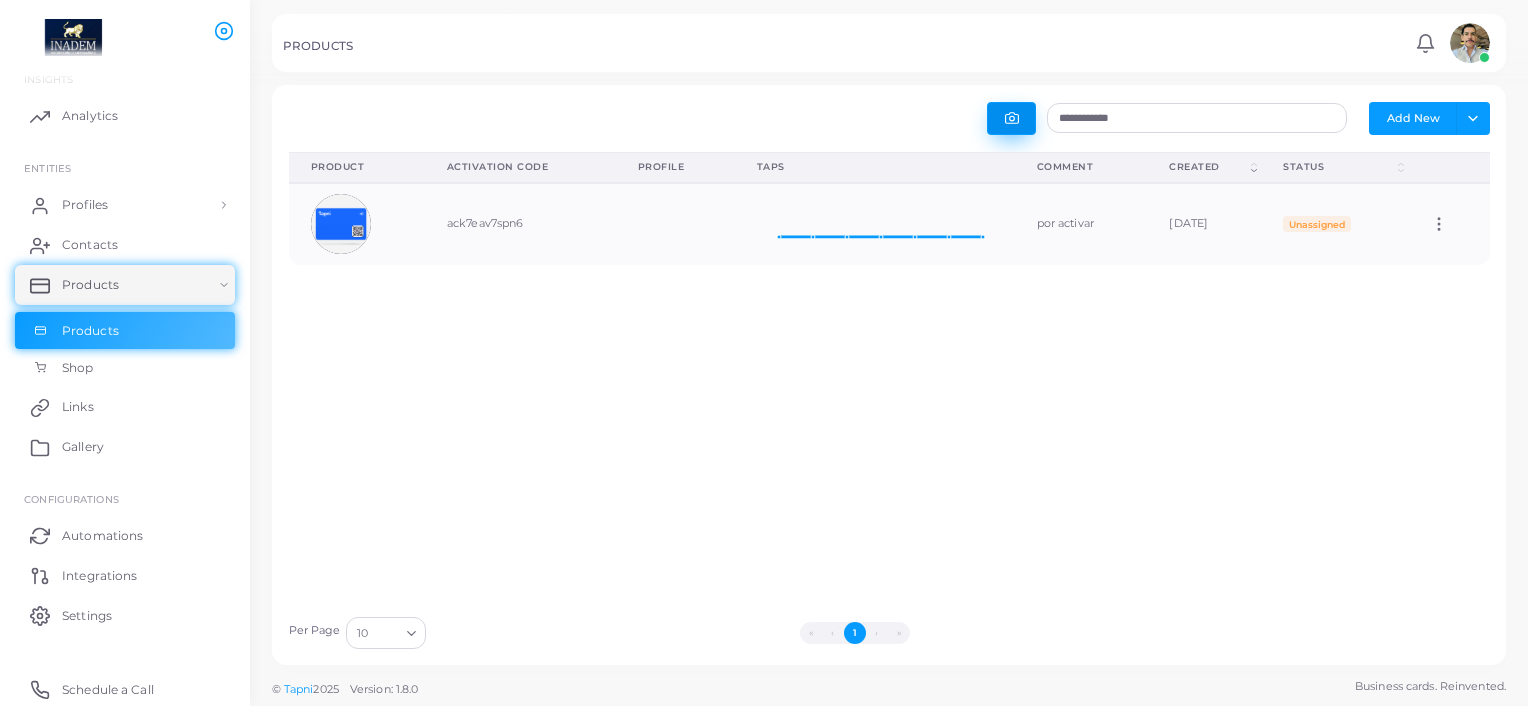 click at bounding box center [1011, 118] 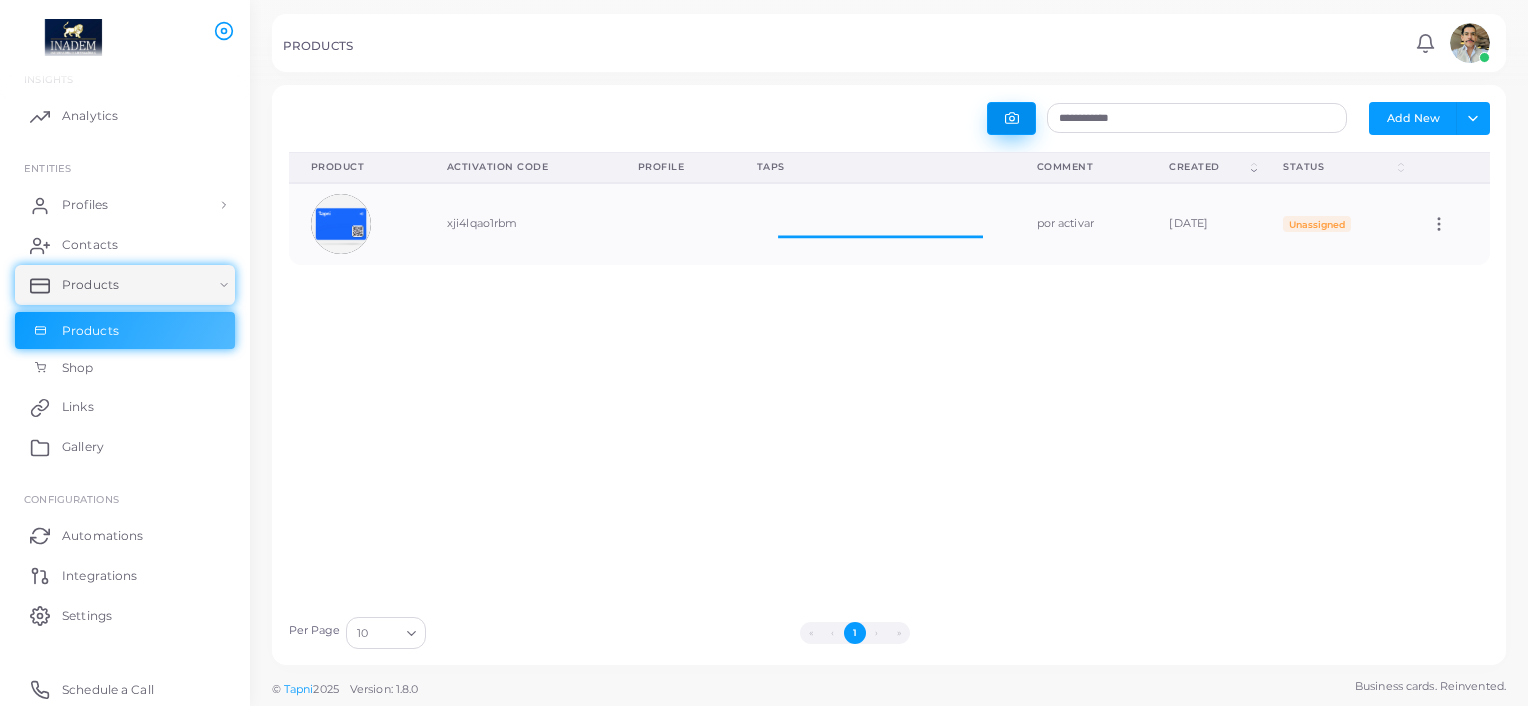 scroll, scrollTop: 16, scrollLeft: 16, axis: both 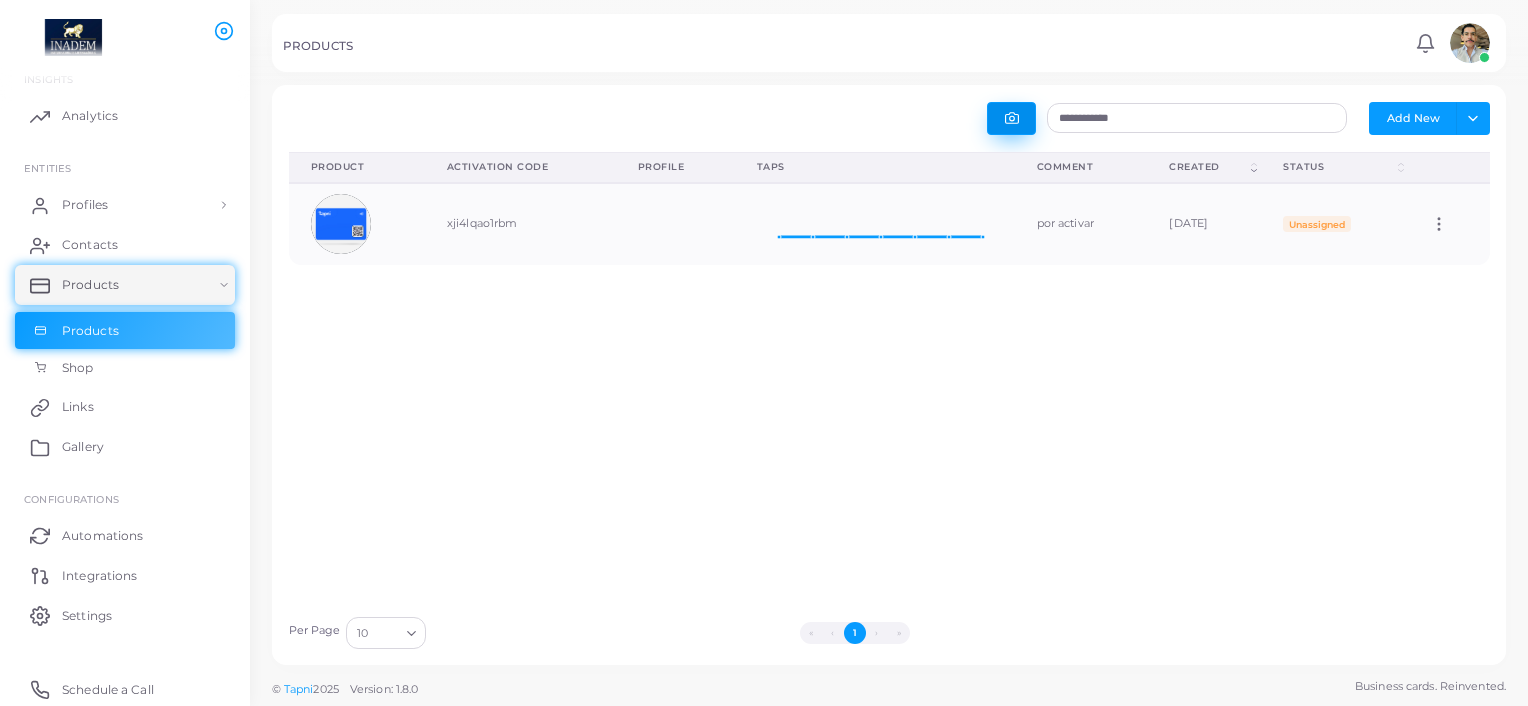 click at bounding box center [1011, 118] 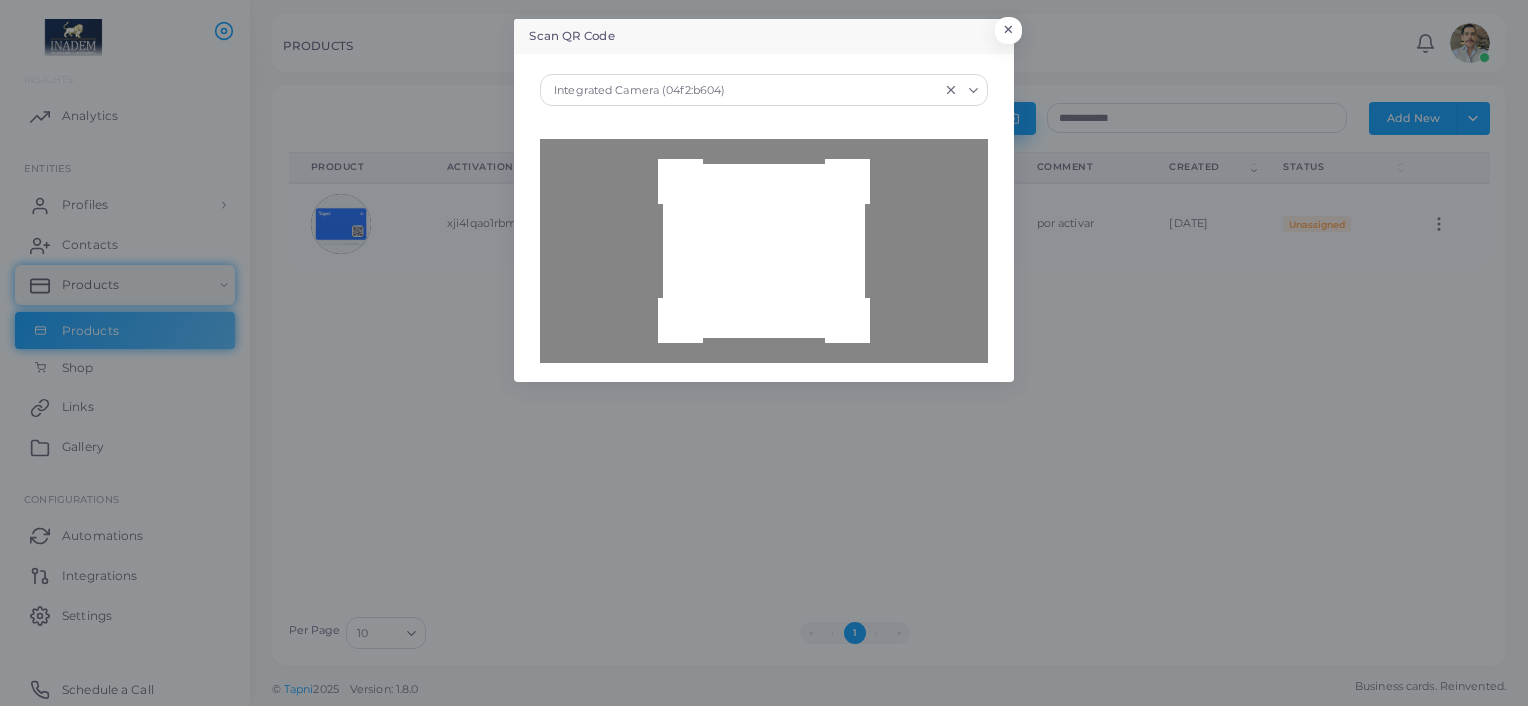 type on "**********" 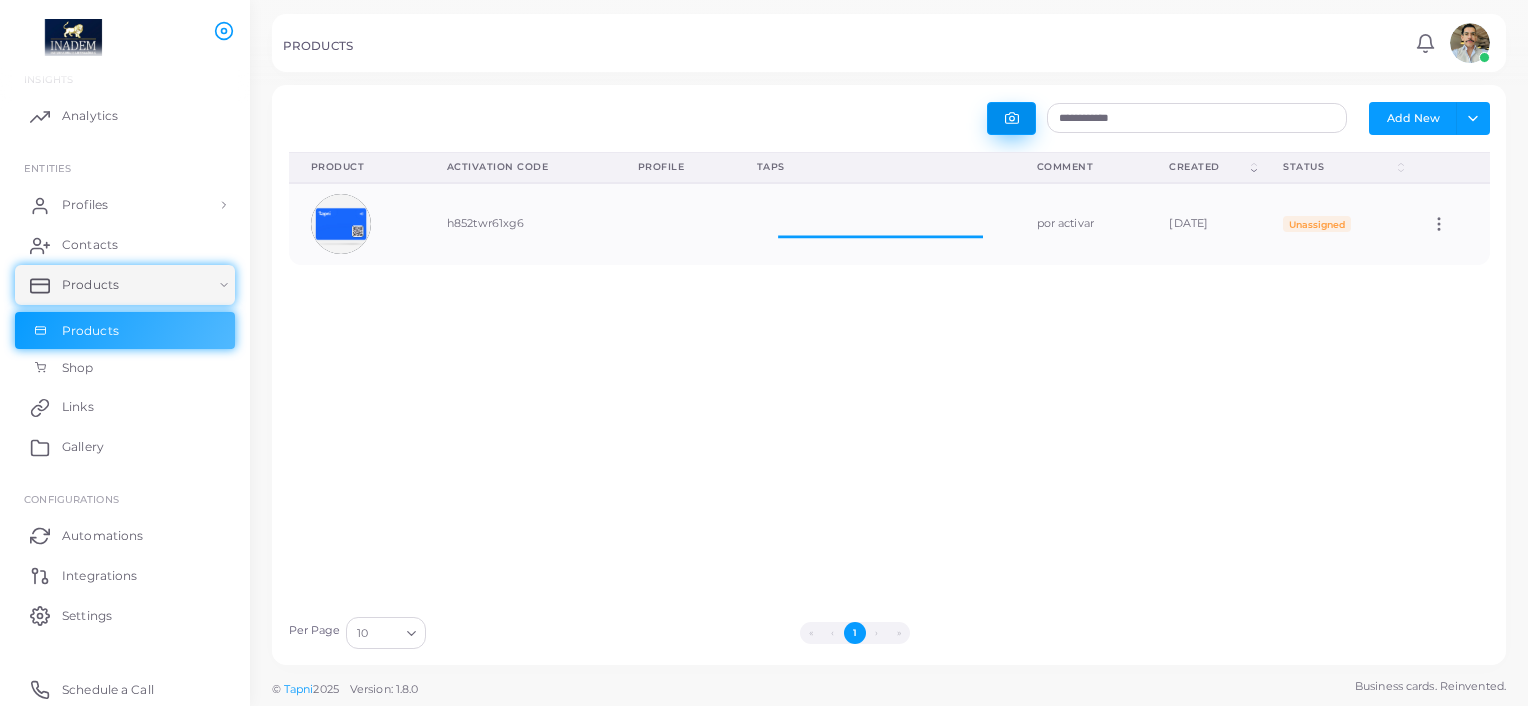 scroll, scrollTop: 16, scrollLeft: 16, axis: both 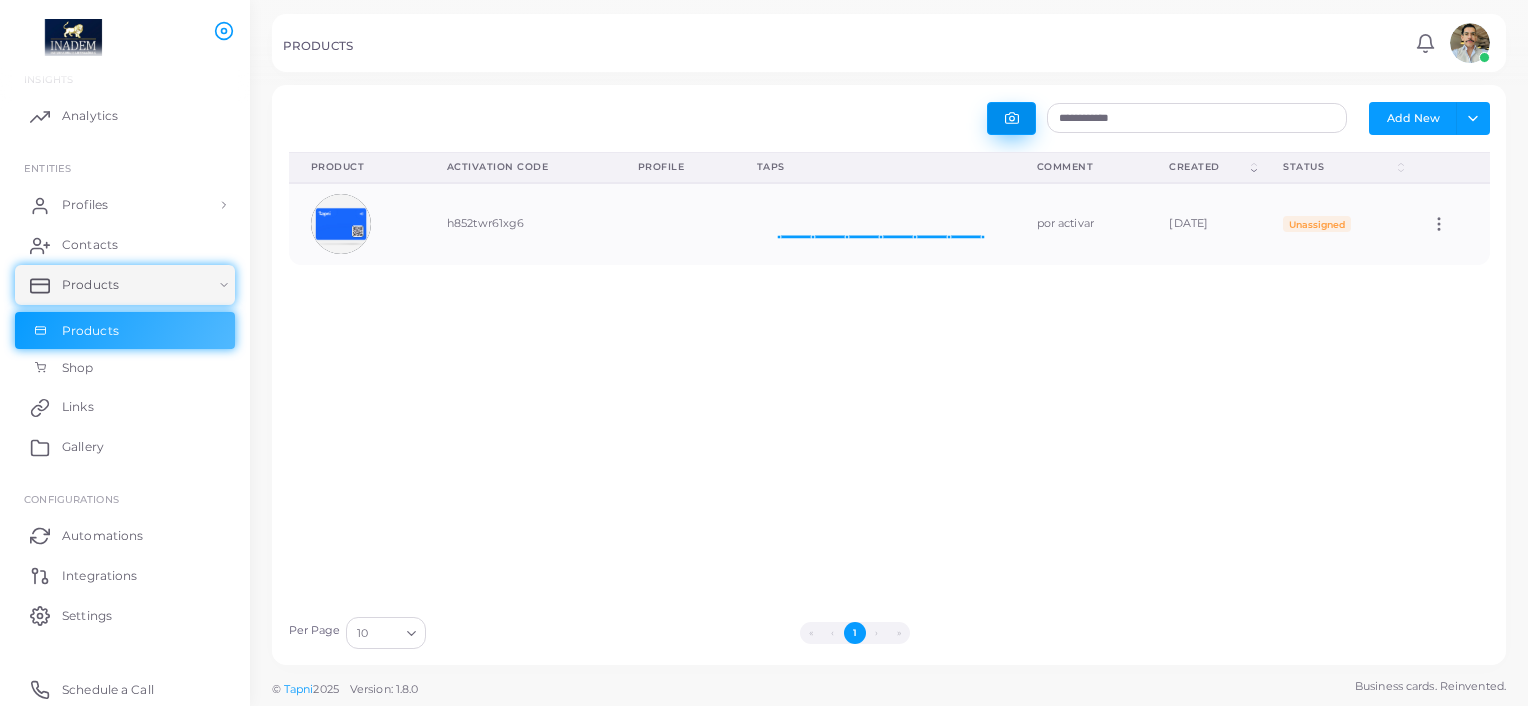 click at bounding box center (1011, 118) 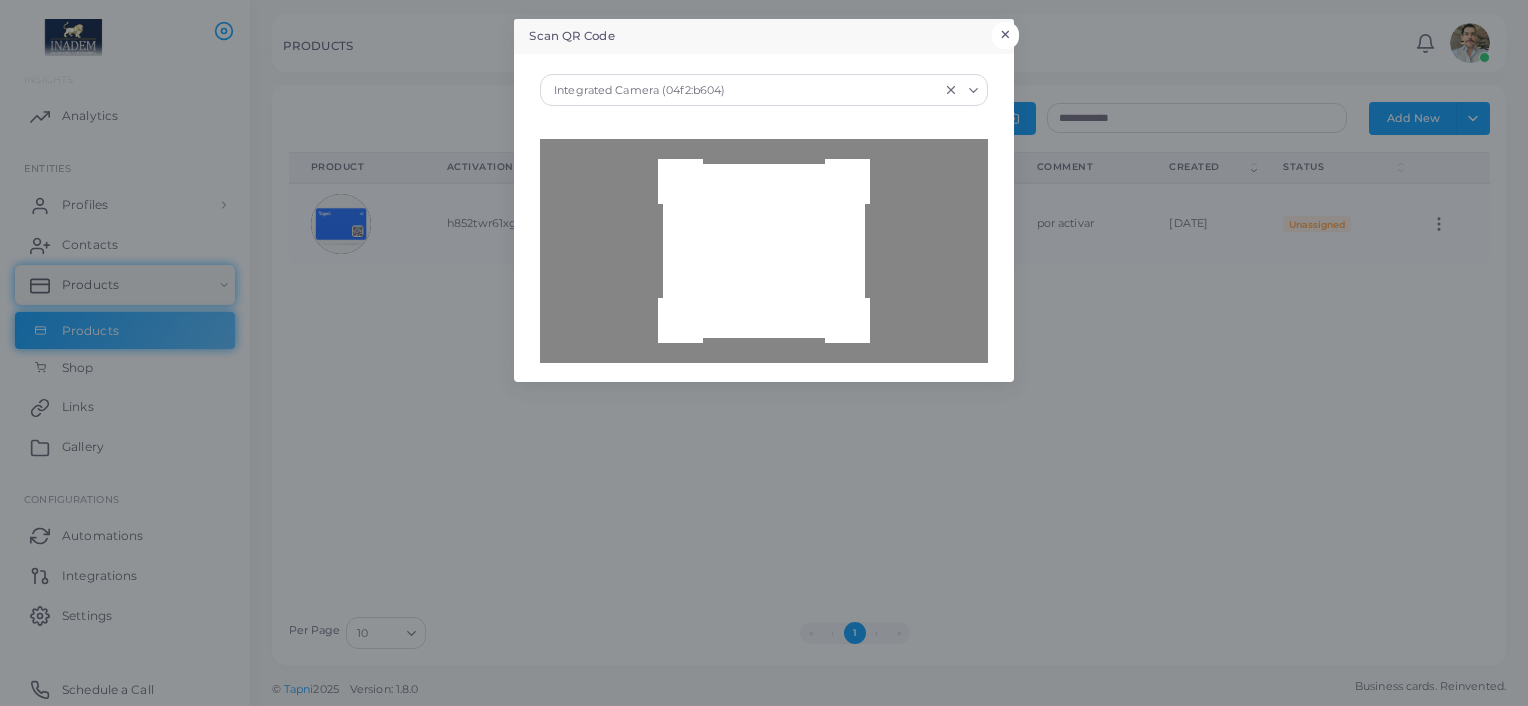 click on "×" at bounding box center (1005, 35) 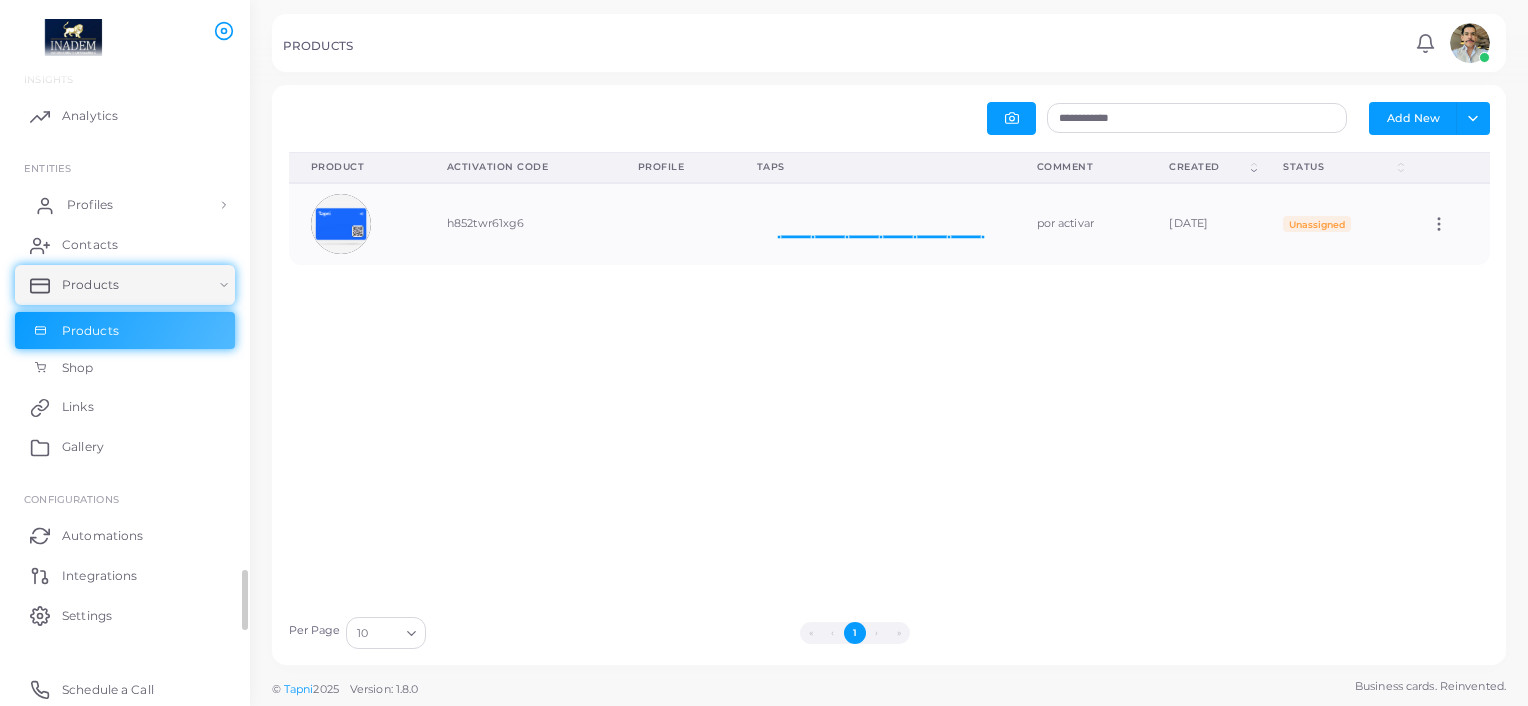 click on "Profiles" at bounding box center (125, 205) 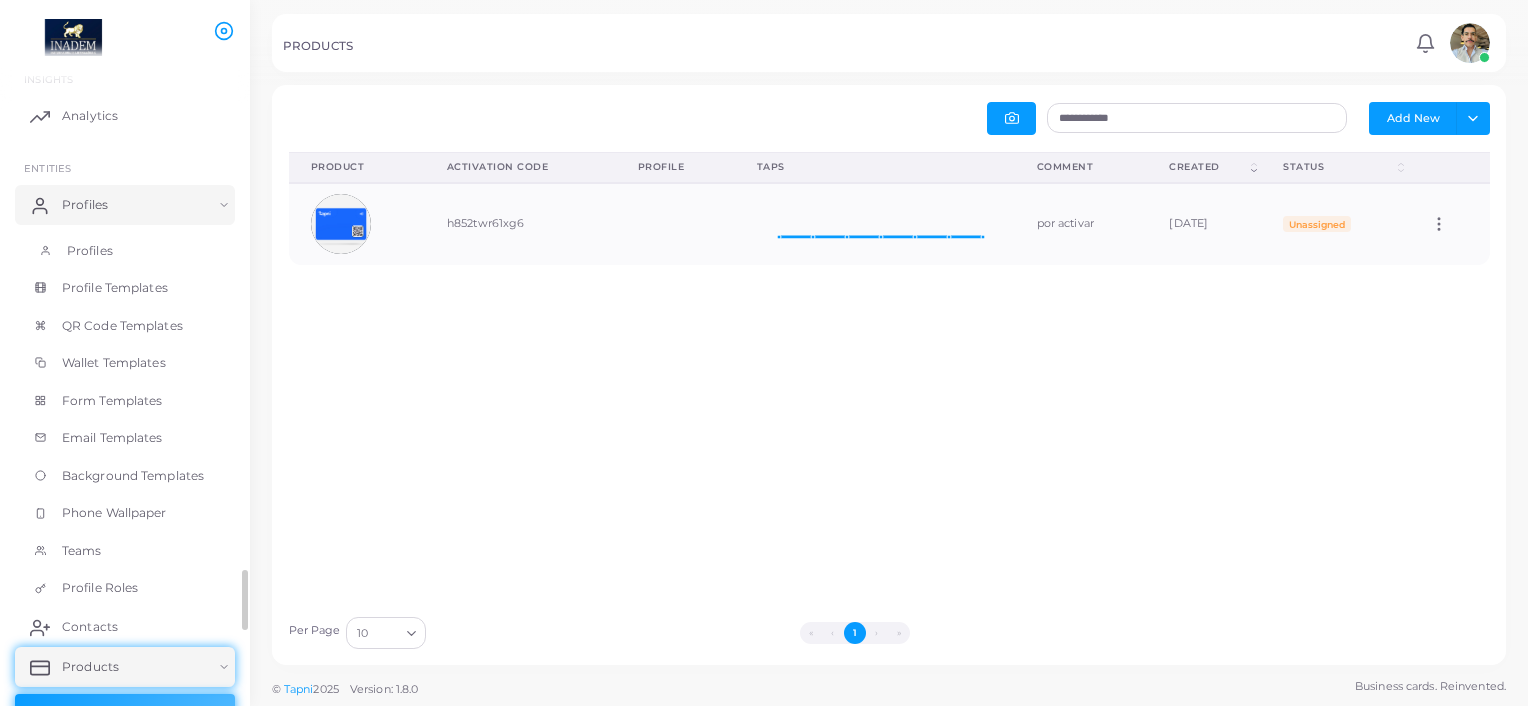 click on "Profiles" at bounding box center (125, 251) 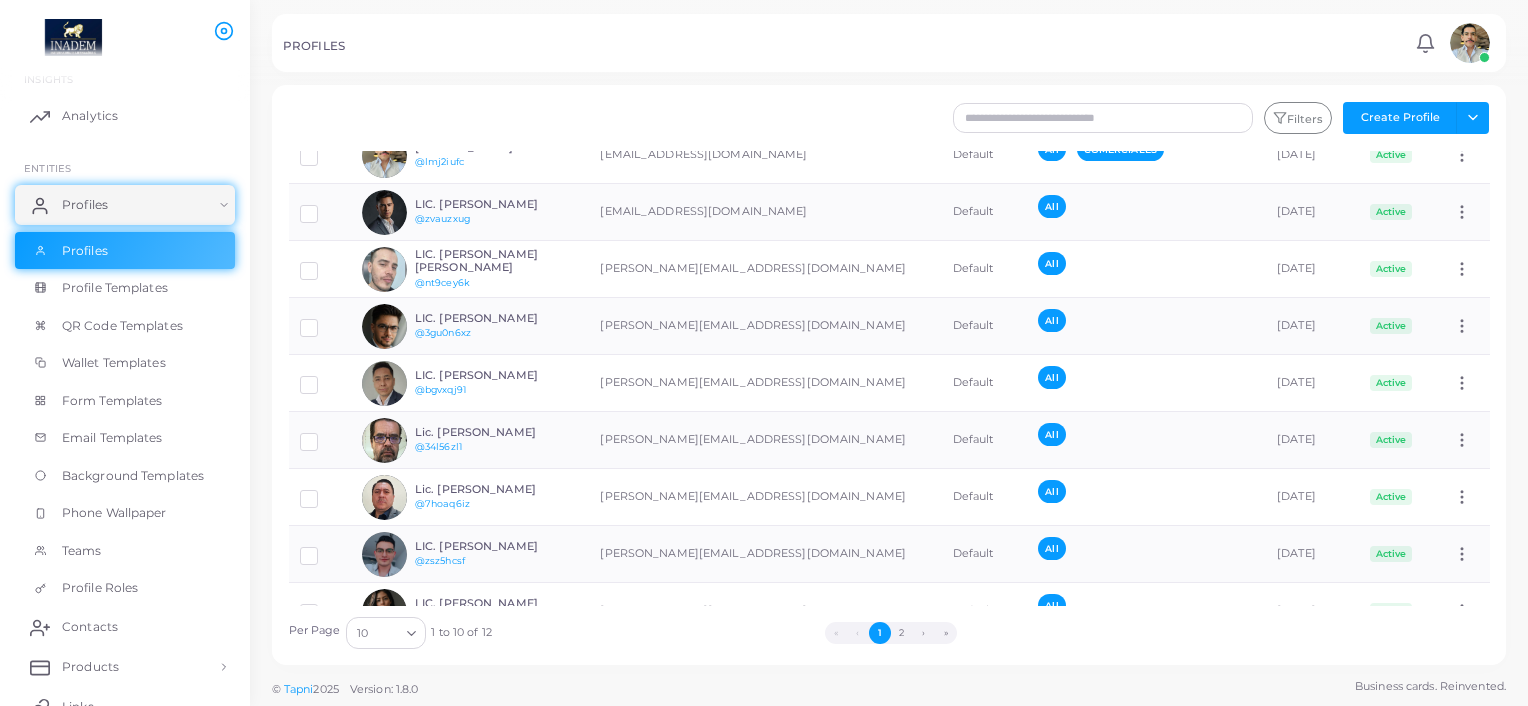 scroll, scrollTop: 156, scrollLeft: 0, axis: vertical 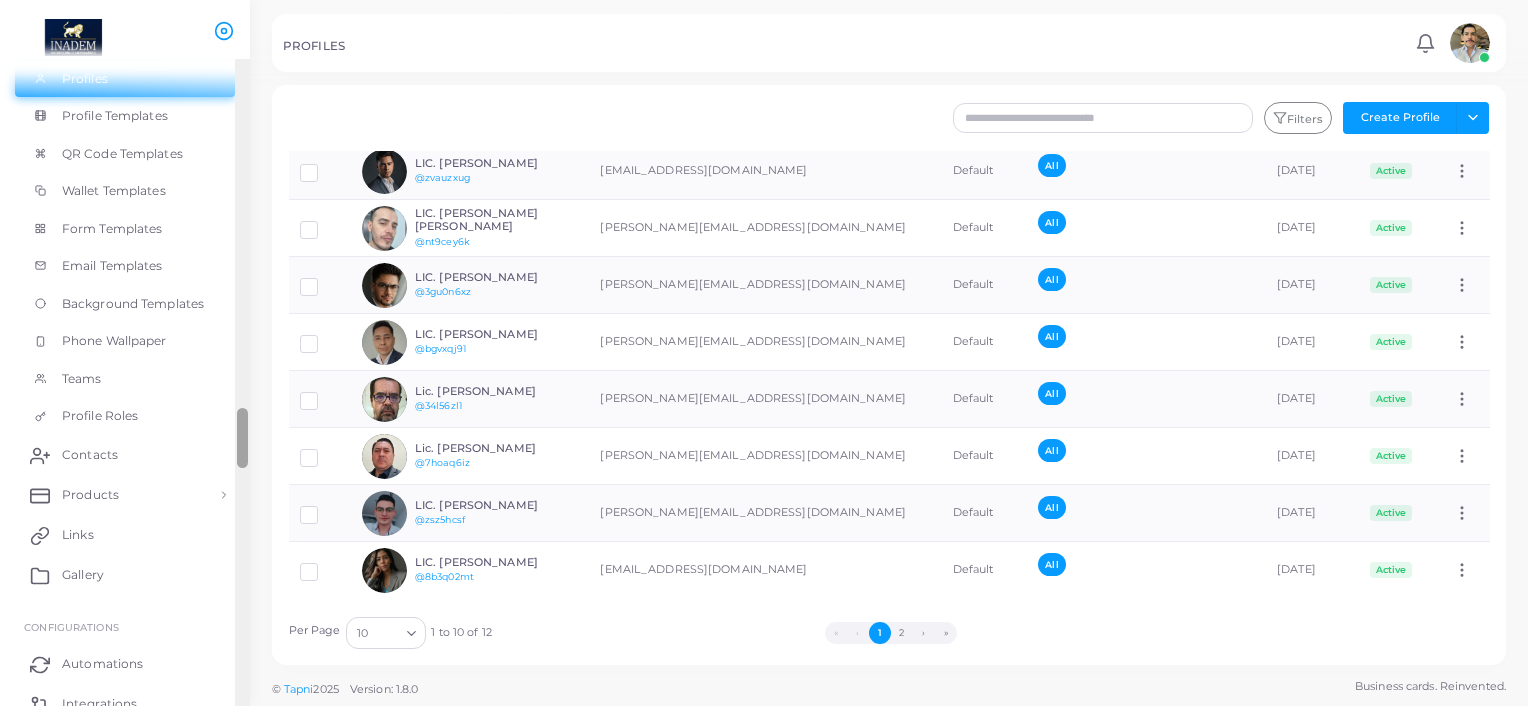 drag, startPoint x: 244, startPoint y: 124, endPoint x: 251, endPoint y: 451, distance: 327.07492 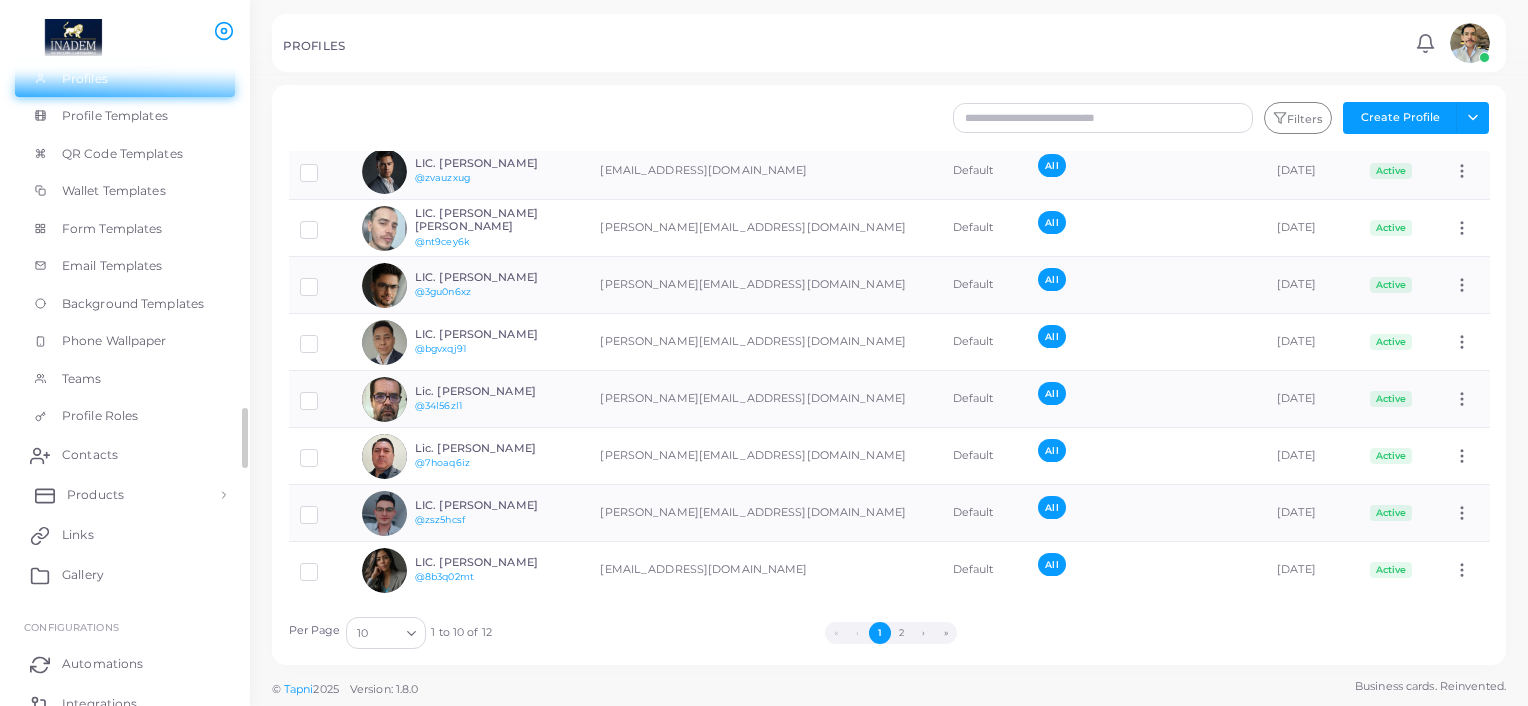 click on "Products" at bounding box center (95, 495) 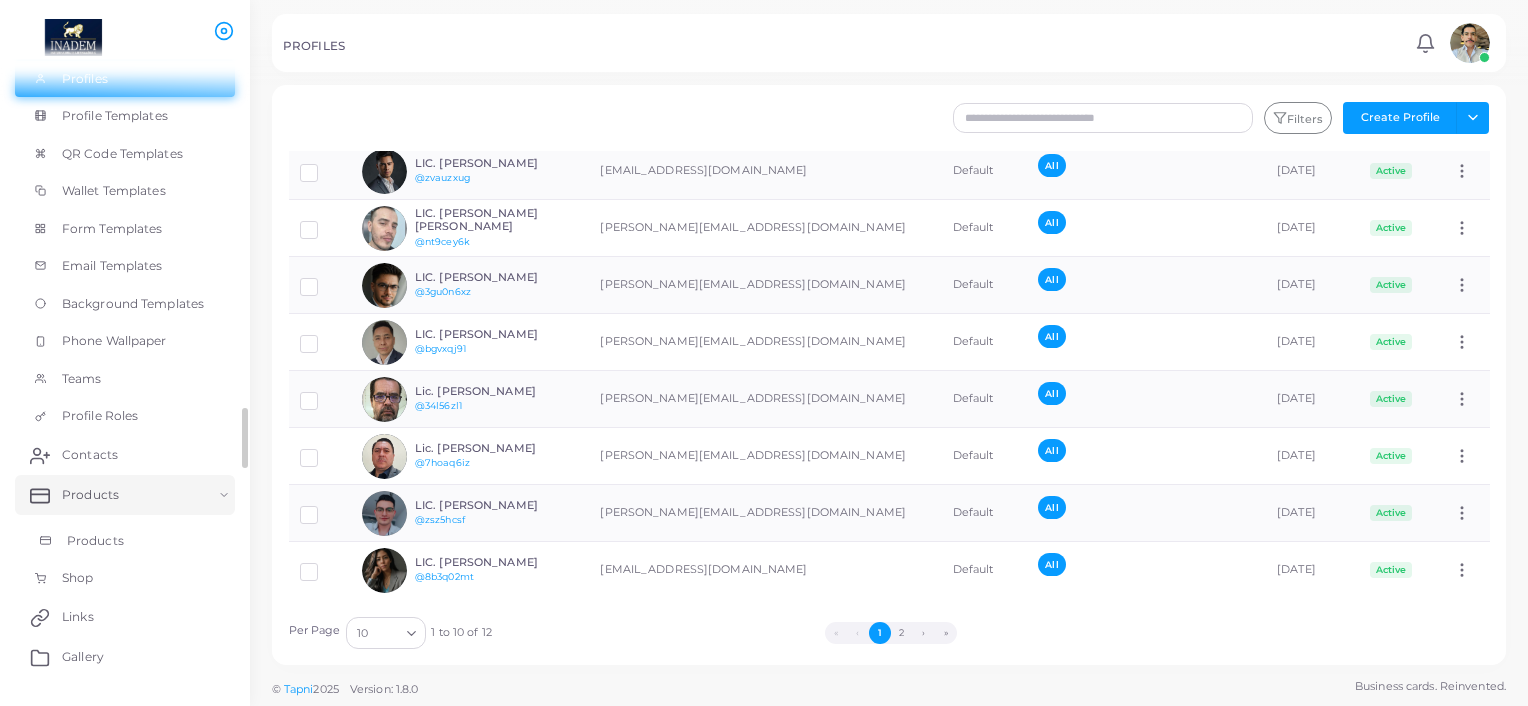 click on "Products" at bounding box center [95, 541] 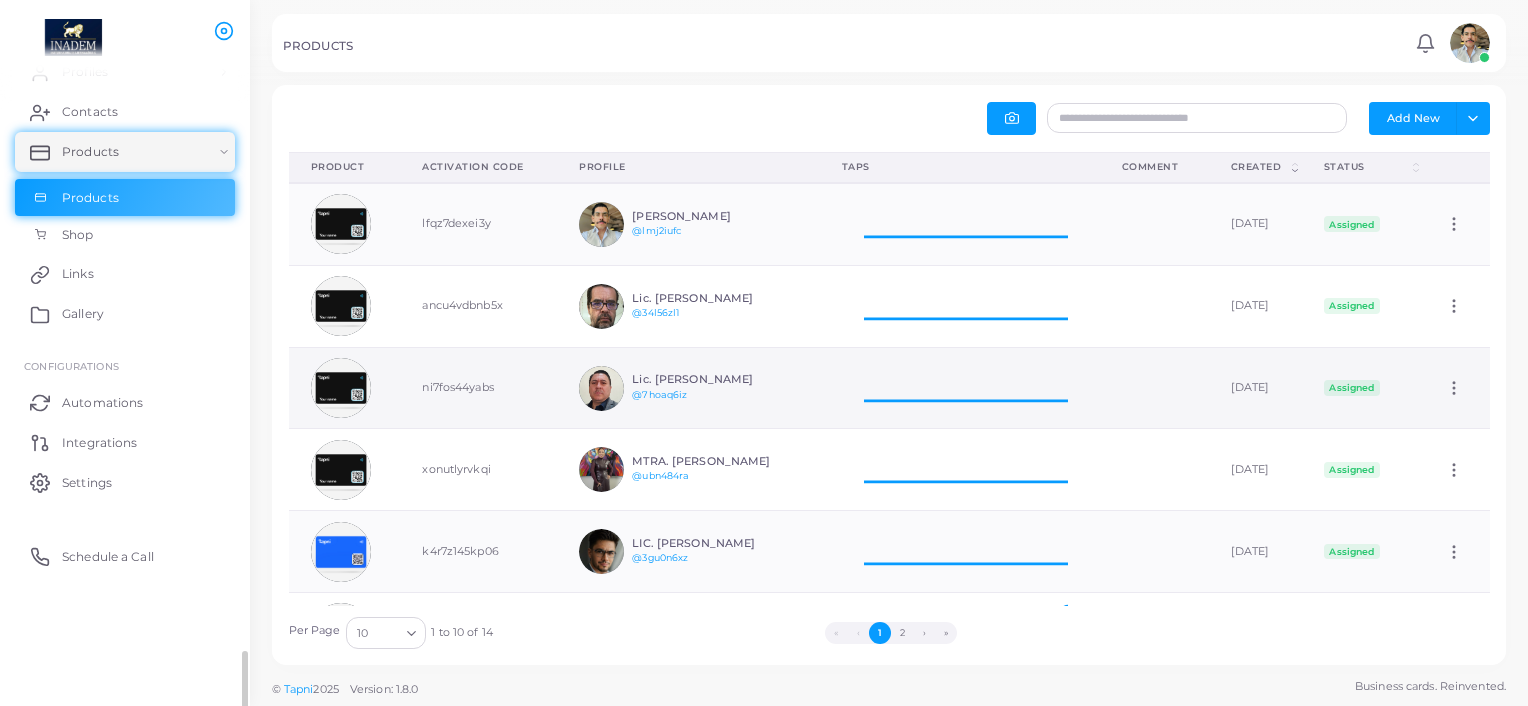 scroll, scrollTop: 135, scrollLeft: 0, axis: vertical 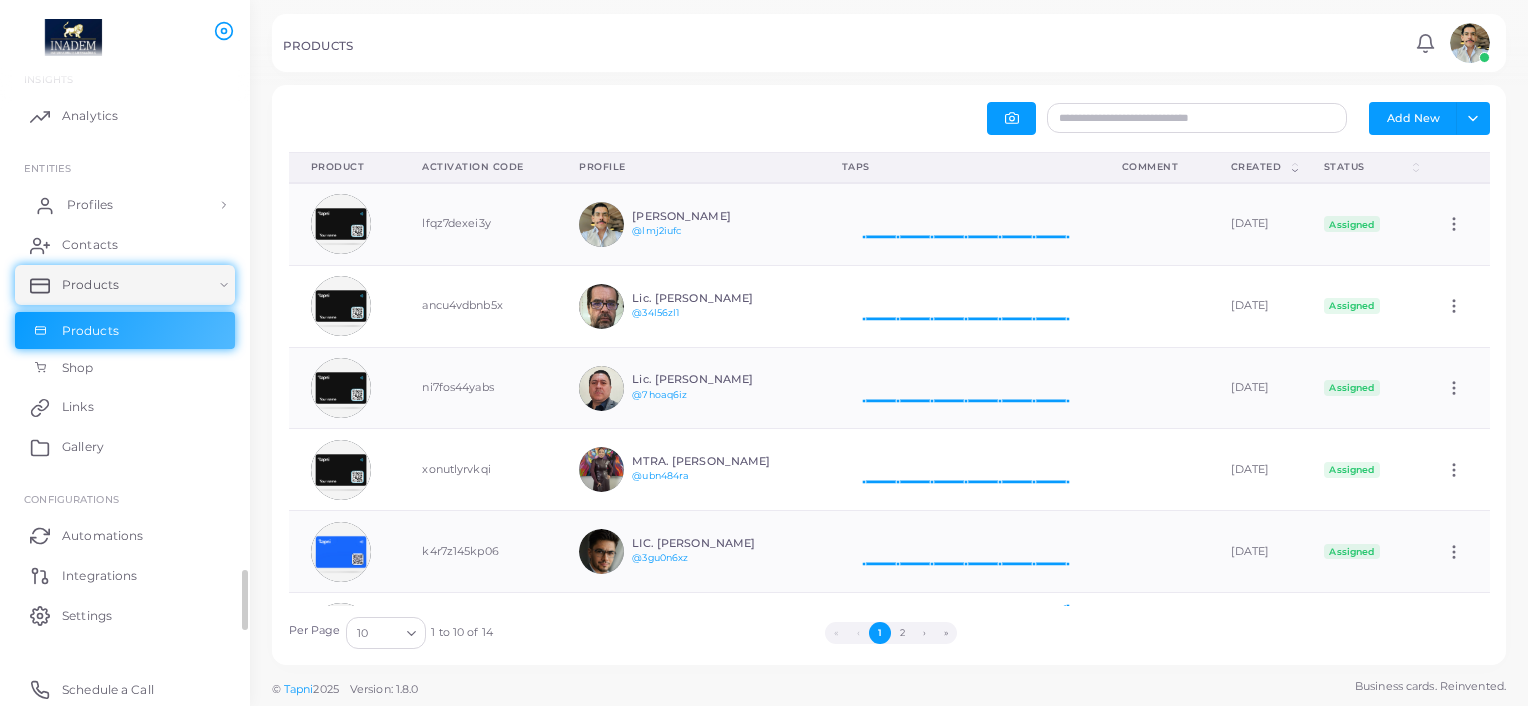 click on "Profiles" at bounding box center [125, 205] 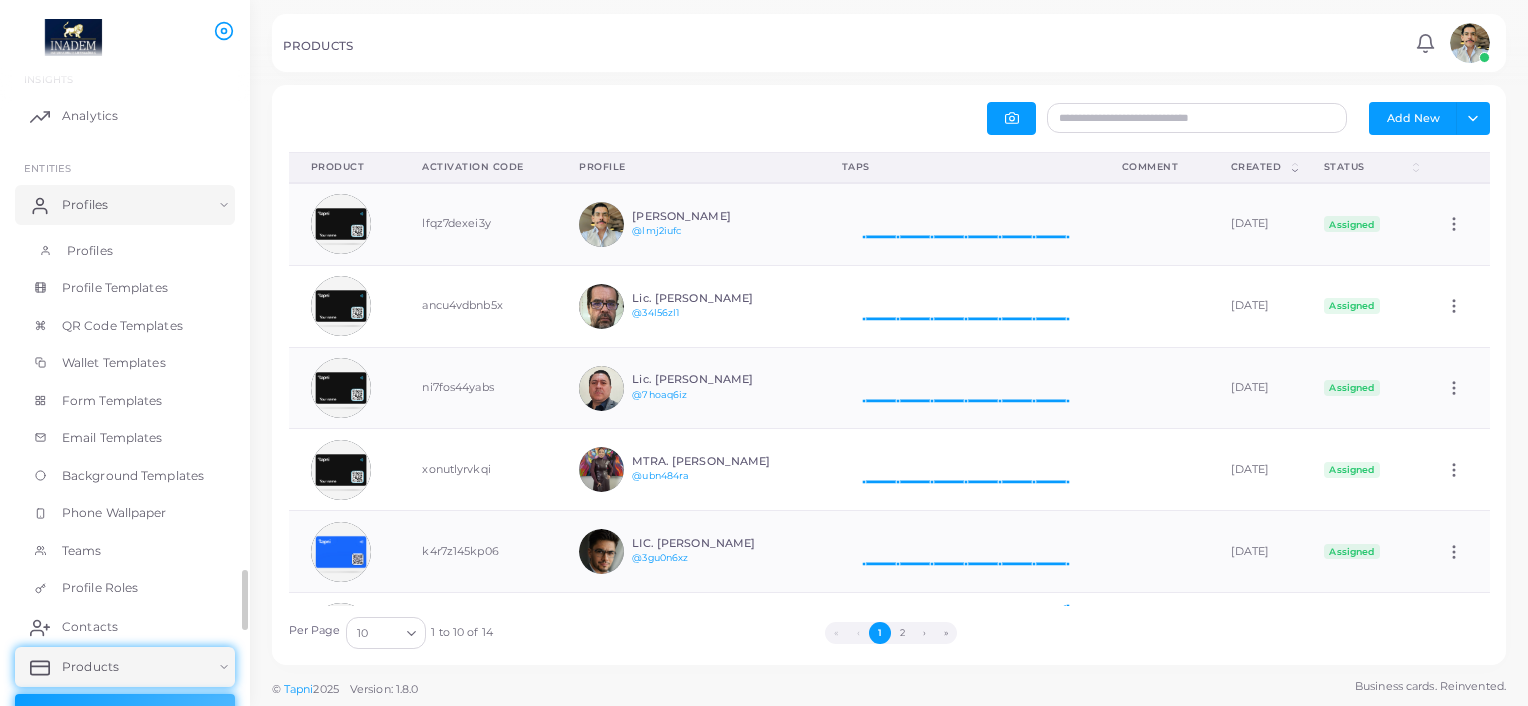 click on "Profiles" at bounding box center [90, 251] 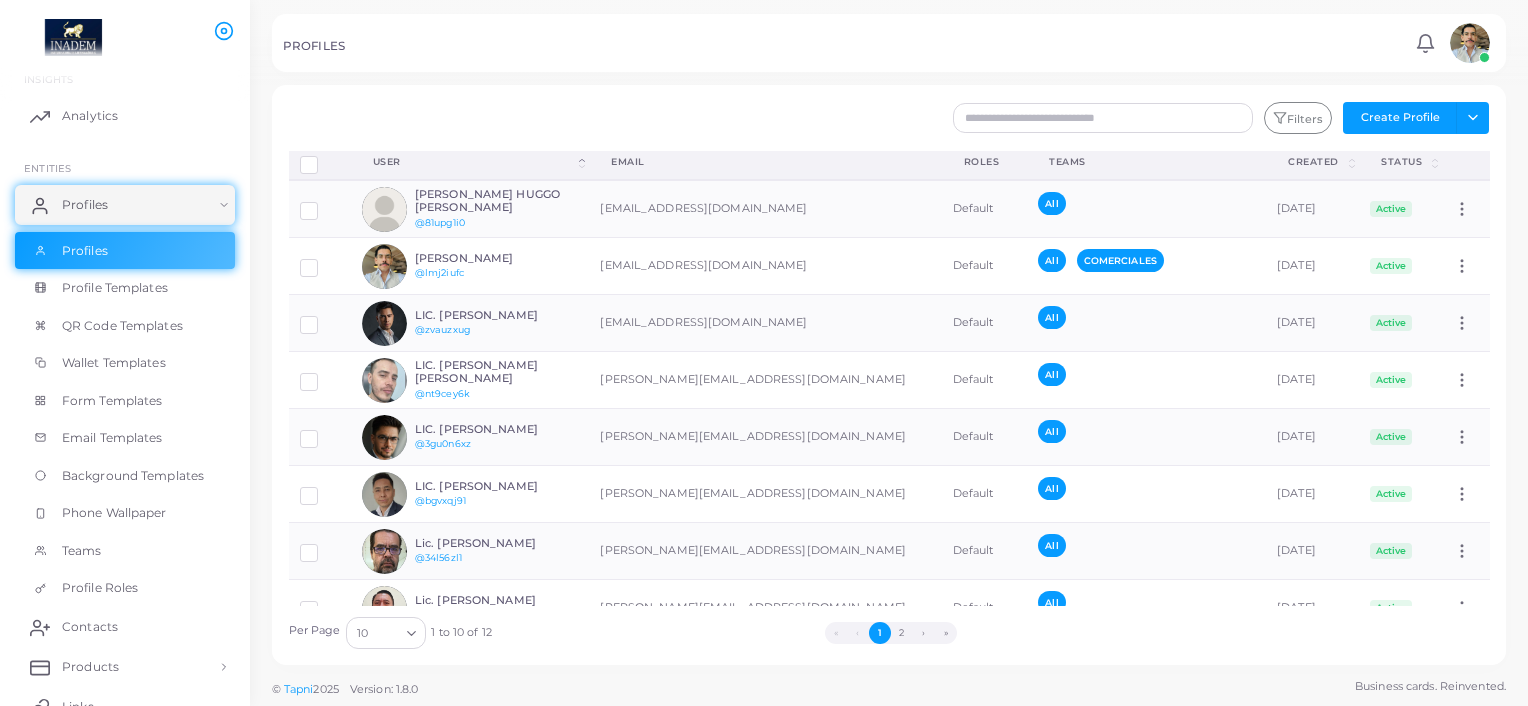 scroll, scrollTop: 0, scrollLeft: 0, axis: both 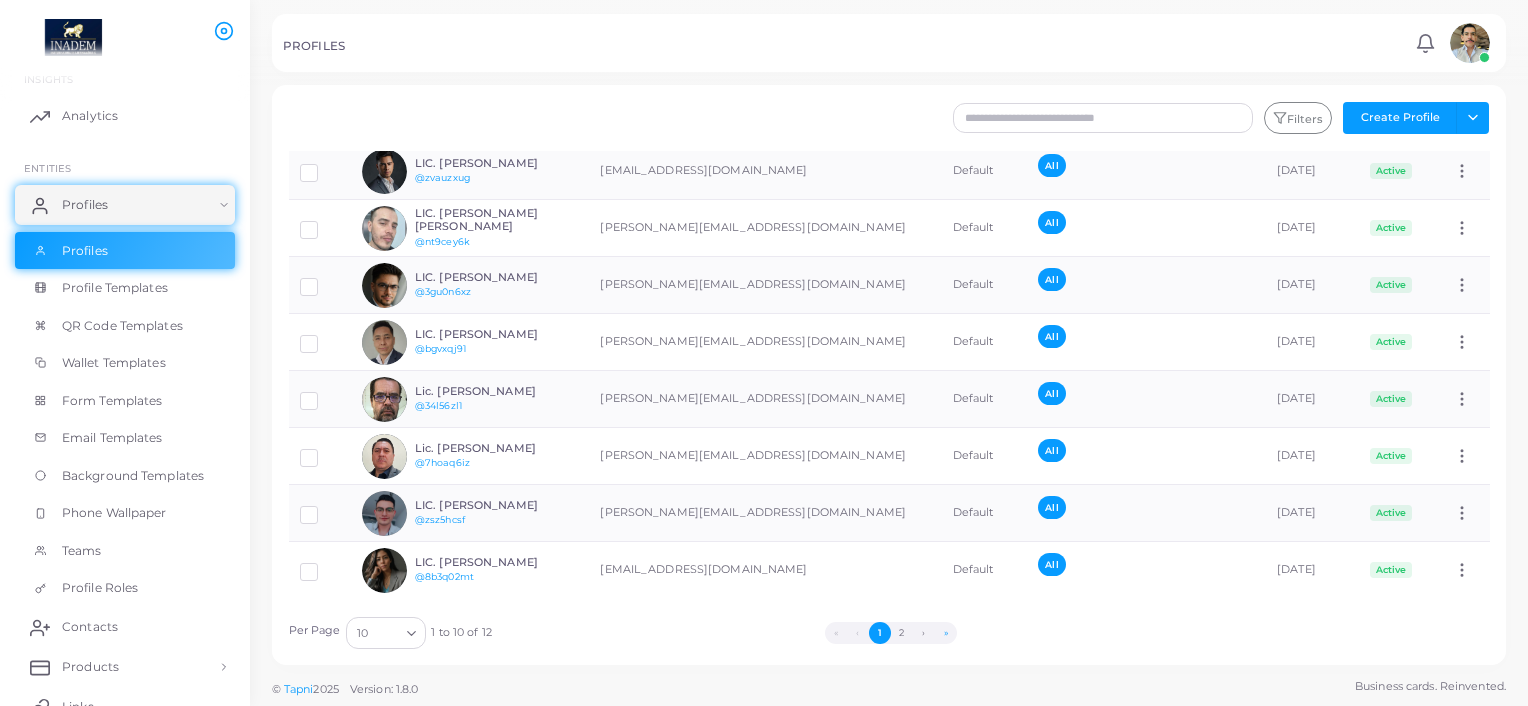 click on "»" at bounding box center [946, 633] 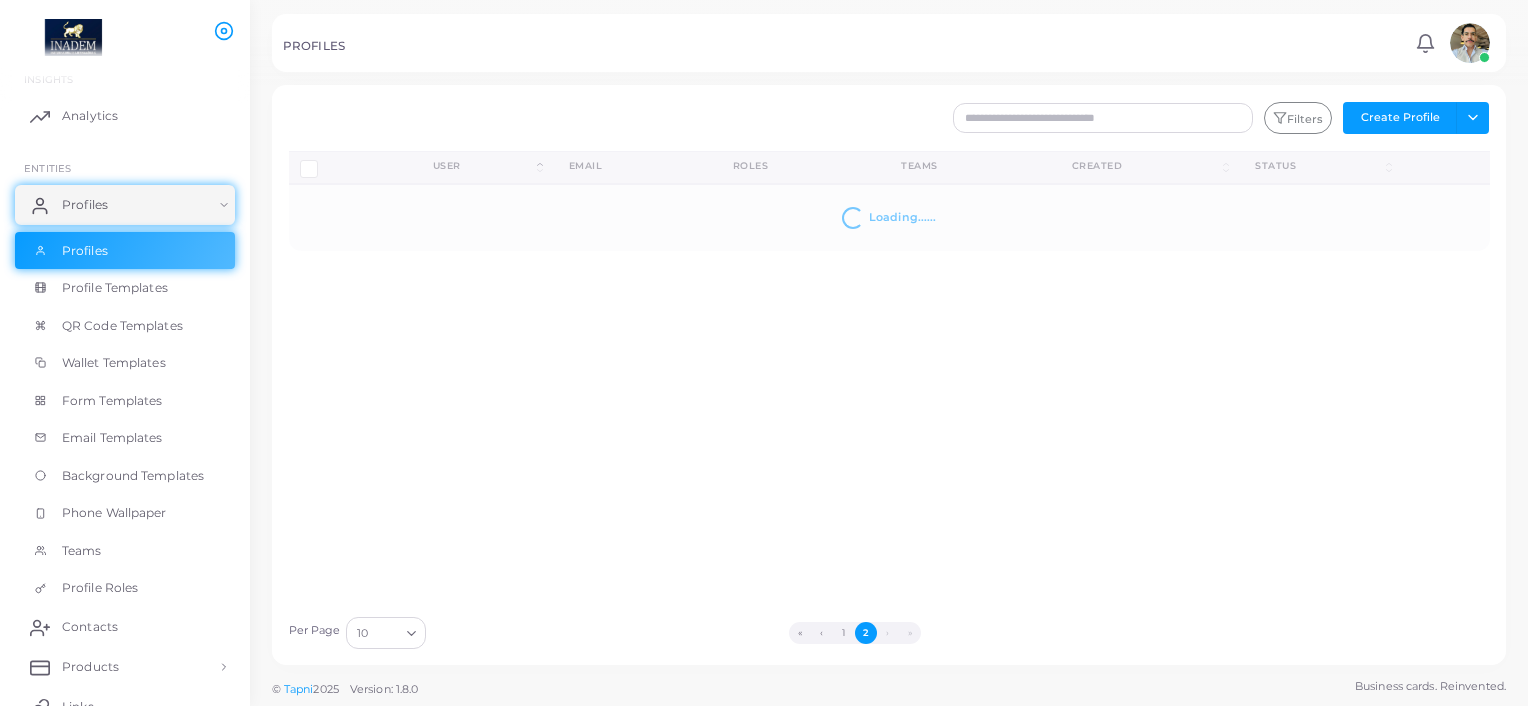 scroll, scrollTop: 0, scrollLeft: 0, axis: both 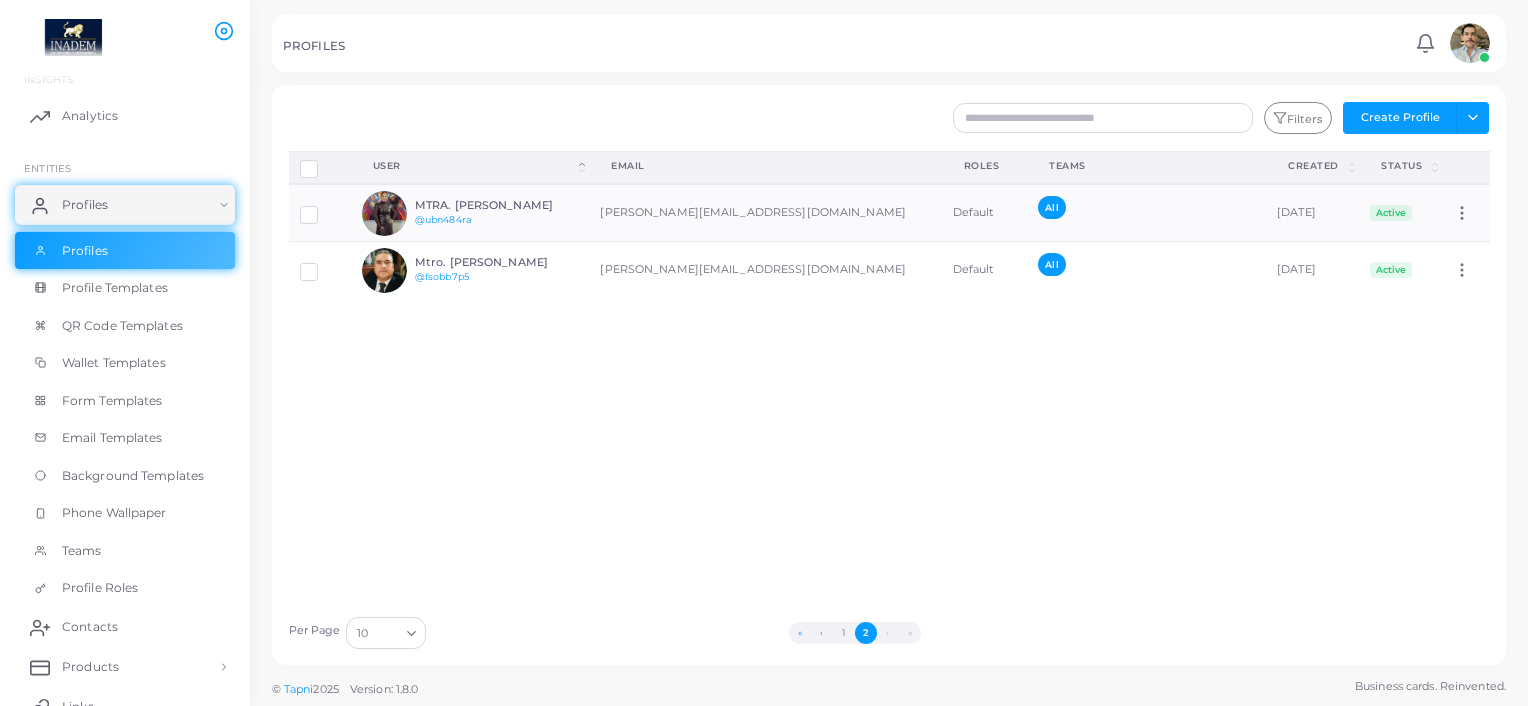 click on "«" at bounding box center [800, 633] 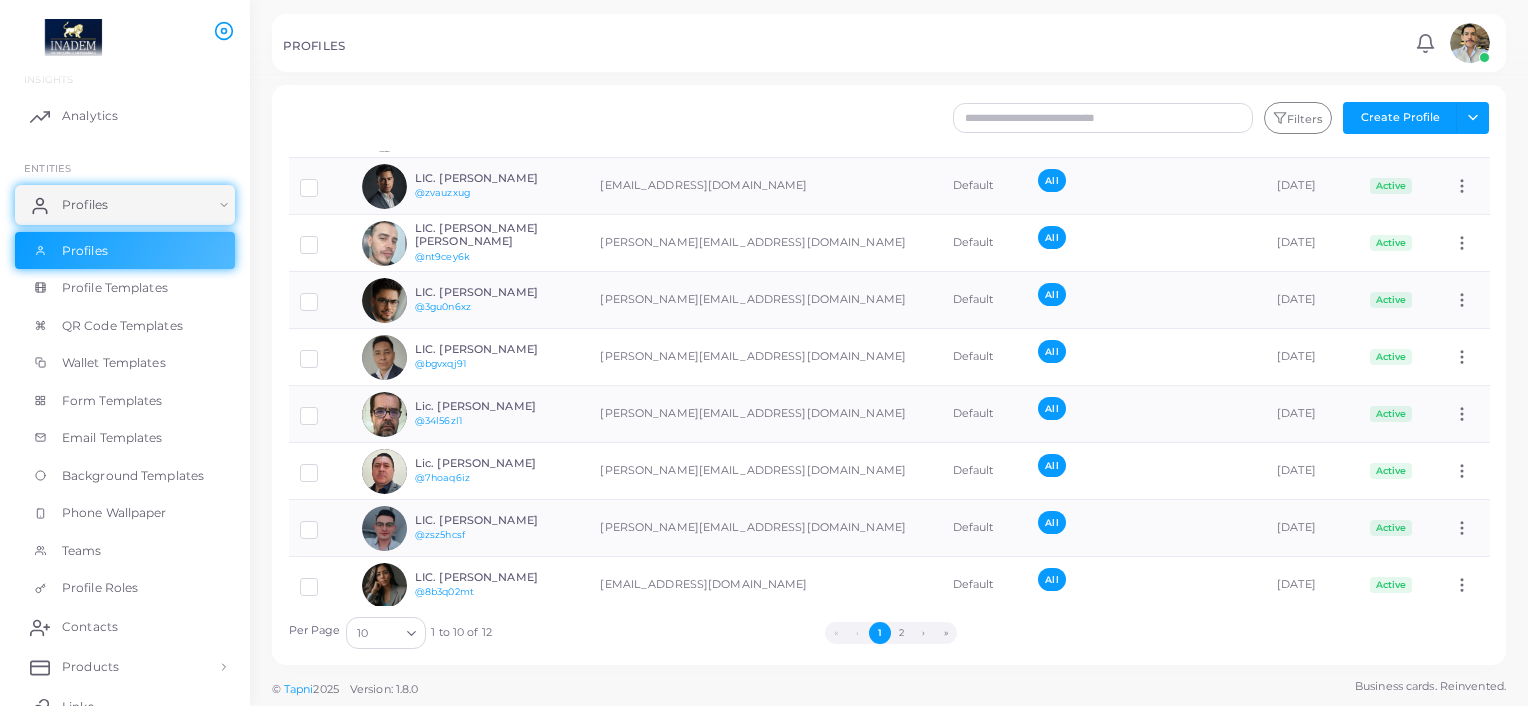 scroll, scrollTop: 156, scrollLeft: 0, axis: vertical 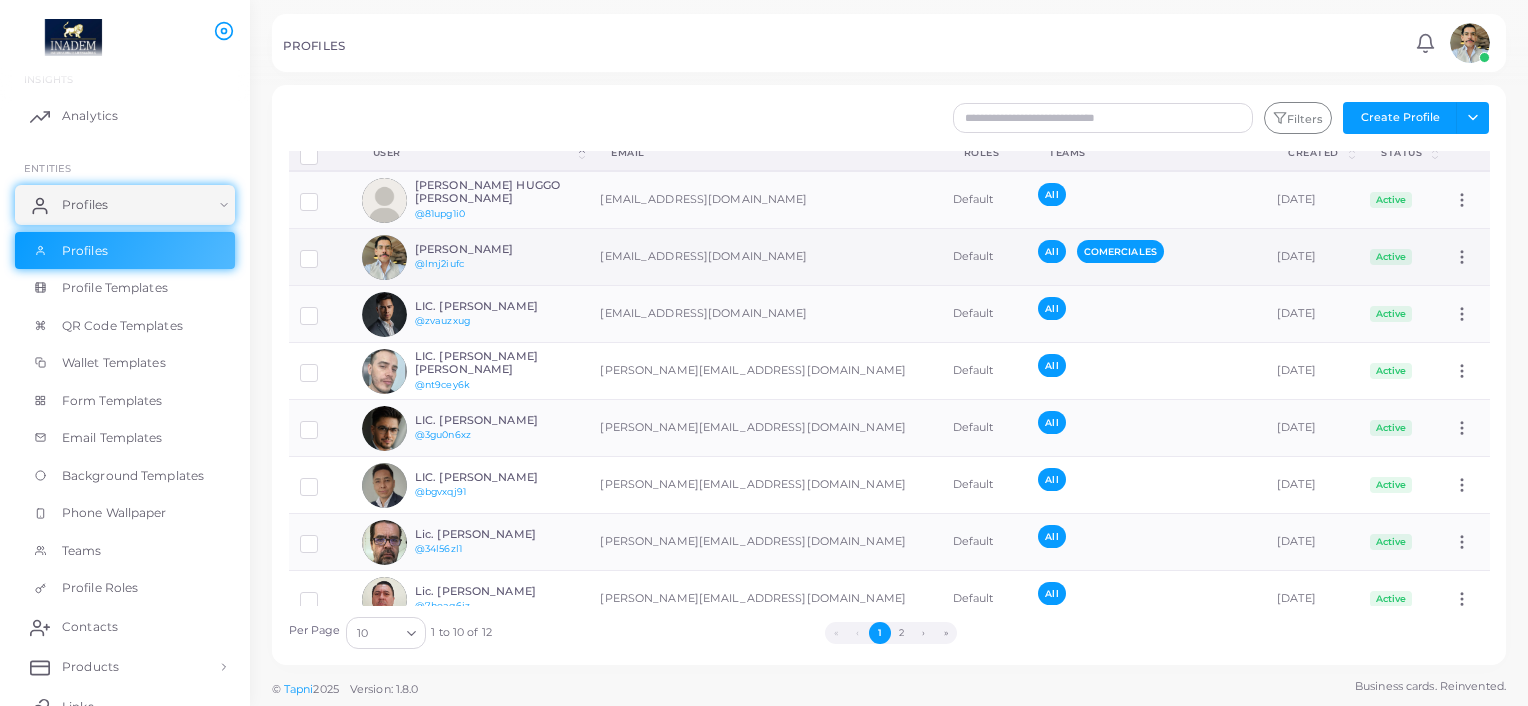 click on "[PERSON_NAME]   @lmj2iufc" at bounding box center (488, 257) 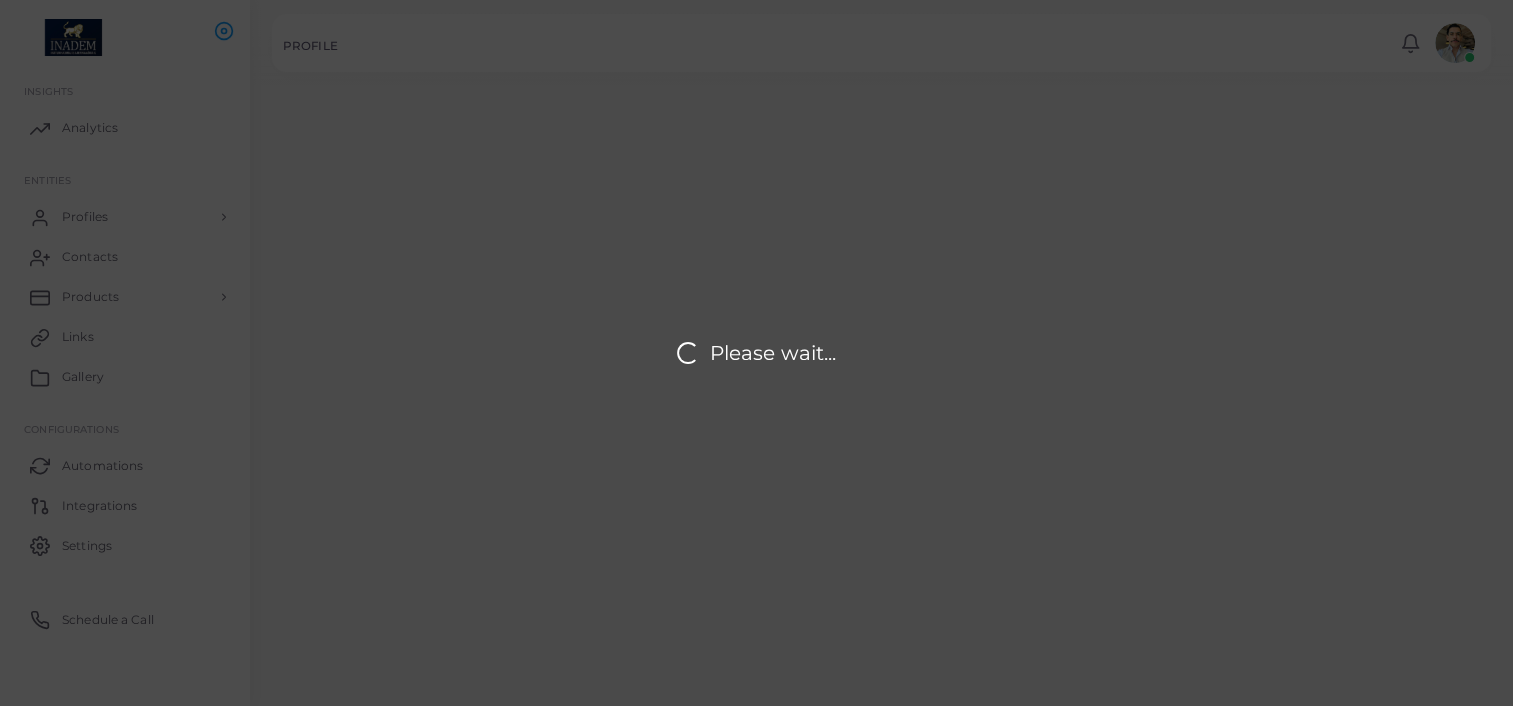 scroll, scrollTop: 0, scrollLeft: 0, axis: both 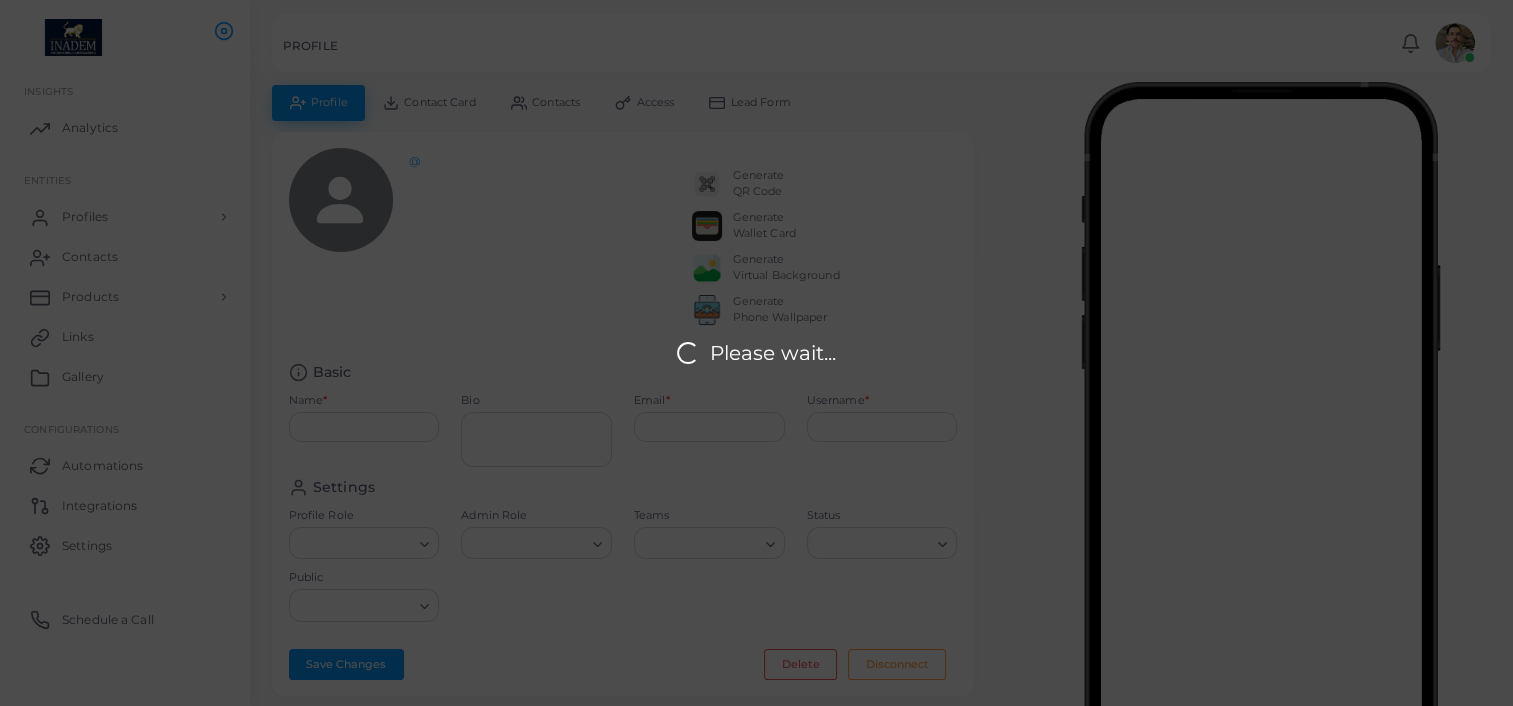 type on "**********" 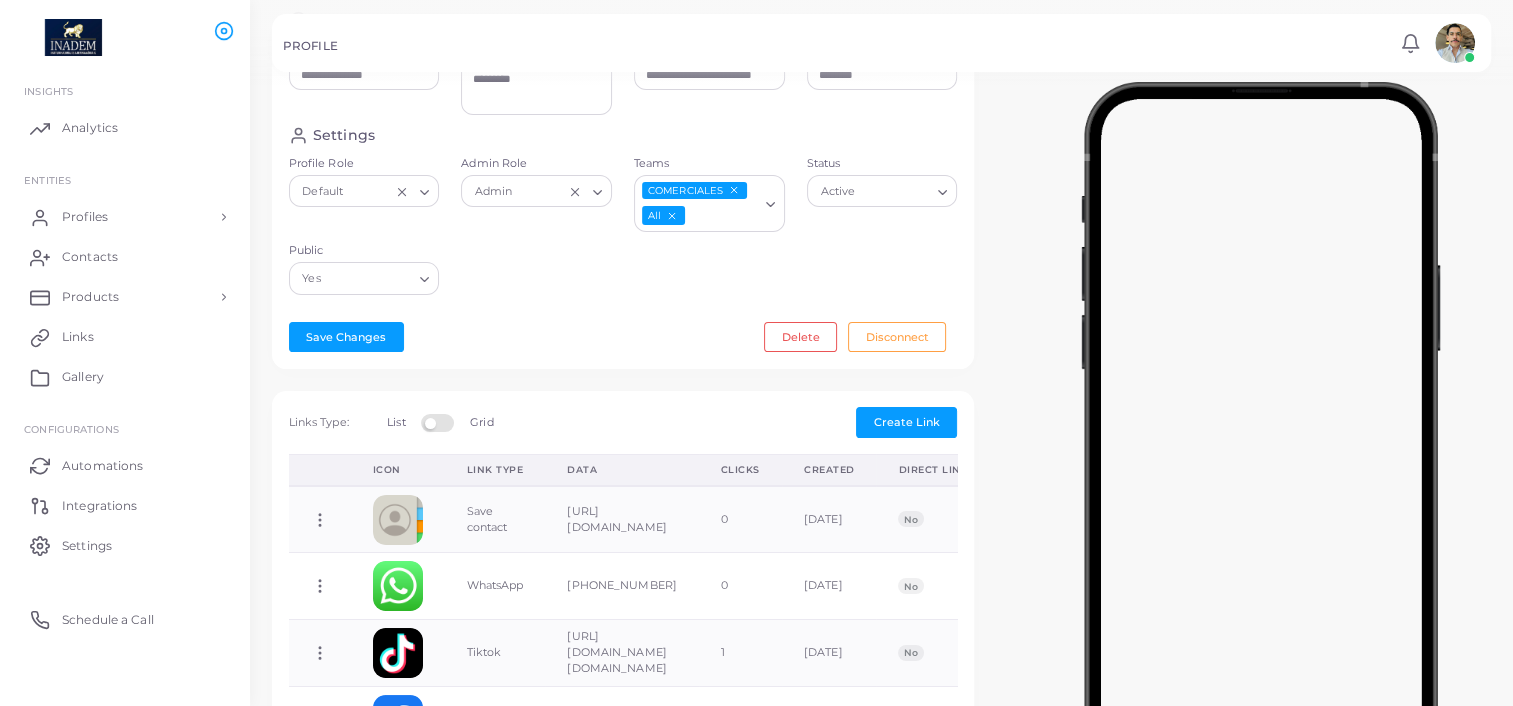 scroll, scrollTop: 0, scrollLeft: 0, axis: both 